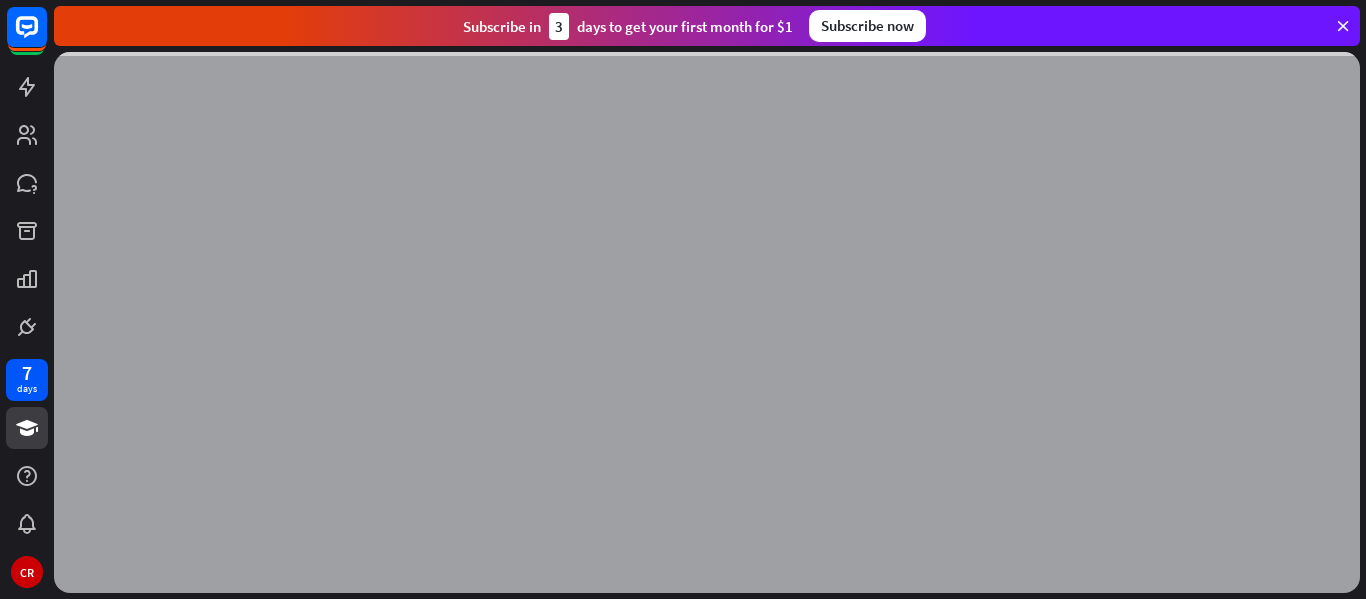 scroll, scrollTop: 0, scrollLeft: 0, axis: both 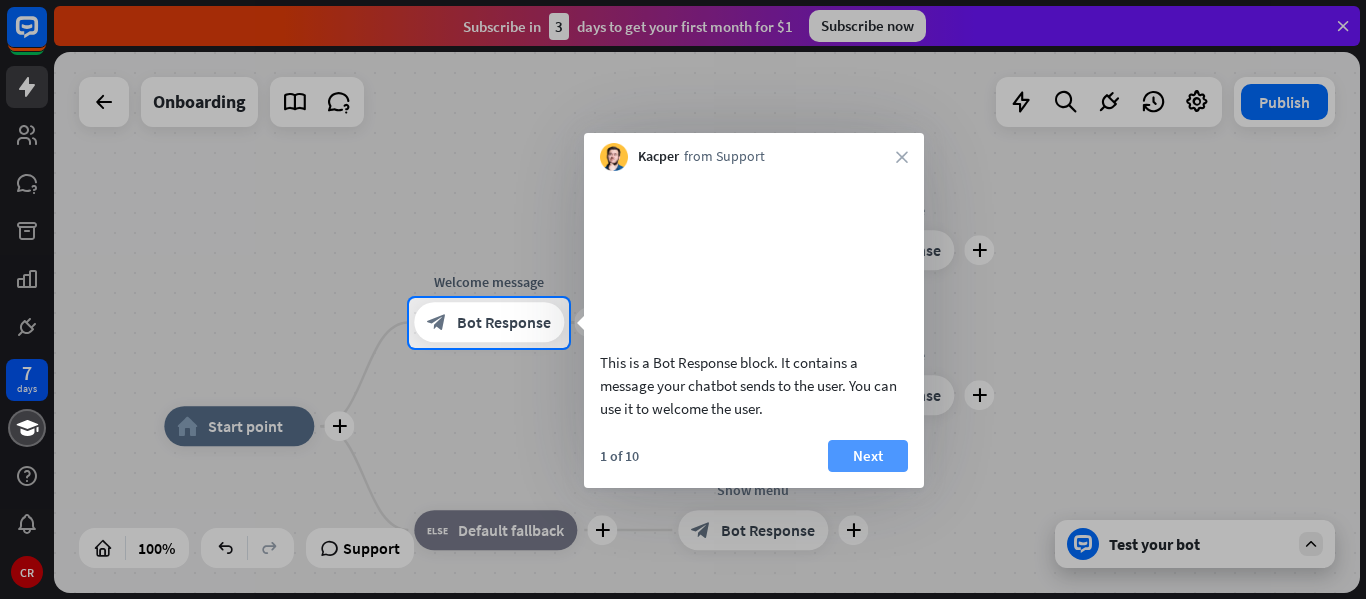 click on "Next" at bounding box center [868, 456] 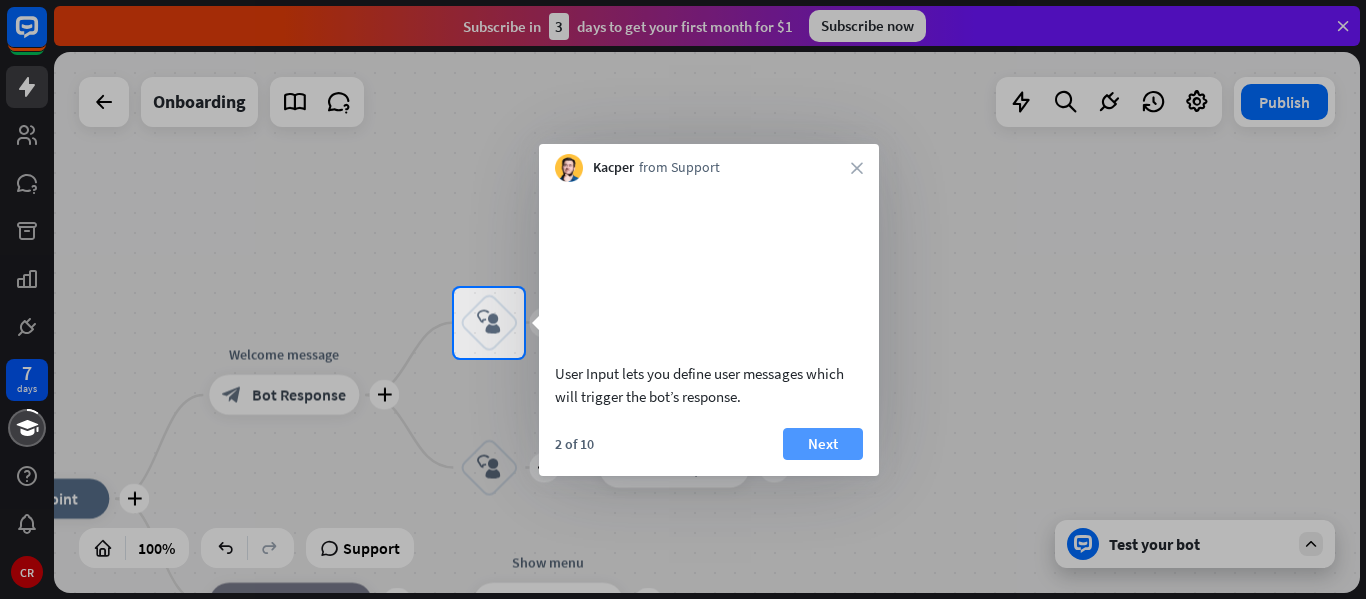 click on "Next" at bounding box center [823, 444] 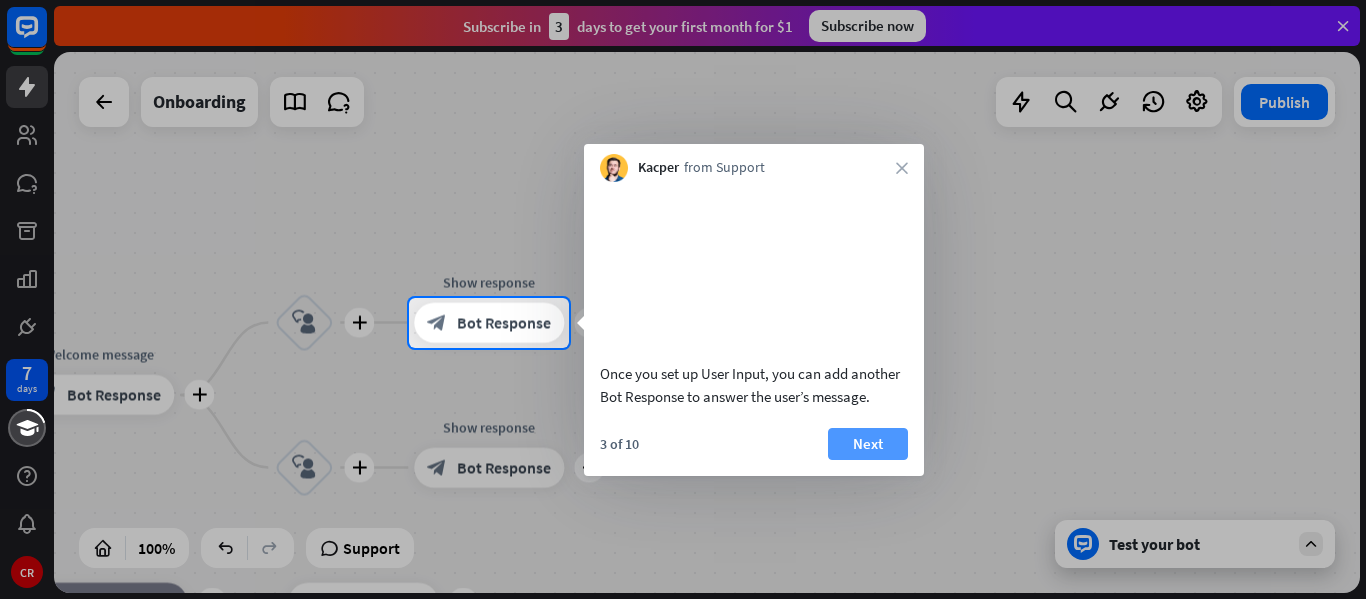 click on "Next" at bounding box center [868, 444] 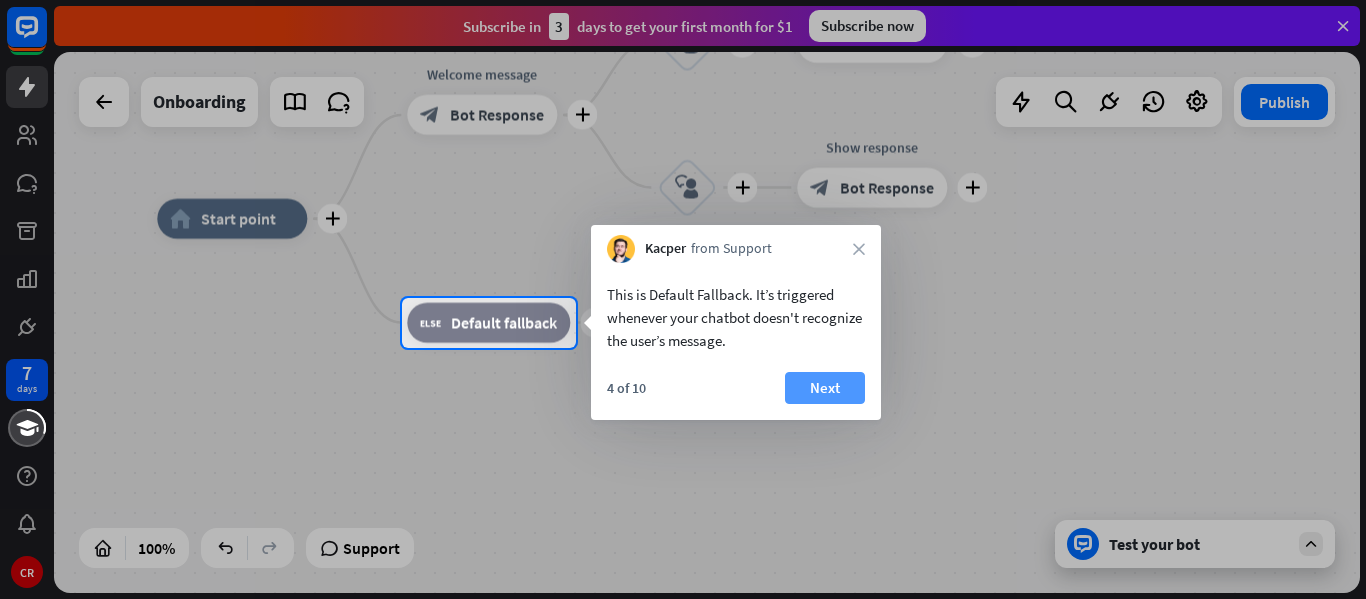 click on "Next" at bounding box center (825, 388) 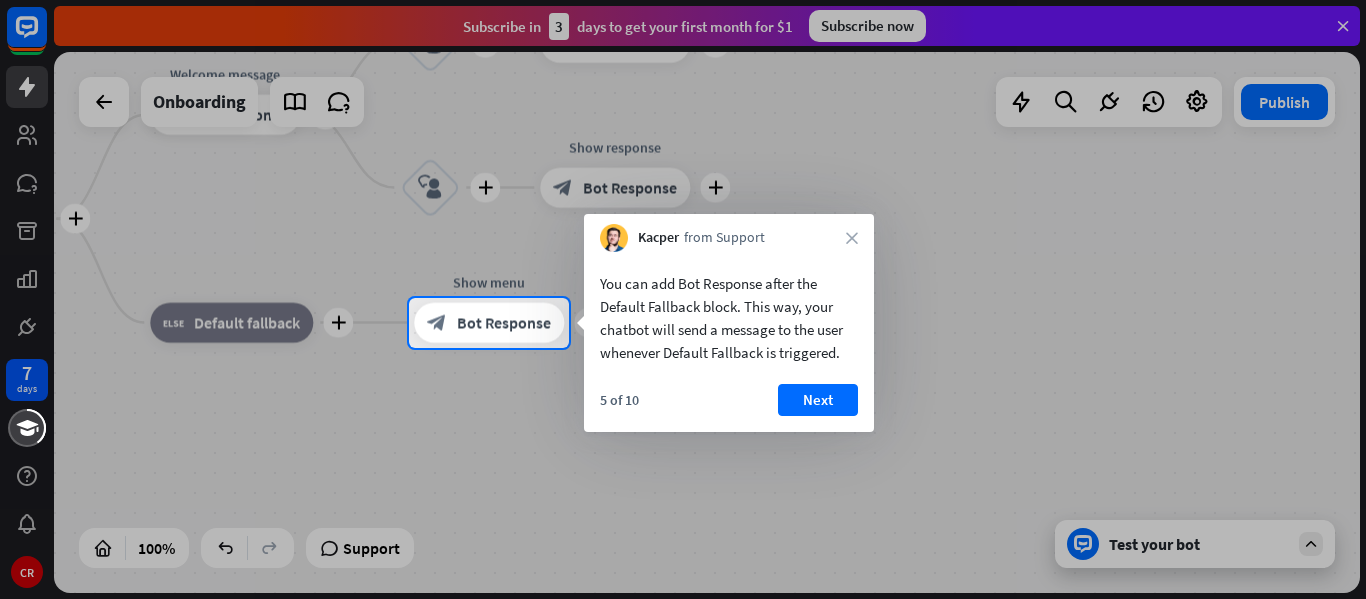click on "Next" at bounding box center [818, 400] 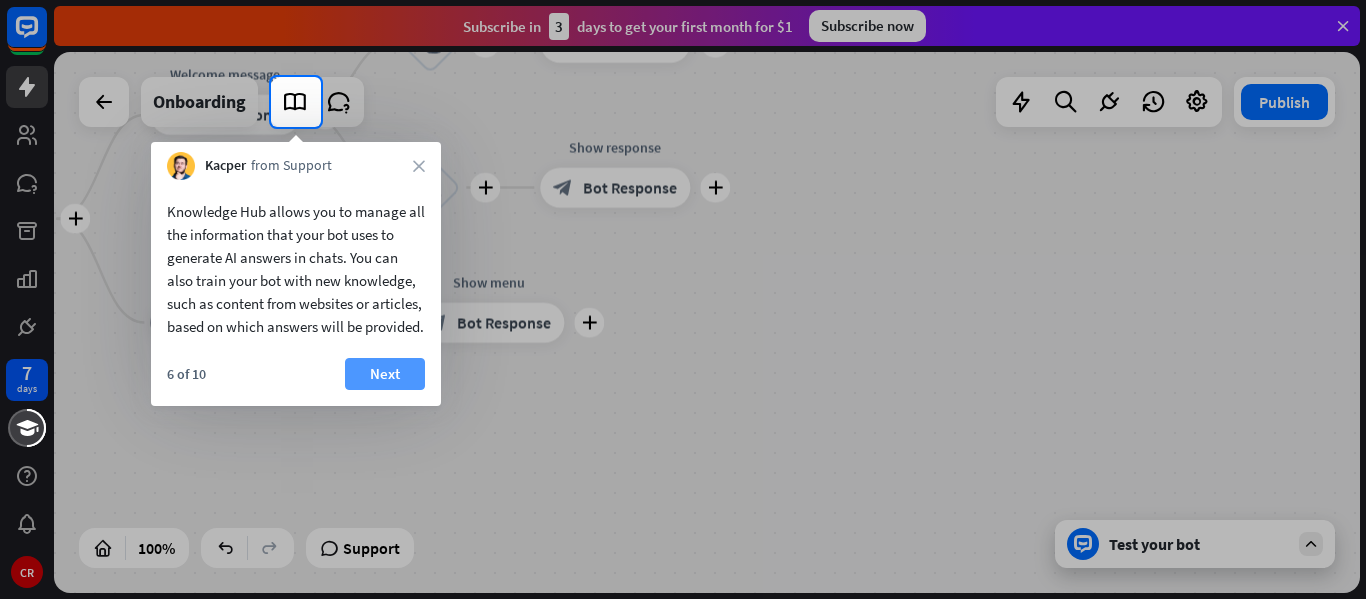 click on "Next" at bounding box center [385, 374] 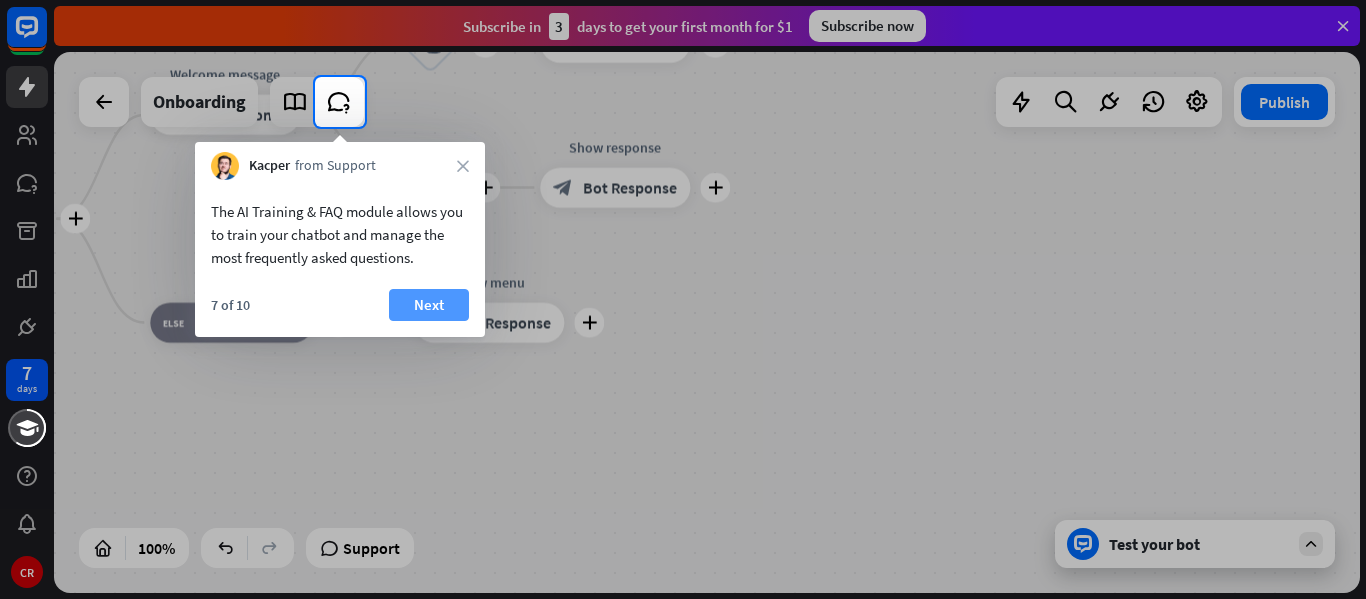 click on "Next" at bounding box center [429, 305] 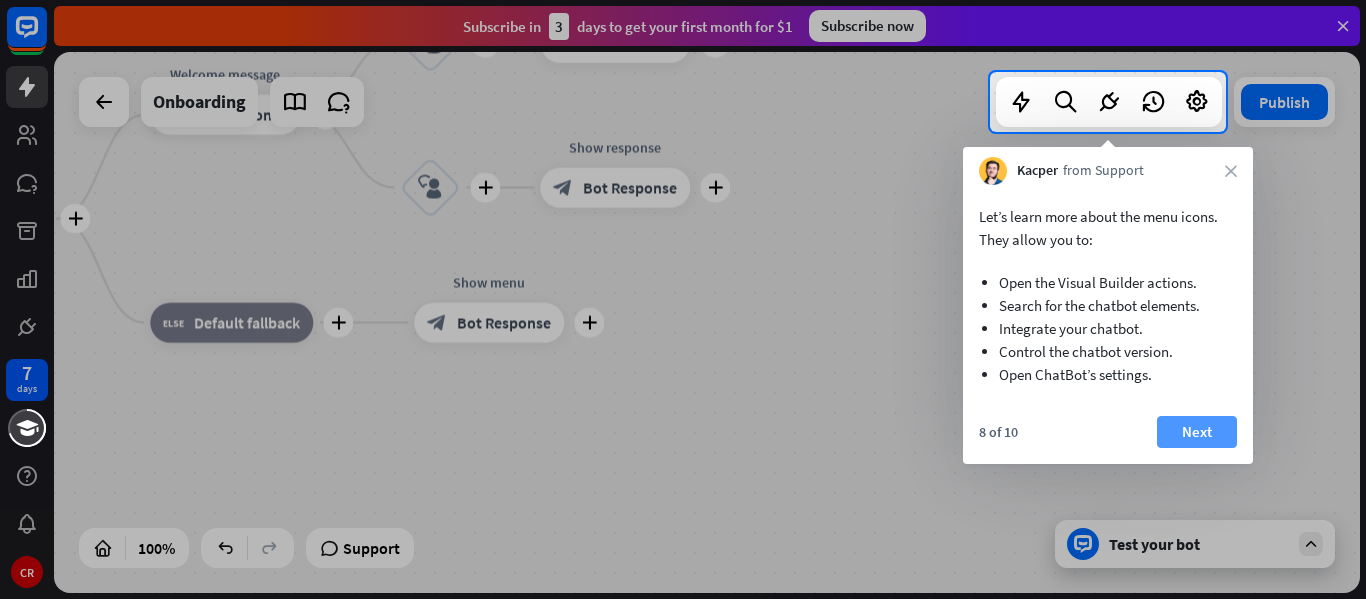 click on "Next" at bounding box center [1197, 432] 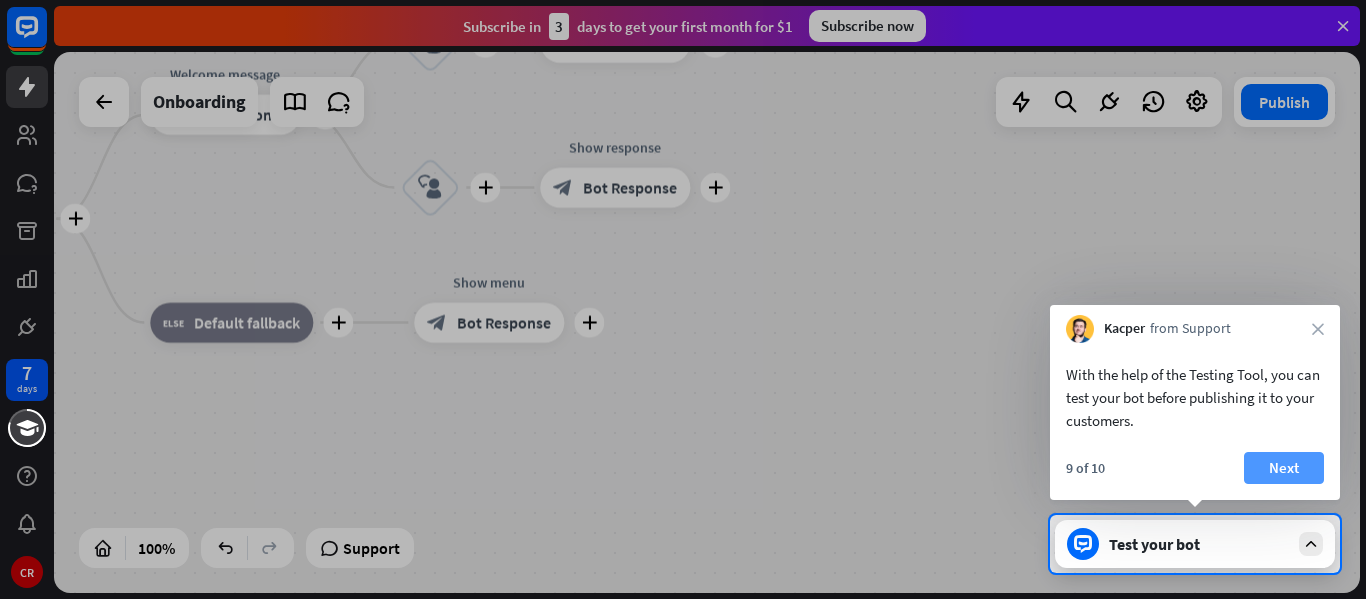 click on "Next" at bounding box center [1284, 468] 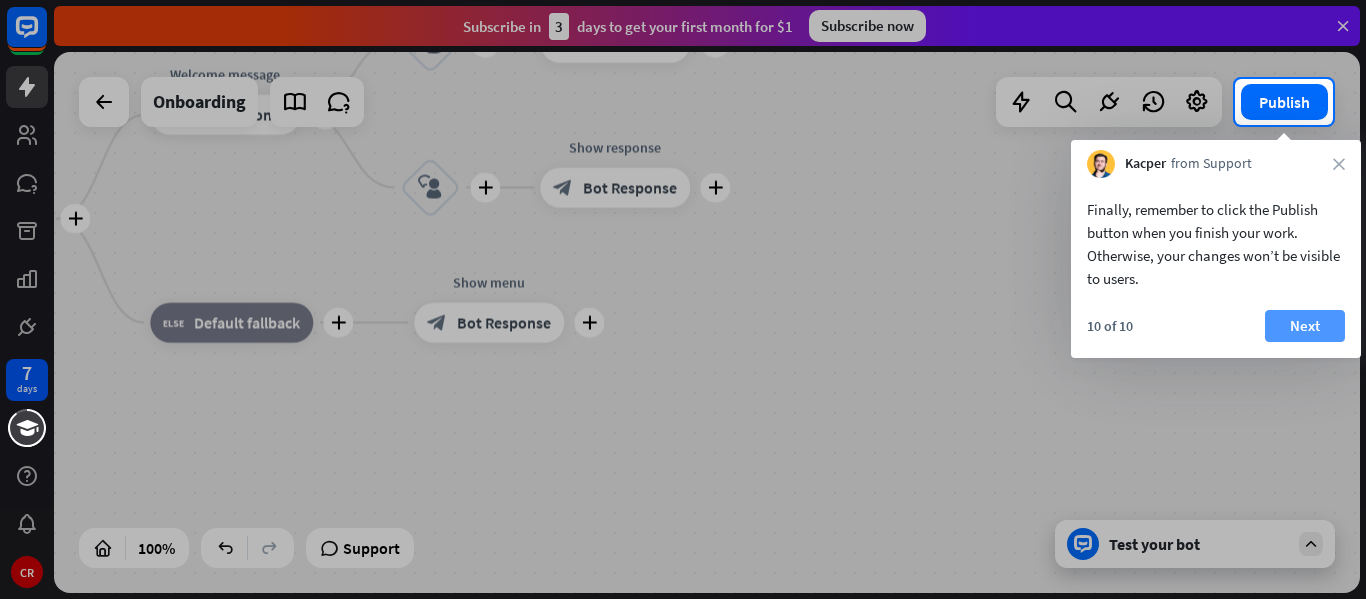 click on "Next" at bounding box center [1305, 326] 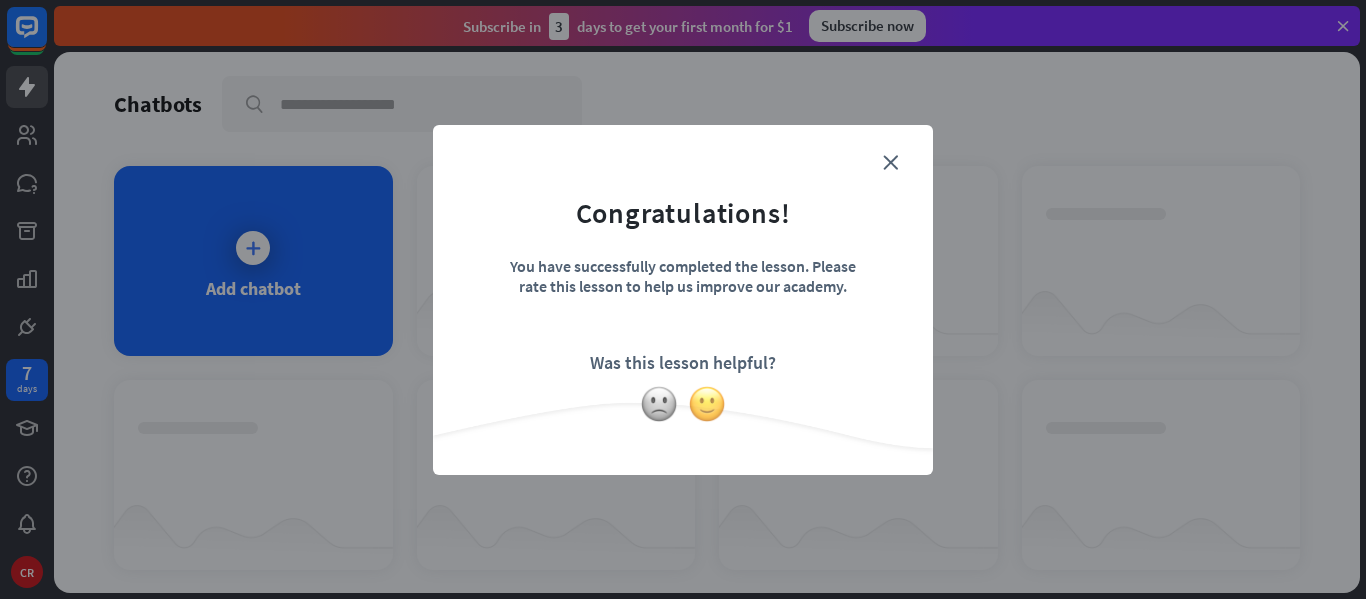 click at bounding box center (707, 404) 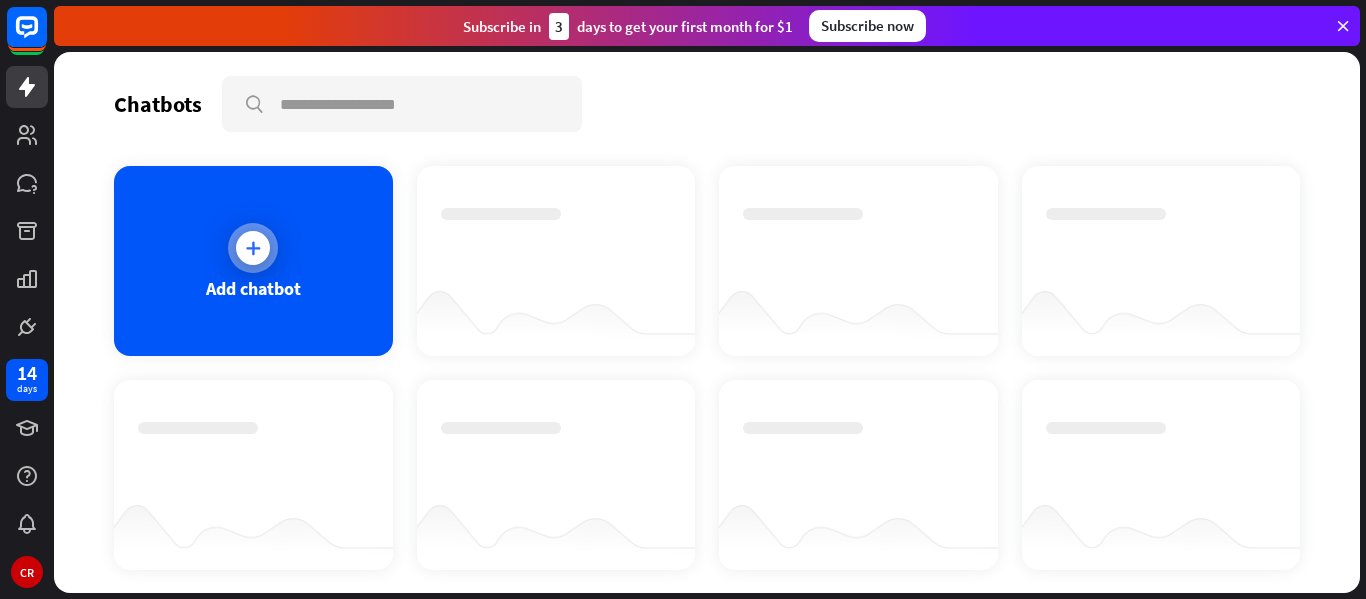 click on "Add chatbot" at bounding box center (253, 261) 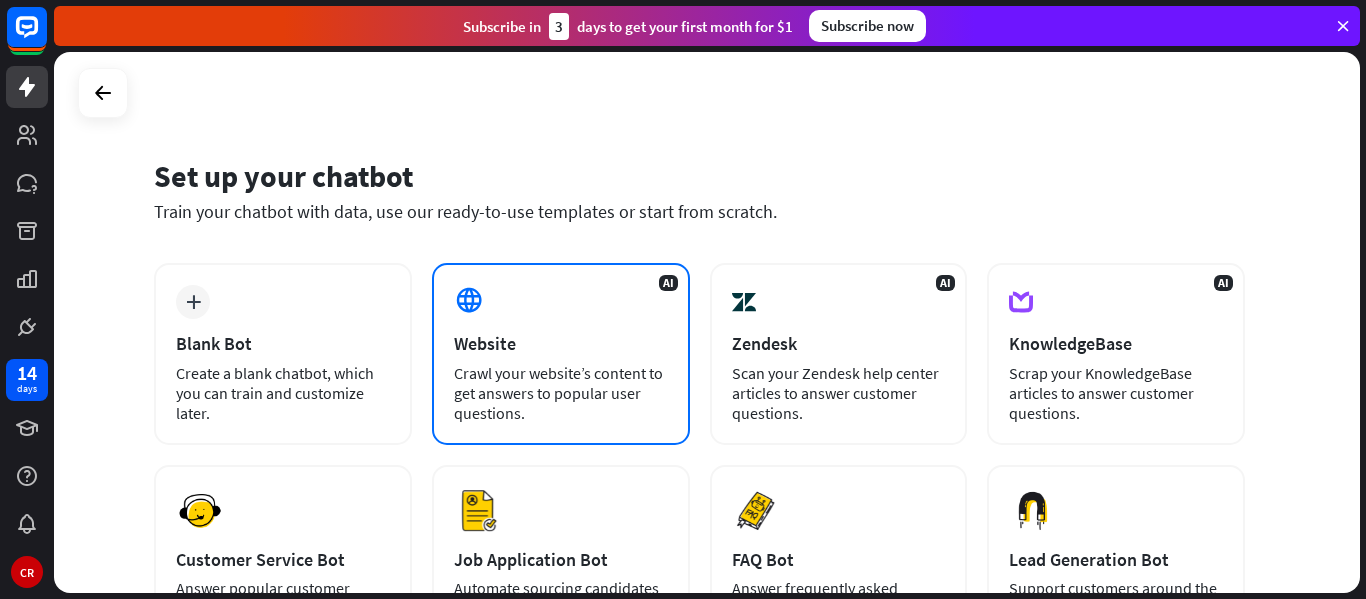 click on "AI     Website
Crawl your website’s content to get answers to
popular user questions." at bounding box center (561, 354) 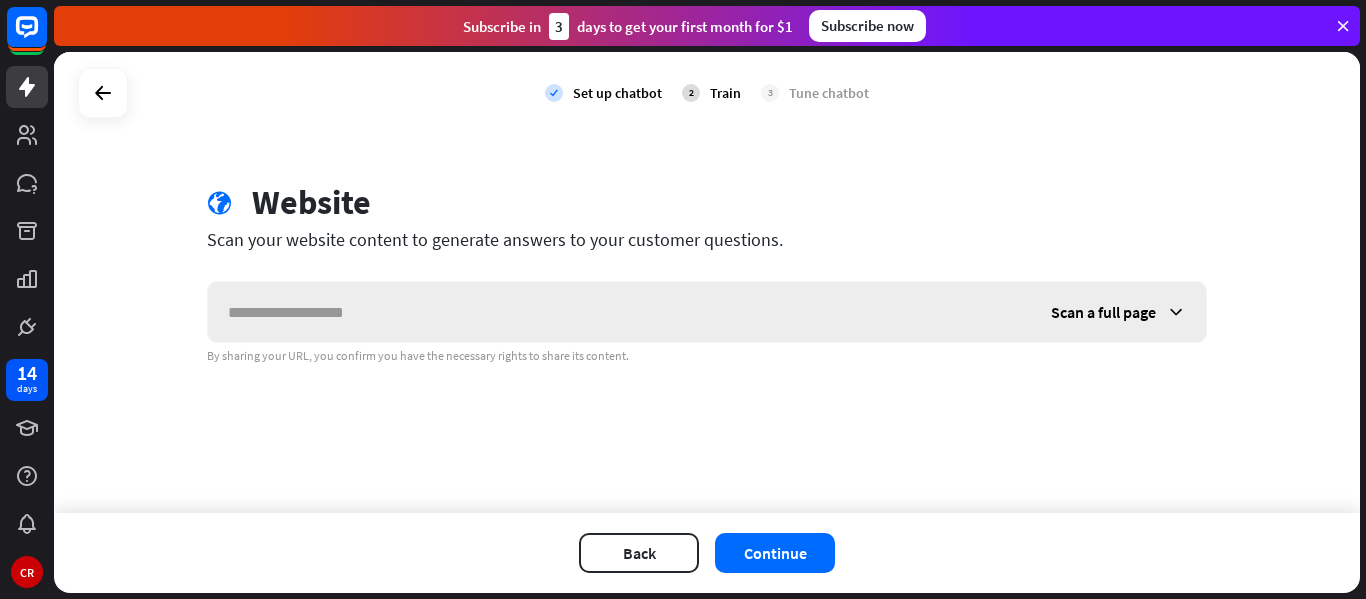 click at bounding box center (619, 312) 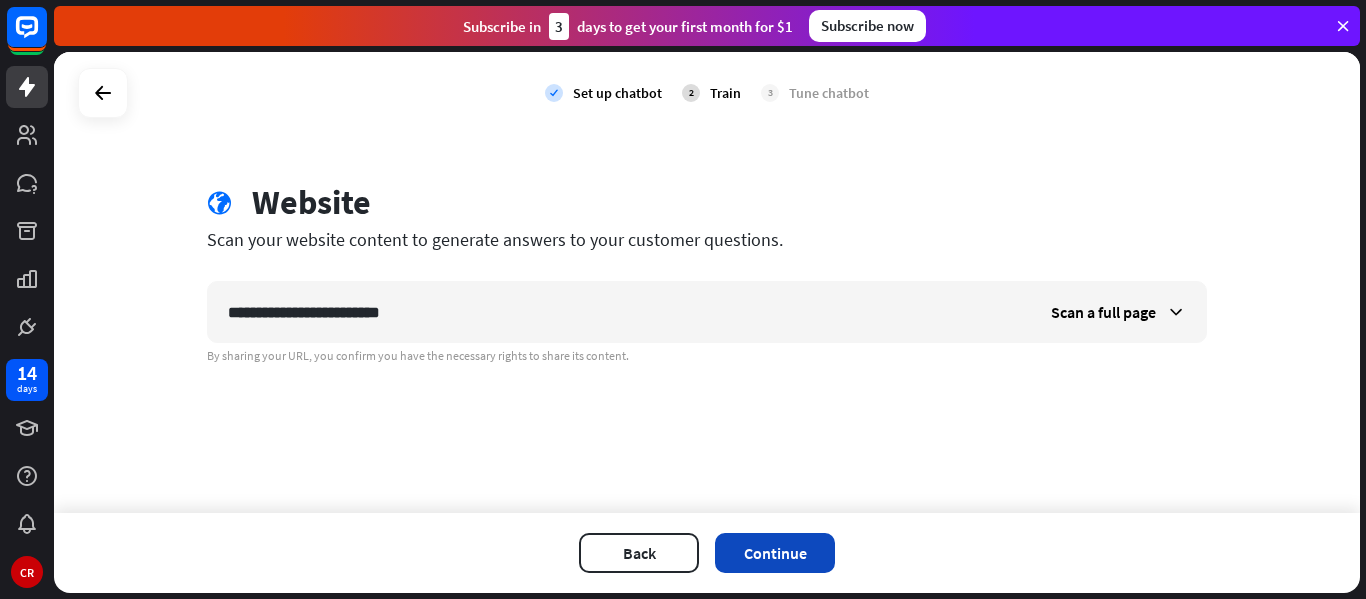 click on "Continue" at bounding box center (775, 553) 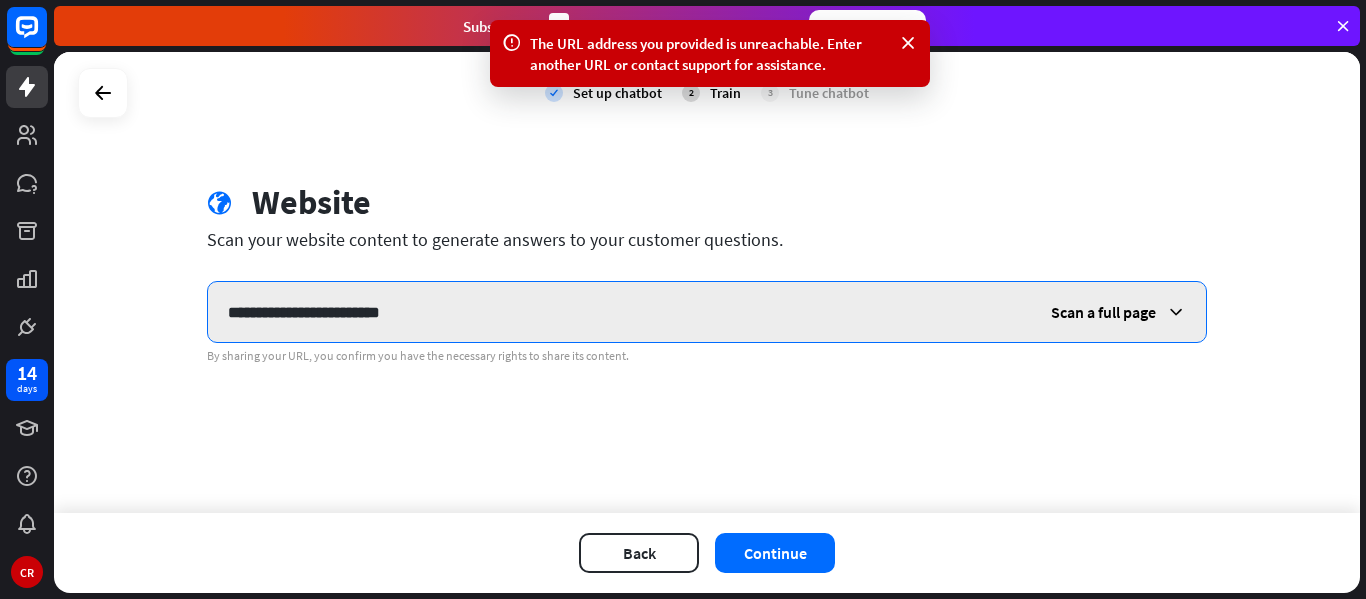click on "**********" at bounding box center (619, 312) 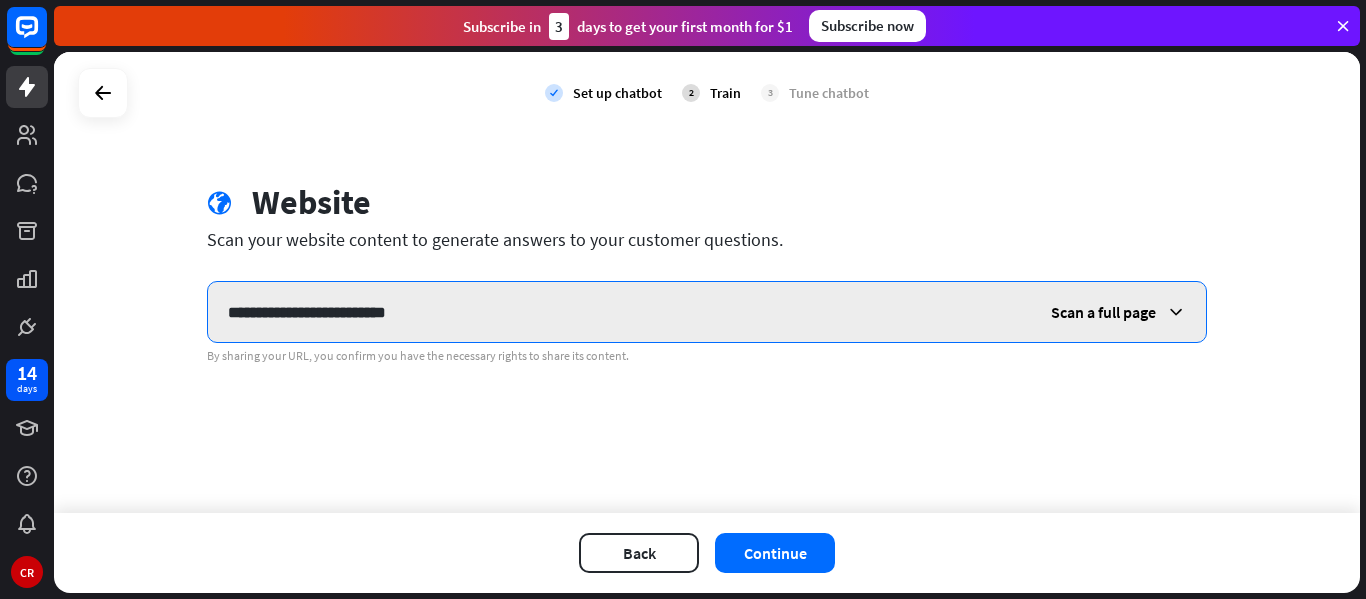 type on "**********" 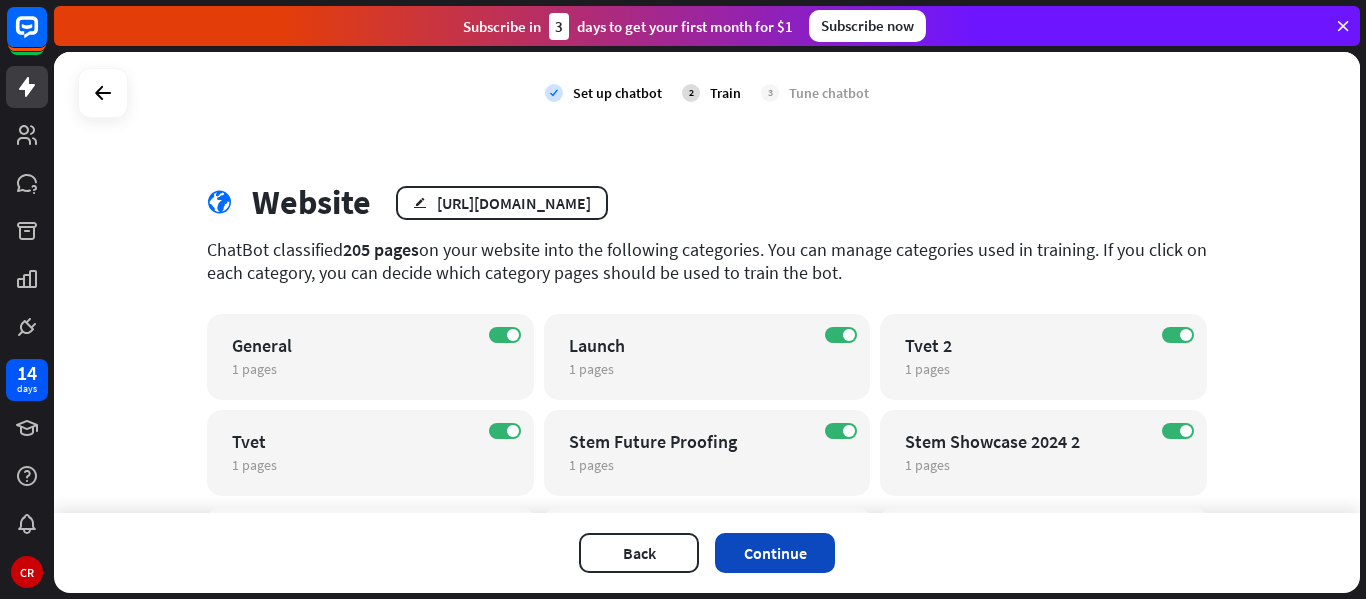 click on "Continue" at bounding box center (775, 553) 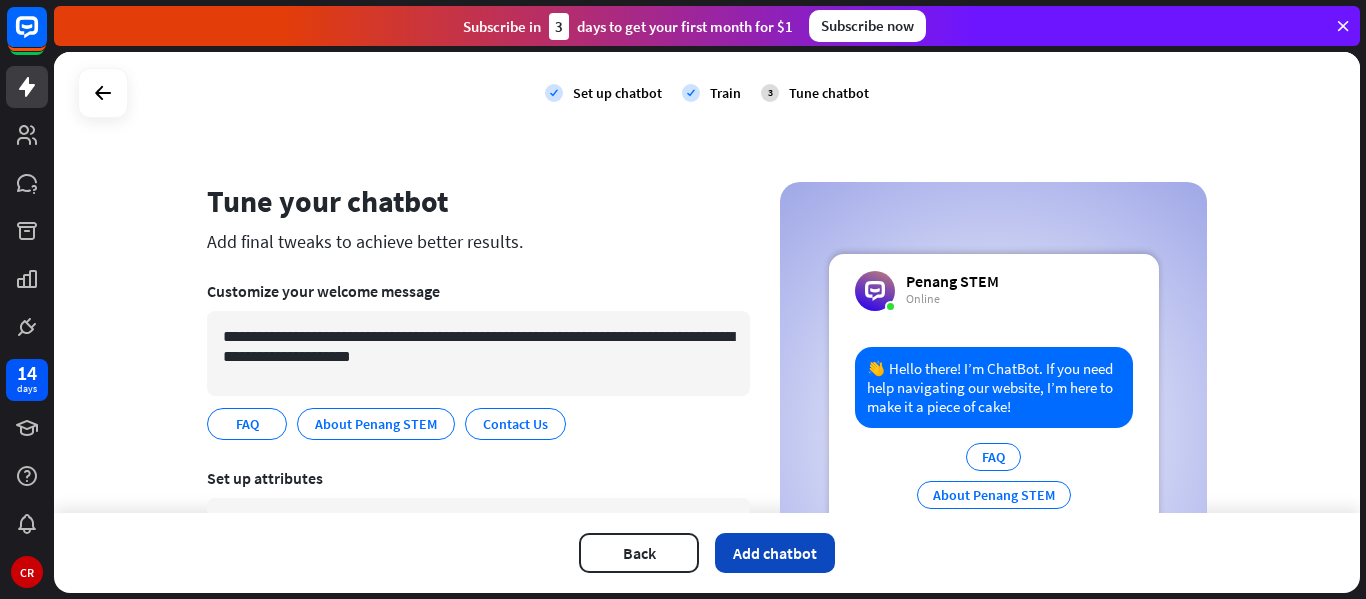 drag, startPoint x: 796, startPoint y: 522, endPoint x: 794, endPoint y: 543, distance: 21.095022 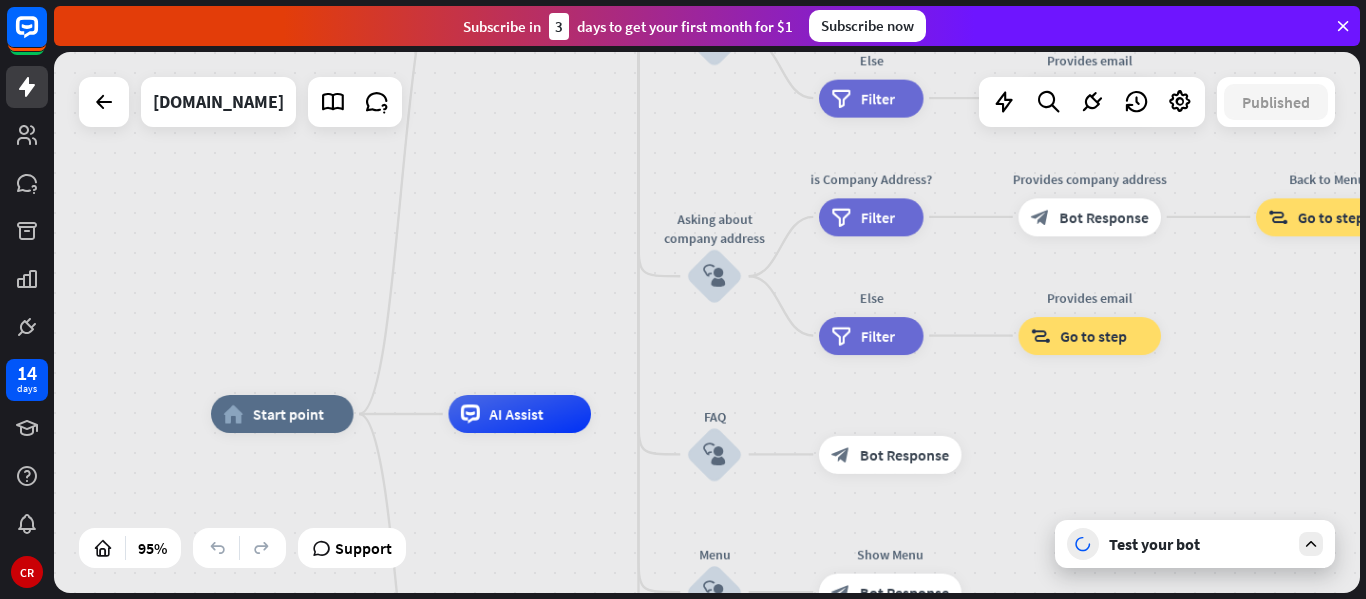 drag, startPoint x: 733, startPoint y: 420, endPoint x: 610, endPoint y: 494, distance: 143.54442 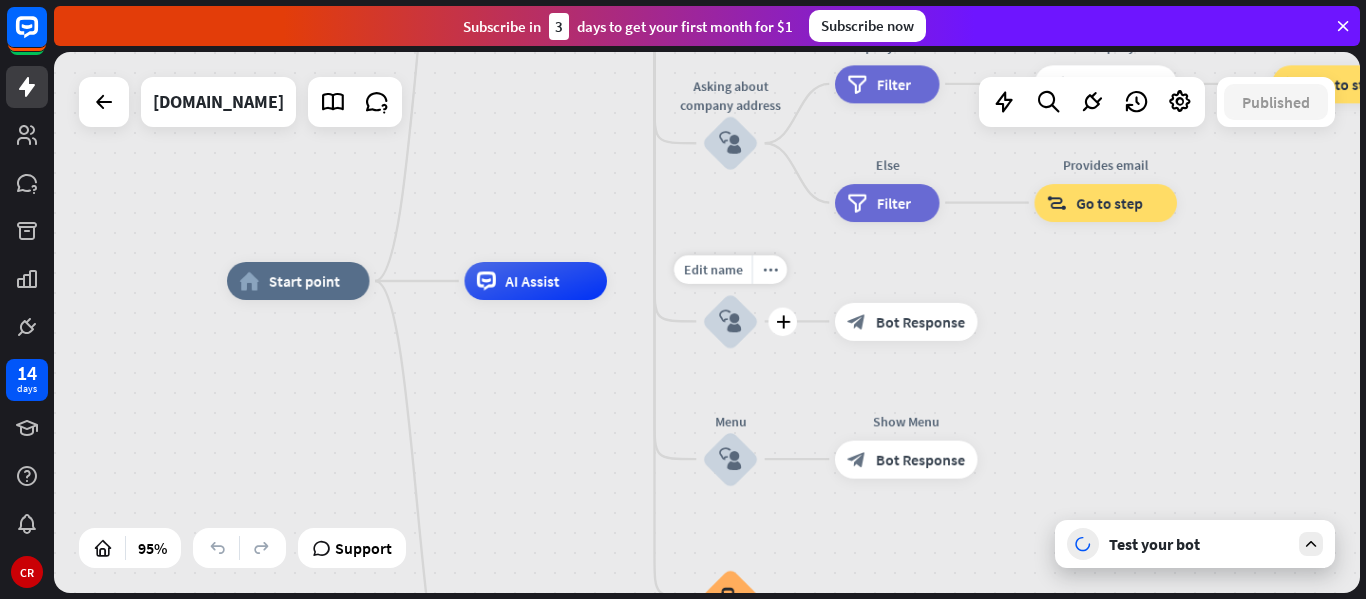 drag, startPoint x: 643, startPoint y: 473, endPoint x: 664, endPoint y: 343, distance: 131.68523 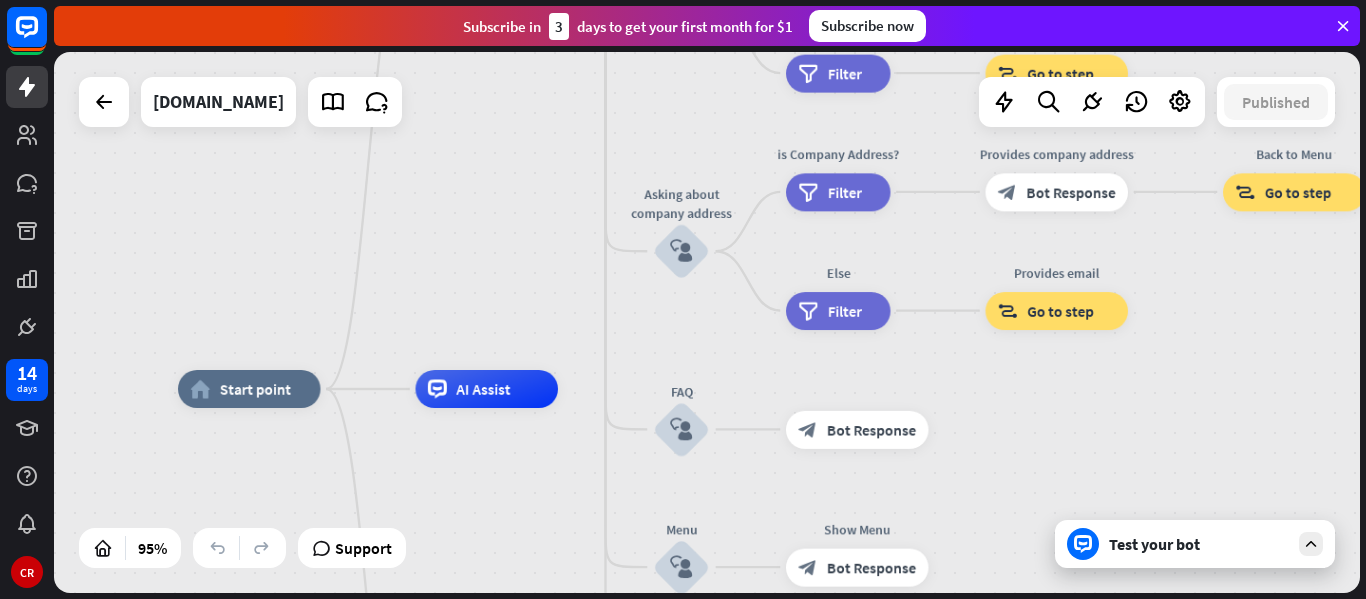 drag, startPoint x: 644, startPoint y: 194, endPoint x: 599, endPoint y: 295, distance: 110.57124 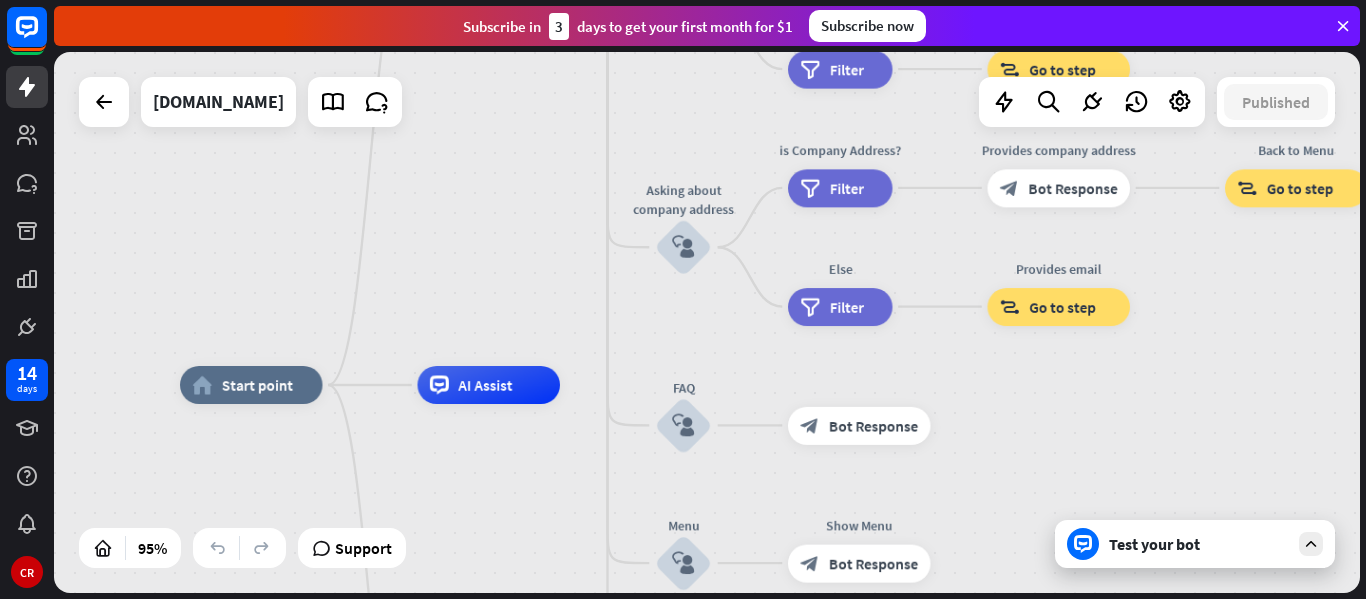 drag, startPoint x: 517, startPoint y: 380, endPoint x: 548, endPoint y: 232, distance: 151.21178 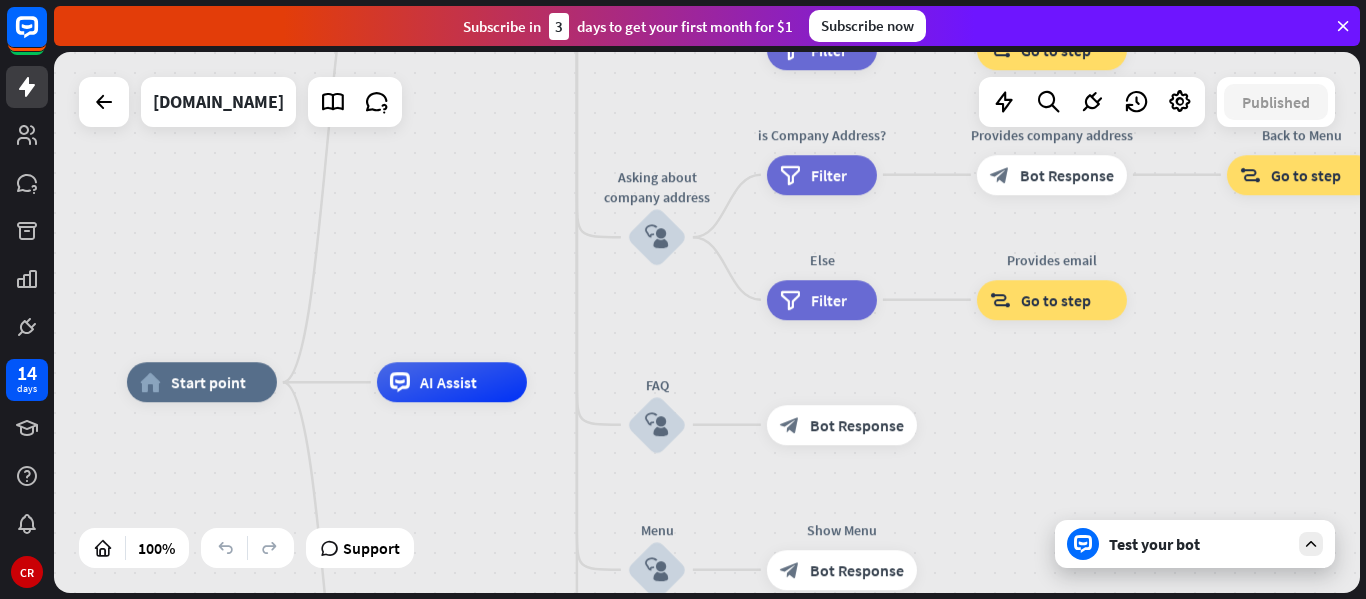 drag, startPoint x: 397, startPoint y: 283, endPoint x: 368, endPoint y: 260, distance: 37.01351 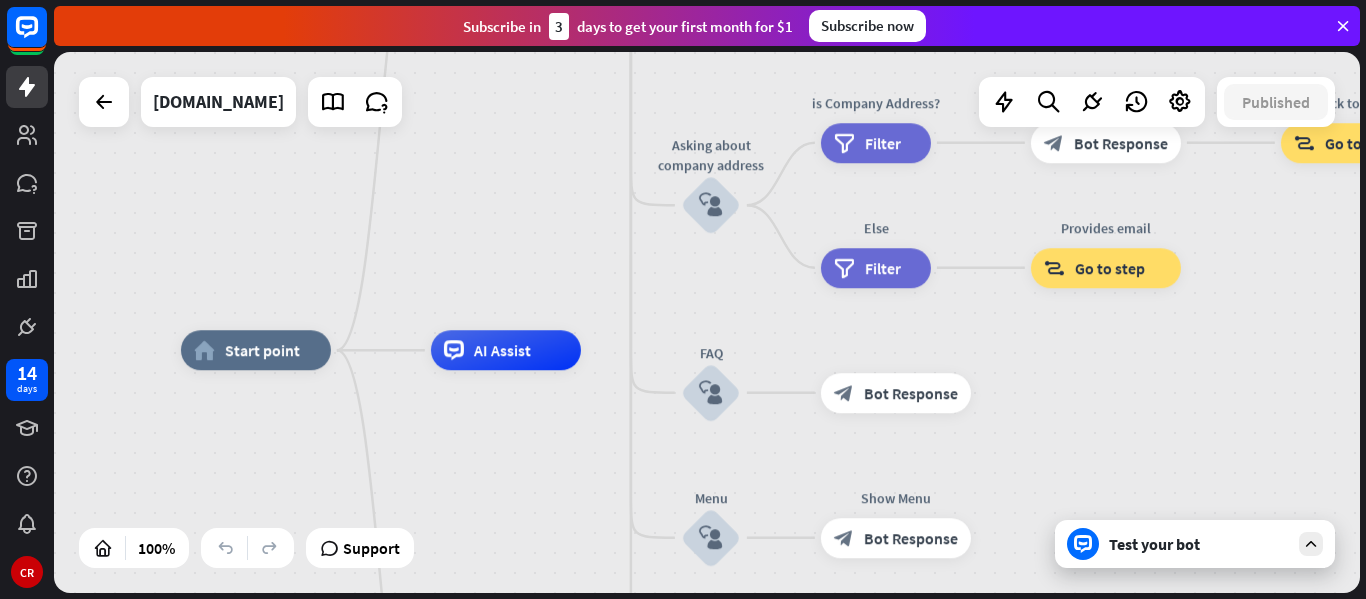 drag, startPoint x: 541, startPoint y: 271, endPoint x: 589, endPoint y: 247, distance: 53.66563 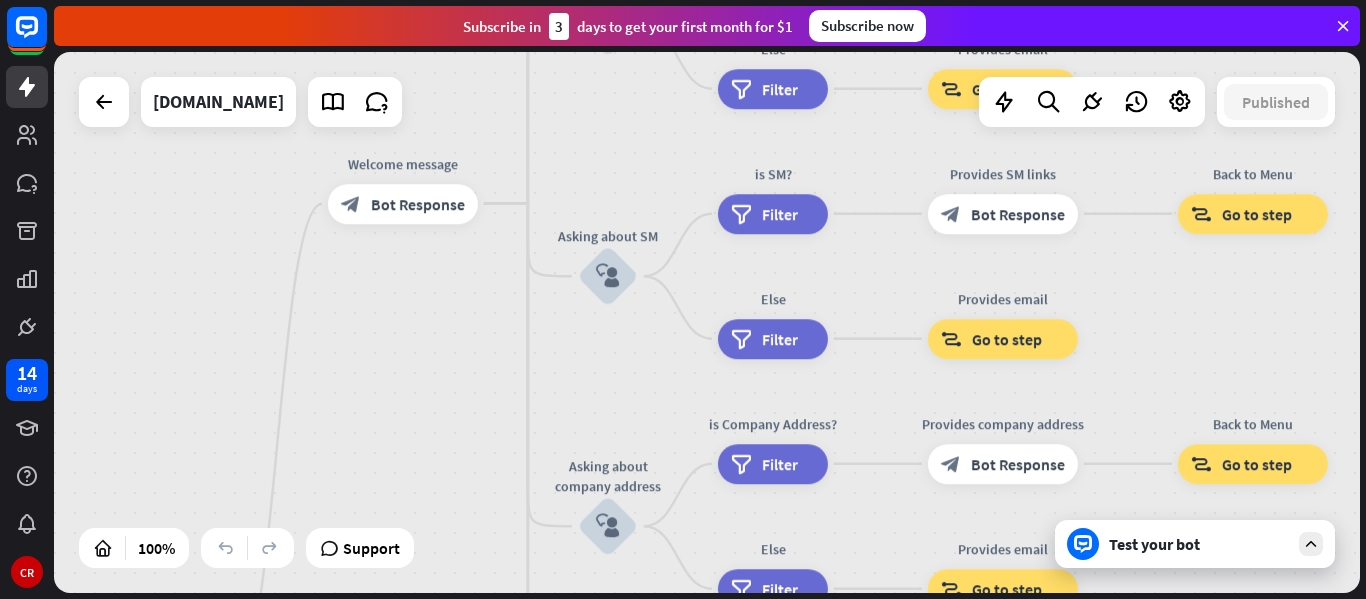 drag, startPoint x: 1226, startPoint y: 317, endPoint x: 1149, endPoint y: 558, distance: 253.00198 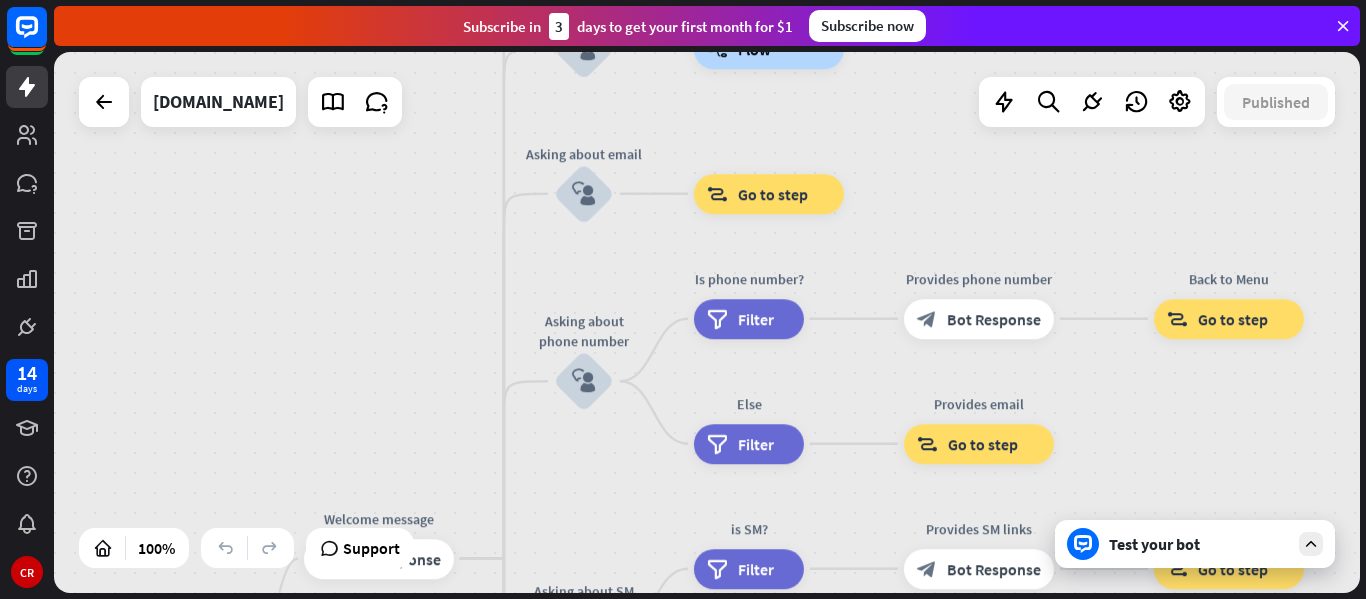 drag, startPoint x: 1197, startPoint y: 285, endPoint x: 1175, endPoint y: 646, distance: 361.66974 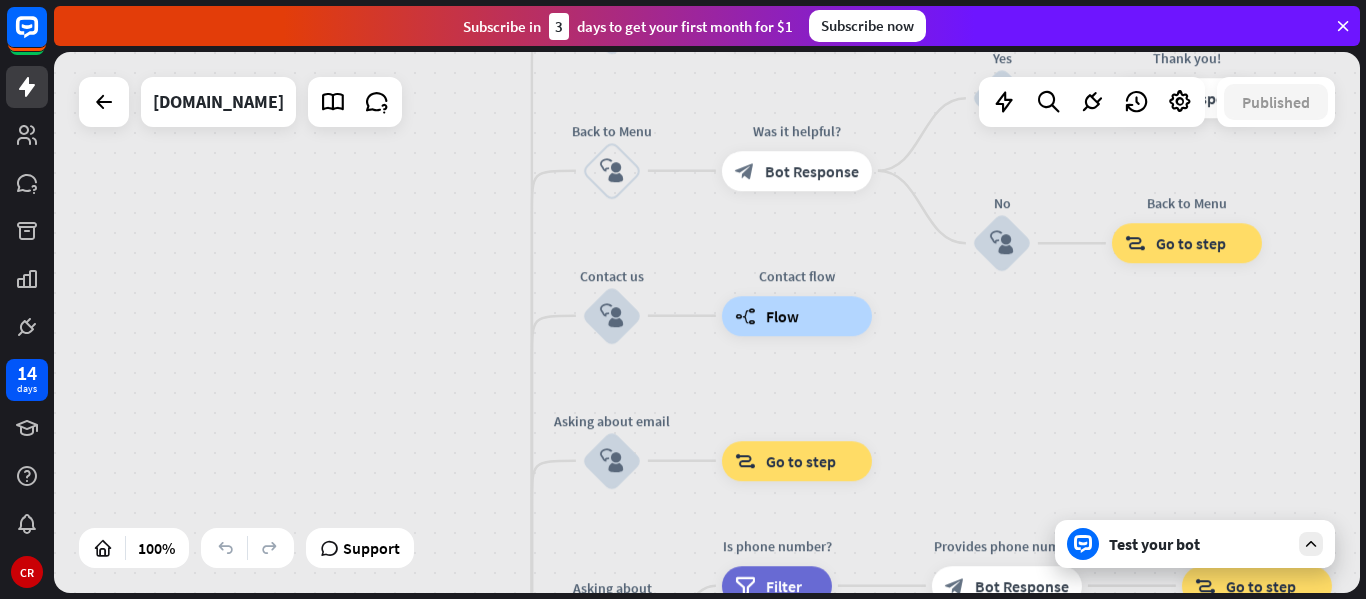 drag, startPoint x: 1152, startPoint y: 378, endPoint x: 1155, endPoint y: 552, distance: 174.02586 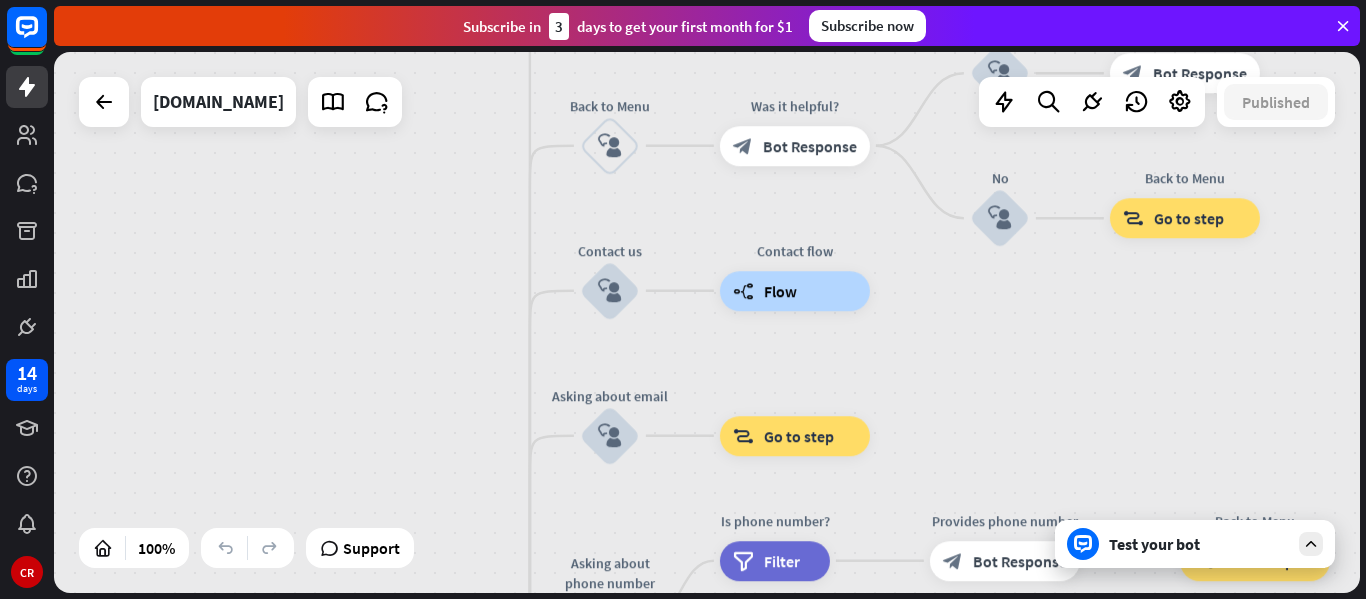 drag, startPoint x: 1138, startPoint y: 226, endPoint x: 1060, endPoint y: 326, distance: 126.82271 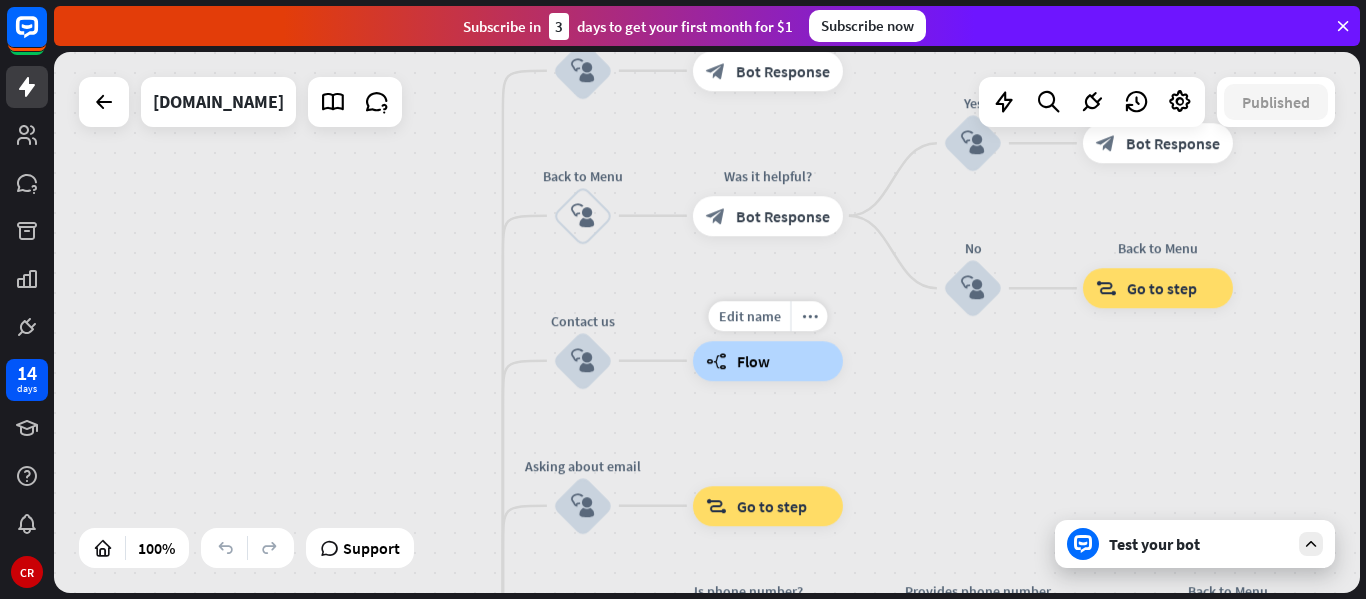 drag, startPoint x: 772, startPoint y: 357, endPoint x: 751, endPoint y: 411, distance: 57.939625 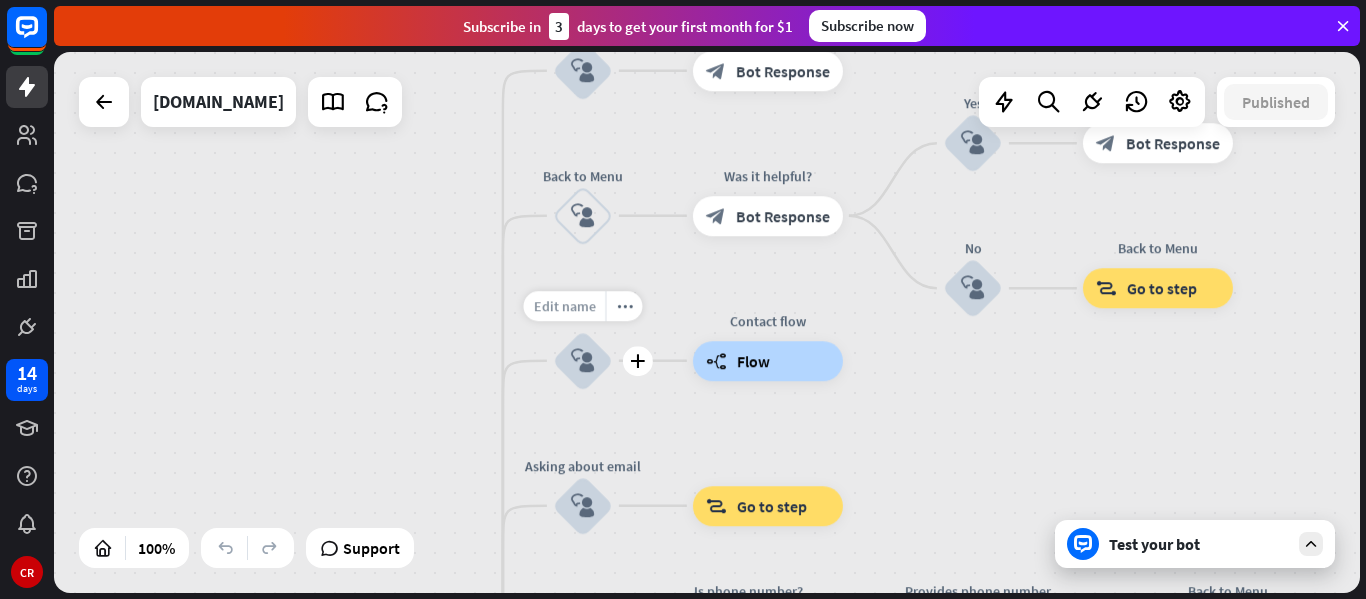 click on "Edit name" at bounding box center (564, 306) 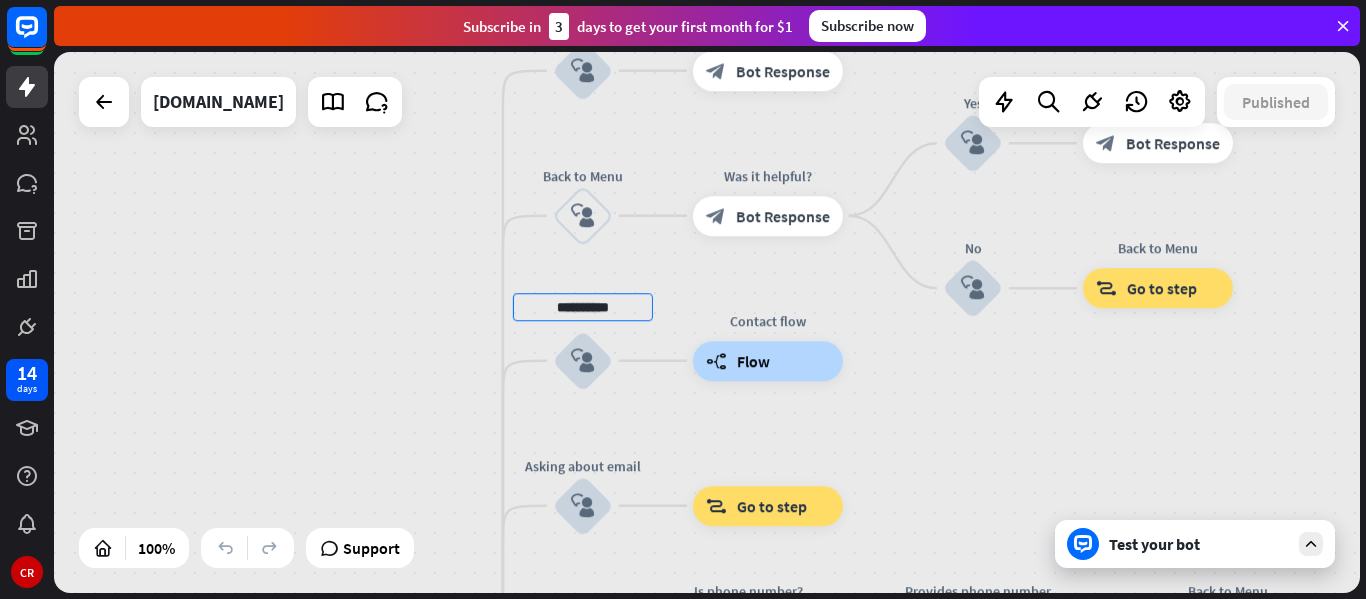 click on "**********" at bounding box center (707, 322) 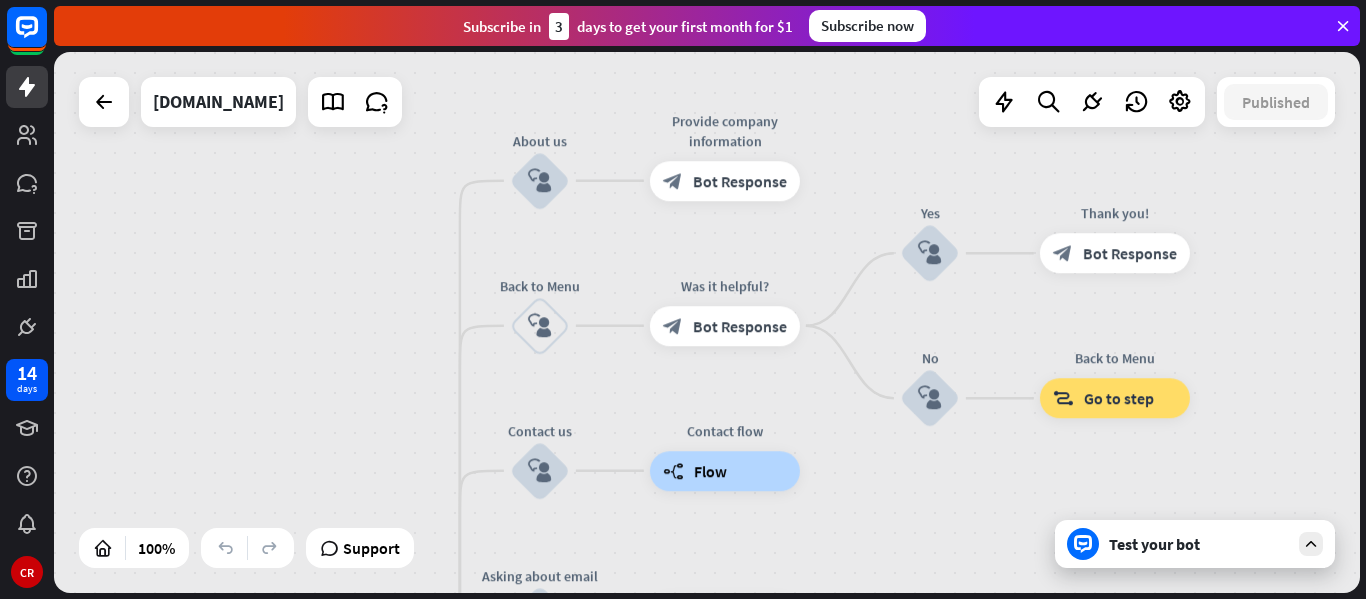 drag, startPoint x: 906, startPoint y: 422, endPoint x: 865, endPoint y: 483, distance: 73.4983 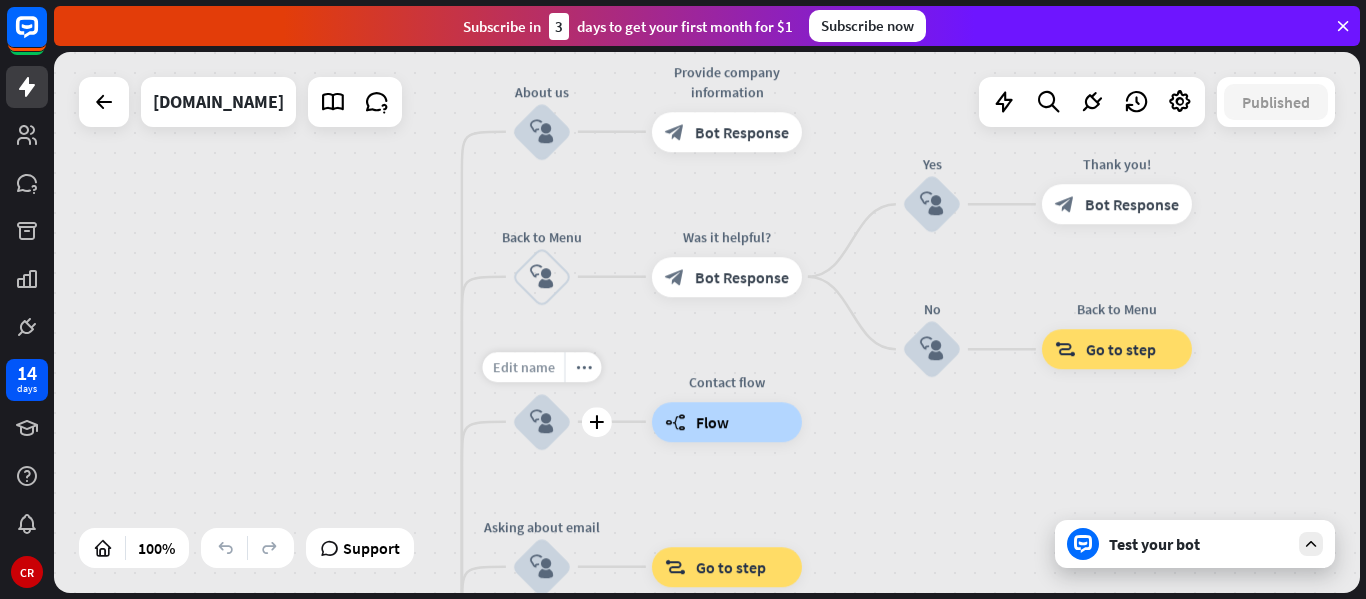 click on "Edit name" at bounding box center (523, 367) 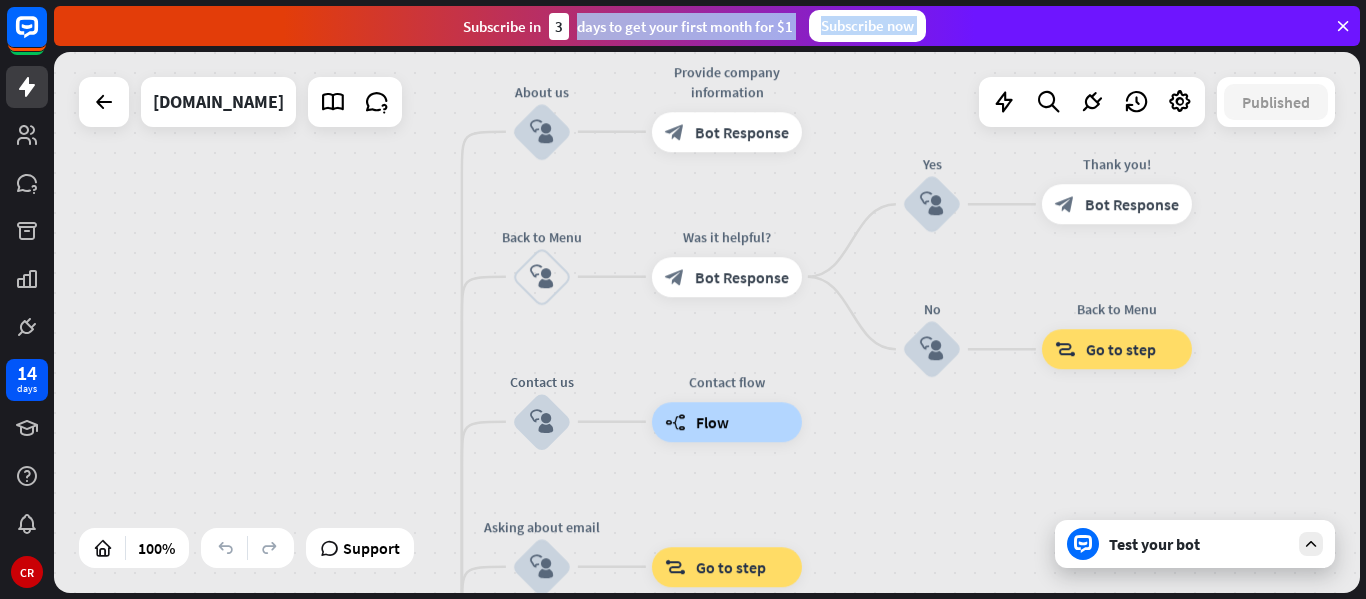 click on "**********" at bounding box center [710, 299] 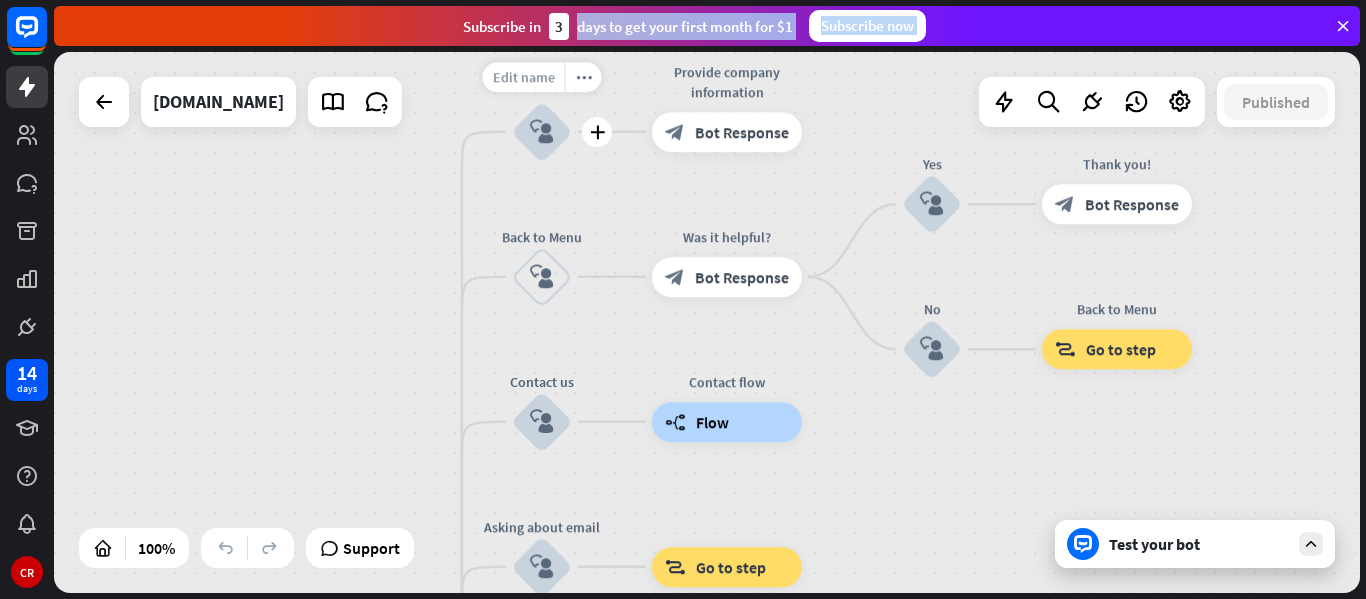 click on "Edit name" at bounding box center (523, 77) 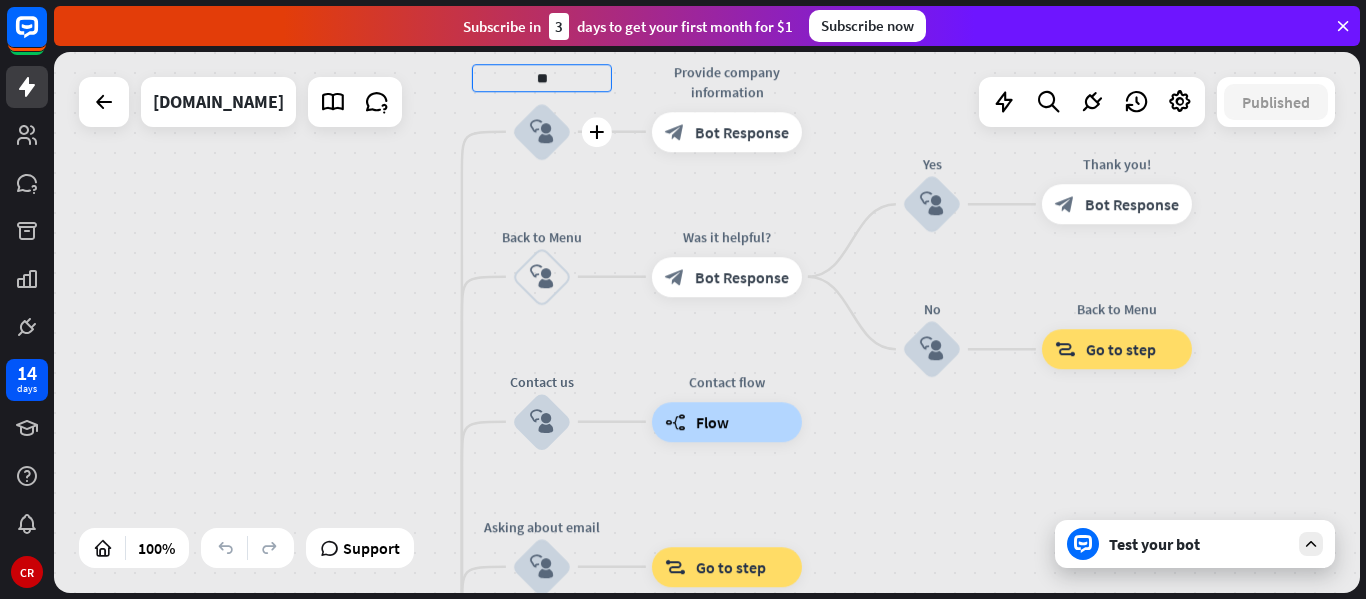 type on "*" 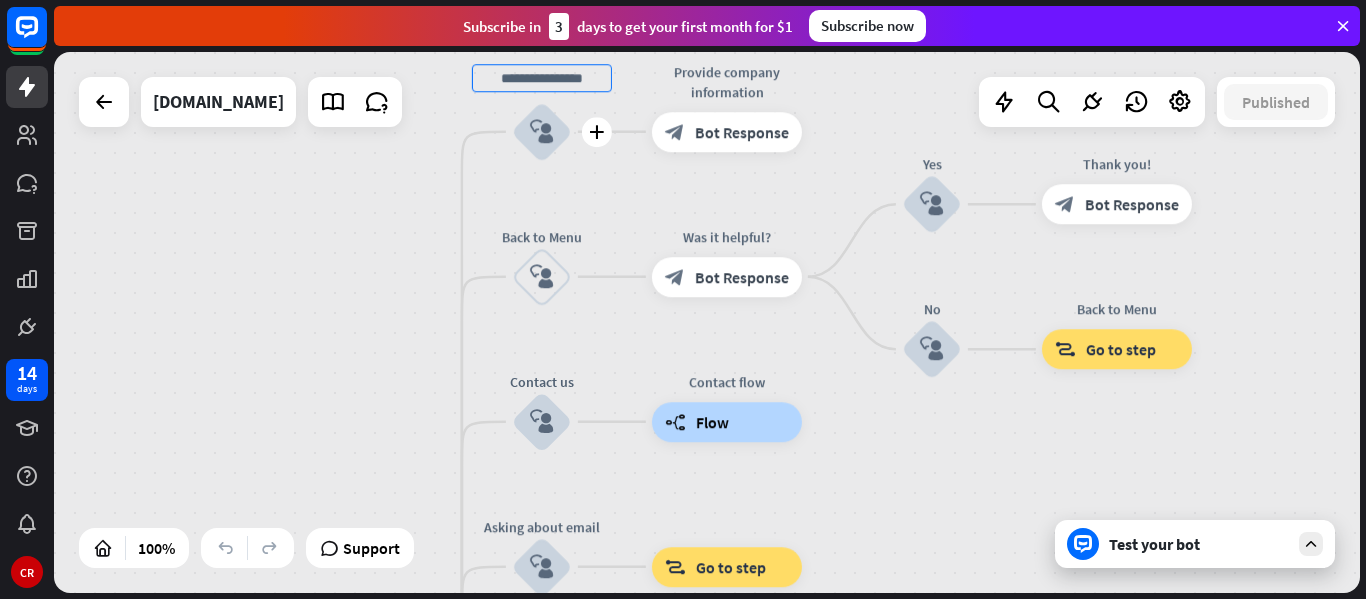type on "*" 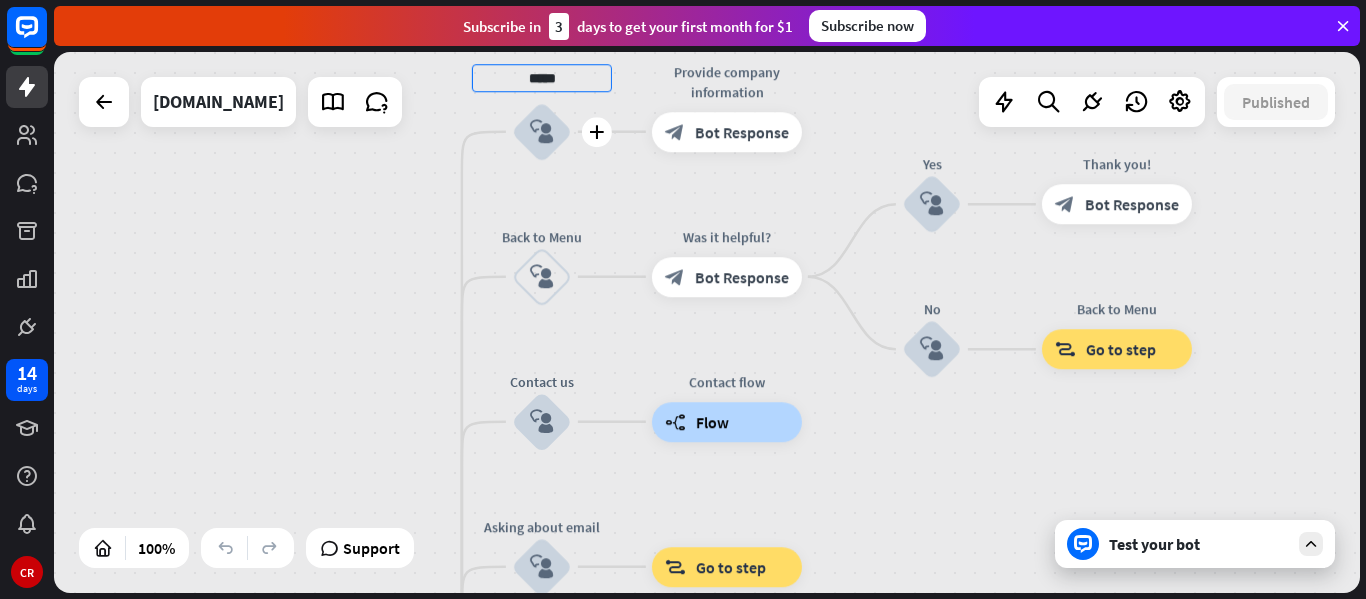 type on "*****" 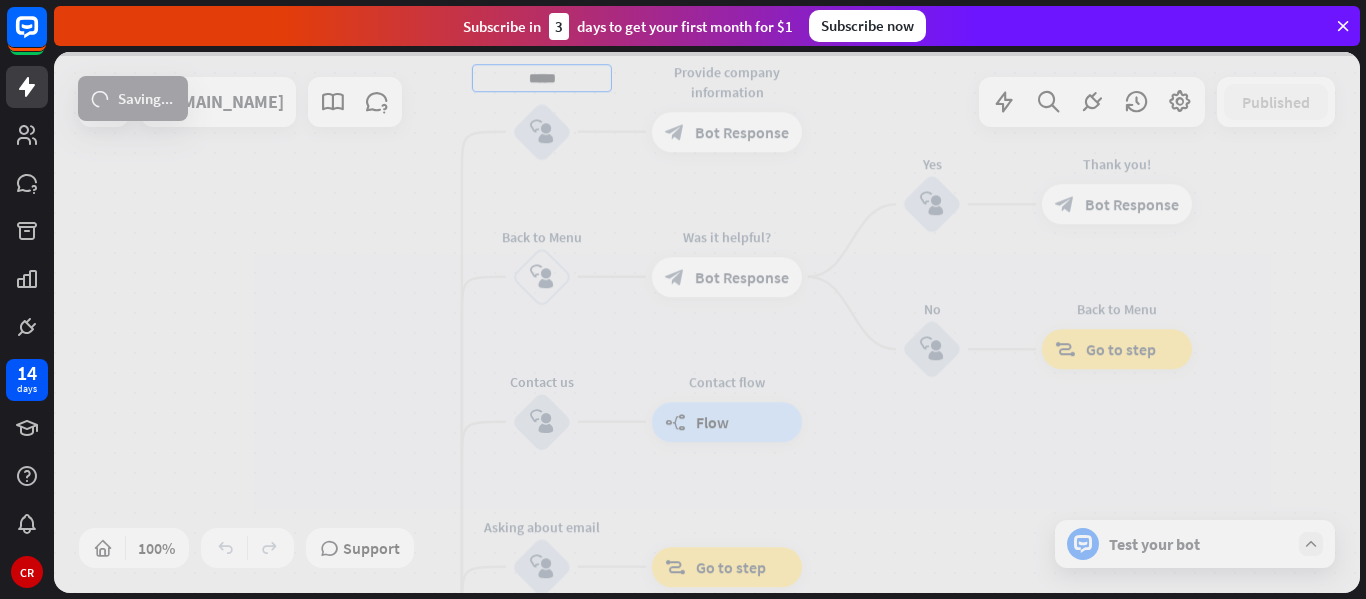click on "home_2   Start point                 Welcome message   block_bot_response   Bot Response         *****           block_user_input                 Provide company information   block_bot_response   Bot Response                 Back to Menu   block_user_input                 Was it helpful?   block_bot_response   Bot Response                 Yes   block_user_input                 Thank you!   block_bot_response   Bot Response                 No   block_user_input                 Back to Menu   block_goto   Go to step                 Contact us   block_user_input                 Contact flow   builder_tree   Flow                 Asking about email   block_user_input                   block_goto   Go to step                 Asking about phone number   block_user_input                 Is phone number?   filter   Filter                 Provides phone number   block_bot_response   Bot Response                 Back to Menu   block_goto   Go to step                 Else   filter   Filter" at bounding box center [707, 322] 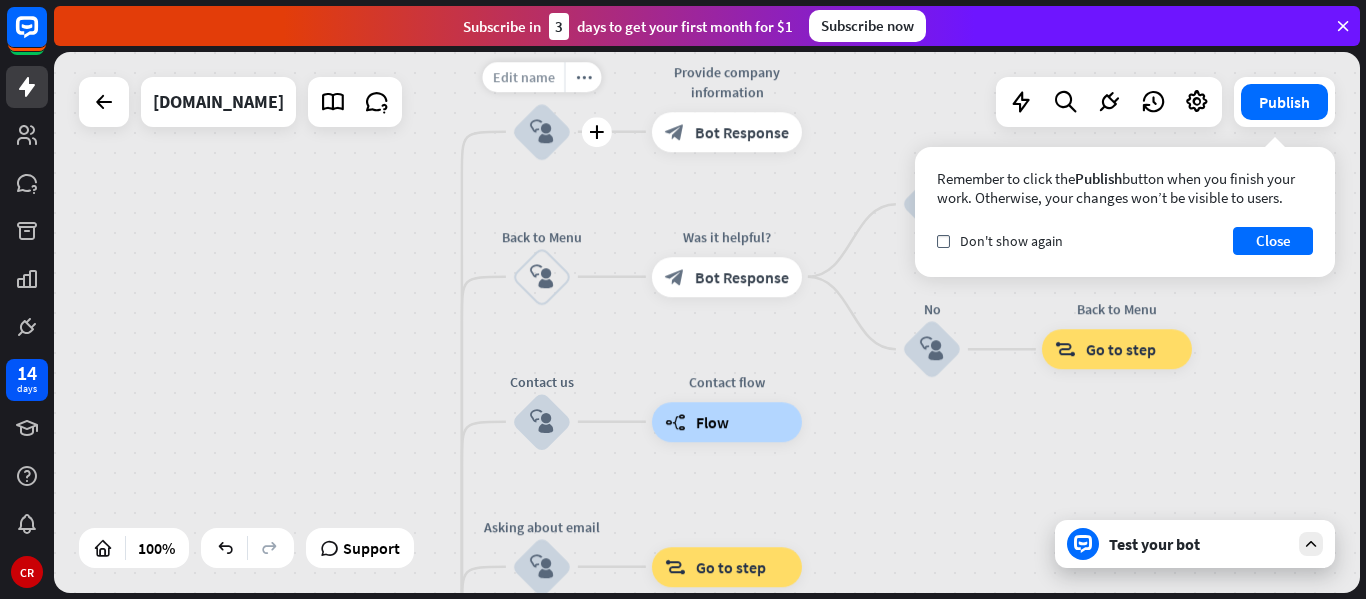 click on "Edit name" at bounding box center [523, 77] 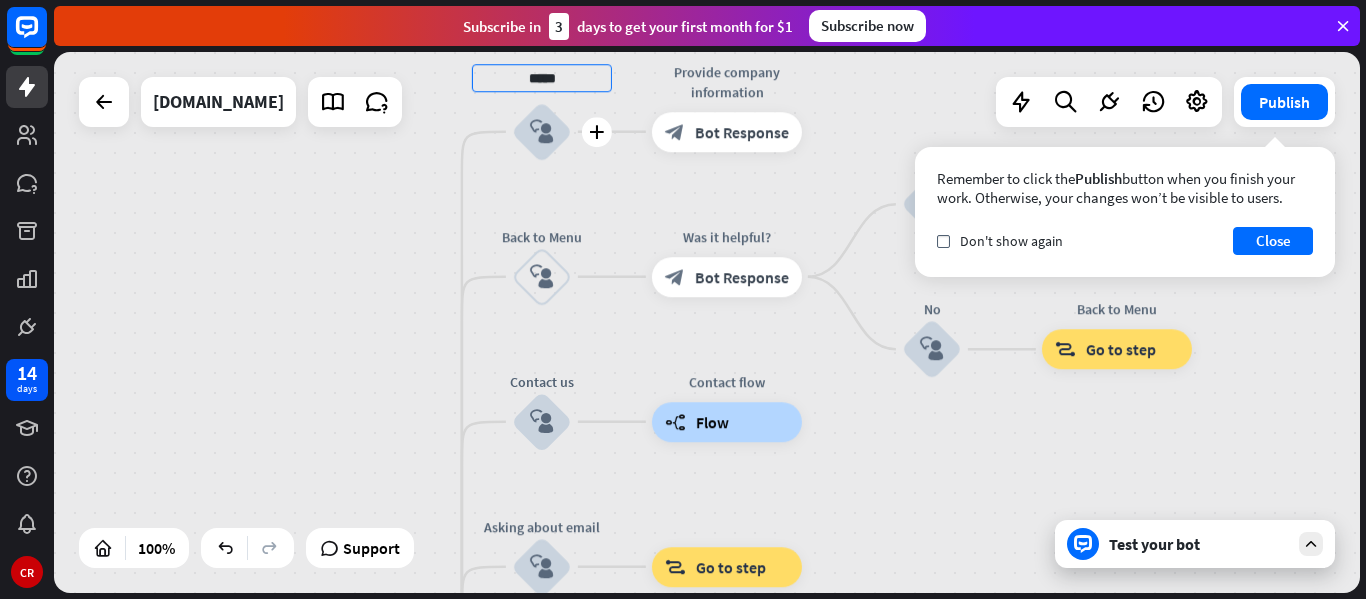 click on "*****" at bounding box center [542, 78] 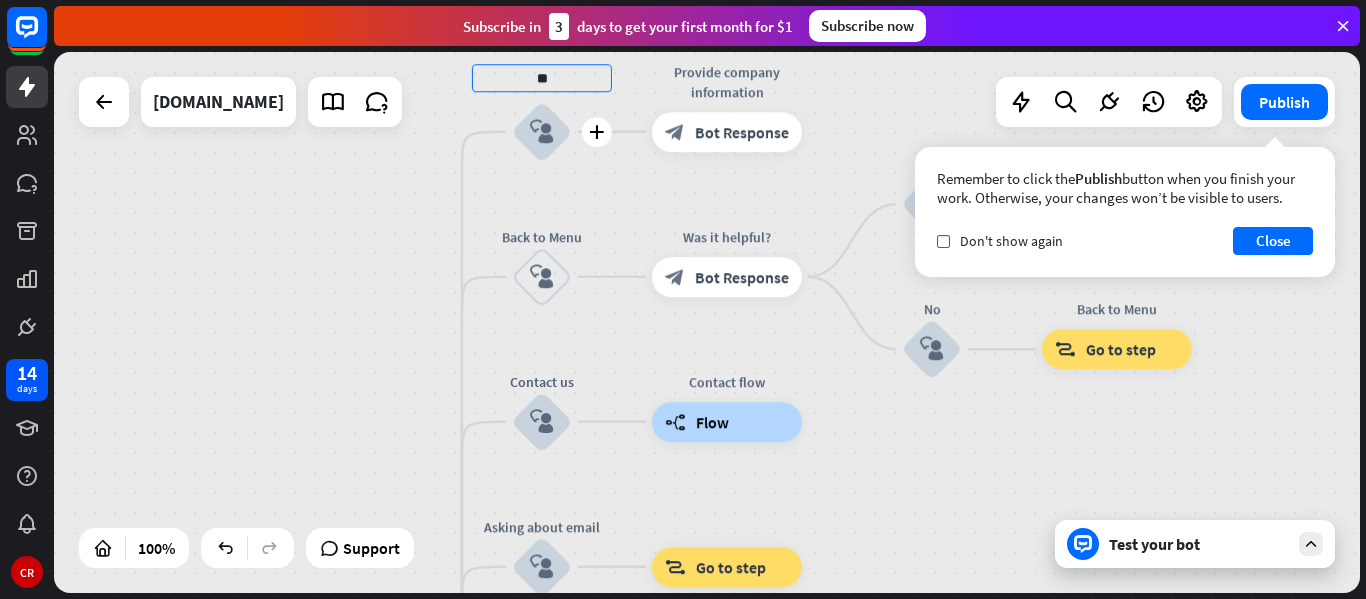 type on "*" 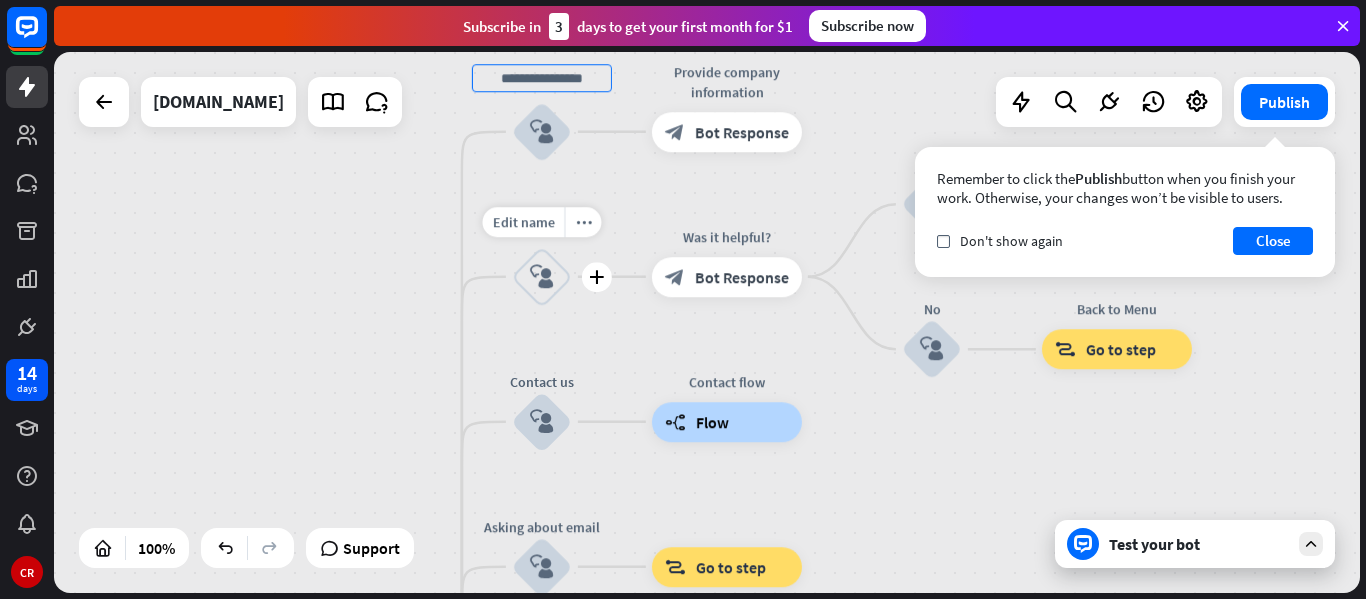 type 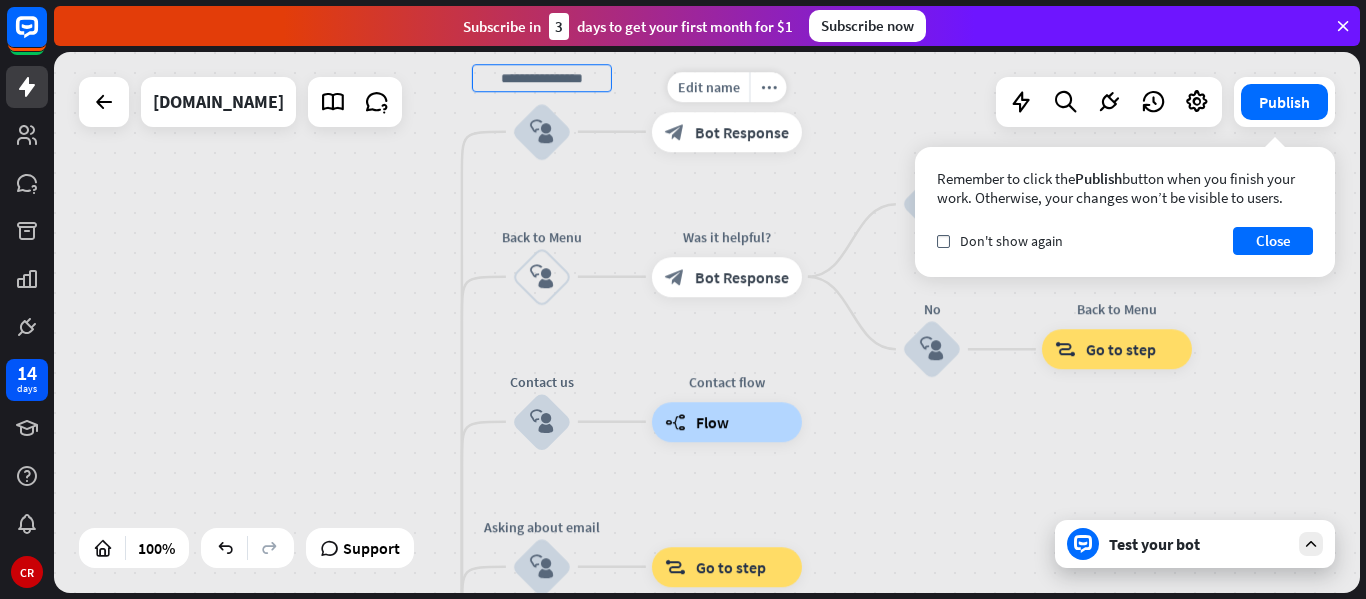 click on "home_2   Start point                 Welcome message   block_bot_response   Bot Response                   block_user_input       Edit name   more_horiz           Provide company information   block_bot_response   Bot Response       Edit name   more_horiz           Back to Menu   block_user_input                 Was it helpful?   block_bot_response   Bot Response                 Yes   block_user_input                 Thank you!   block_bot_response   Bot Response                 No   block_user_input                 Back to Menu   block_goto   Go to step                 Contact us   block_user_input                 Contact flow   builder_tree   Flow                 Asking about email   block_user_input                   block_goto   Go to step                 Asking about phone number   block_user_input                 Is phone number?   filter   Filter                 Provides phone number   block_bot_response   Bot Response                 Back to Menu   block_goto   Go to step" at bounding box center (707, 322) 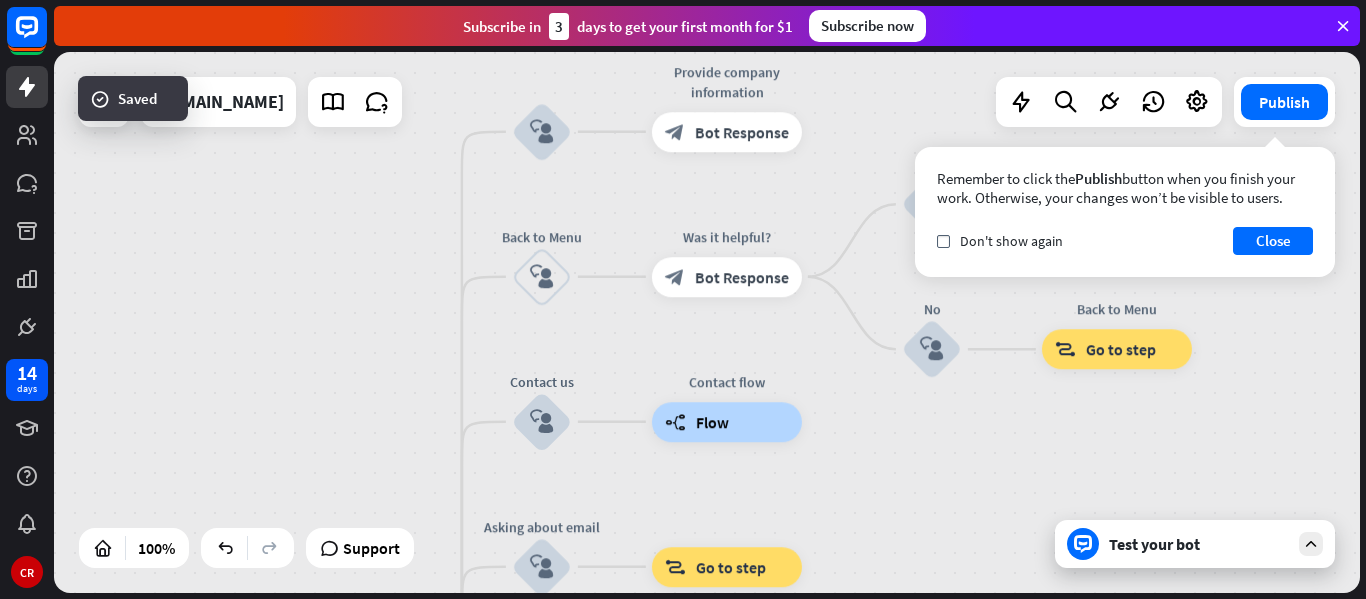 click on "Provide company information   block_bot_response   Bot Response" at bounding box center (727, 132) 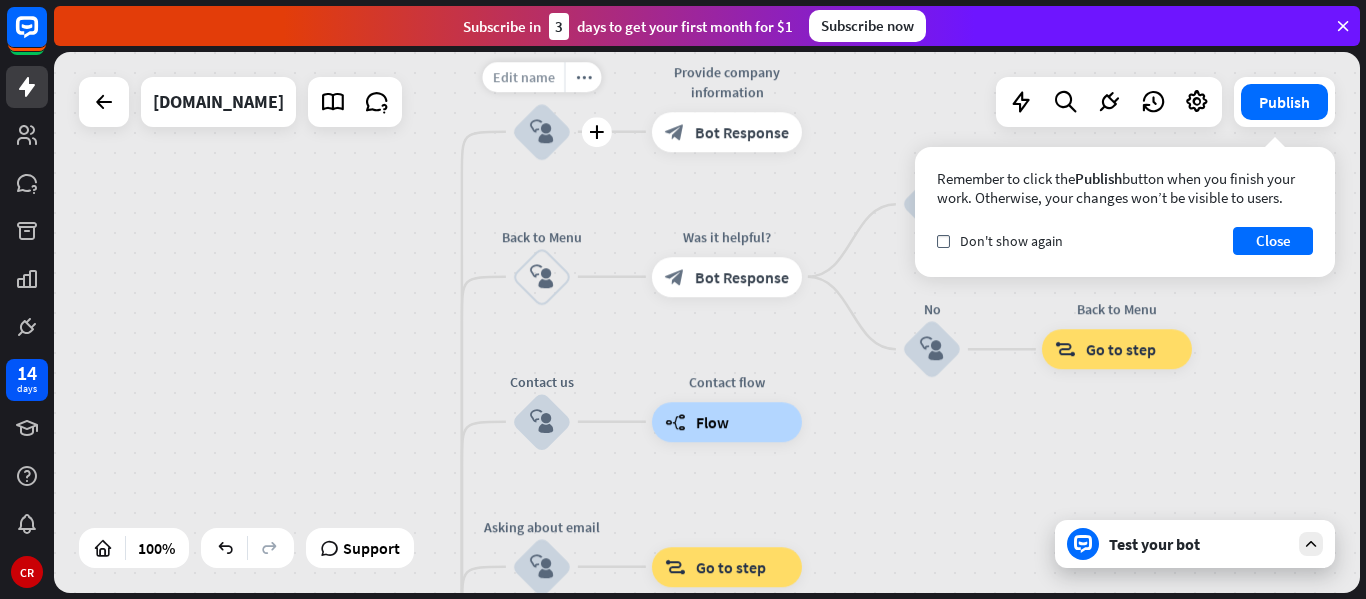 click on "Edit name" at bounding box center (523, 77) 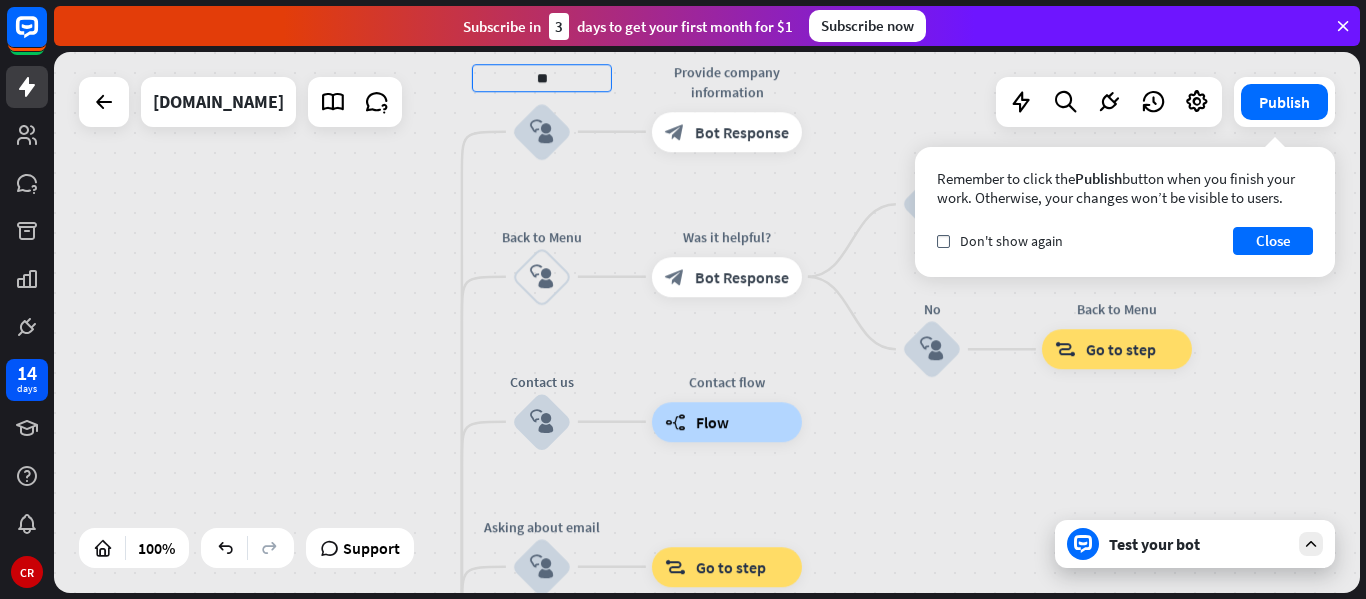 type on "*" 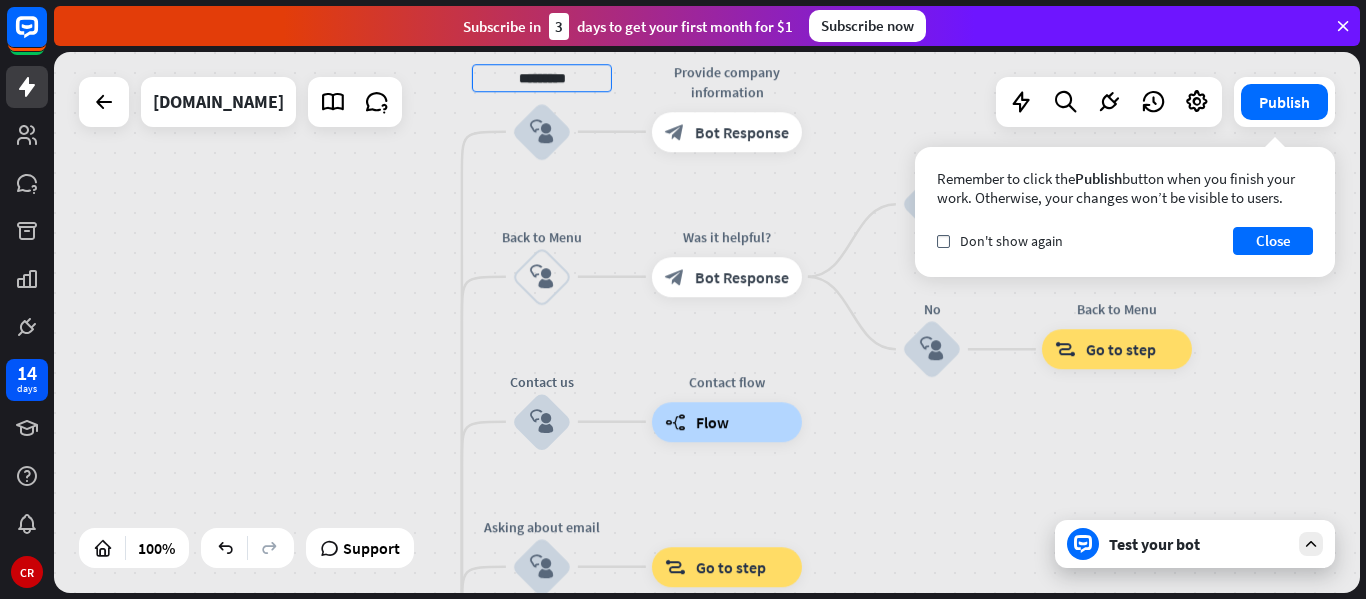 type on "*********" 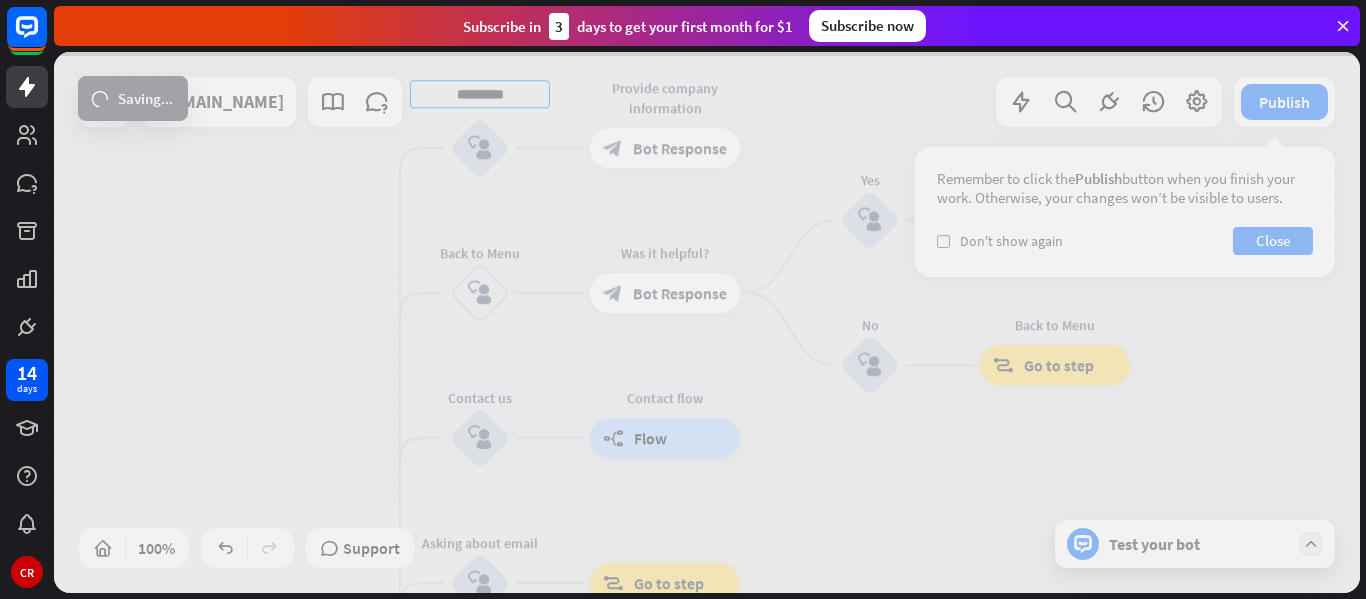 click on "home_2   Start point                 Welcome message   block_bot_response   Bot Response         *********           block_user_input                 Provide company information   block_bot_response   Bot Response                 Back to Menu   block_user_input                 Was it helpful?   block_bot_response   Bot Response                 Yes   block_user_input                 Thank you!   block_bot_response   Bot Response                 No   block_user_input                 Back to Menu   block_goto   Go to step                 Contact us   block_user_input                 Contact flow   builder_tree   Flow                 Asking about email   block_user_input                   block_goto   Go to step                 Asking about phone number   block_user_input                 Is phone number?   filter   Filter                 Provides phone number   block_bot_response   Bot Response                 Back to Menu   block_goto   Go to step                 Else   filter   Filter" at bounding box center [707, 322] 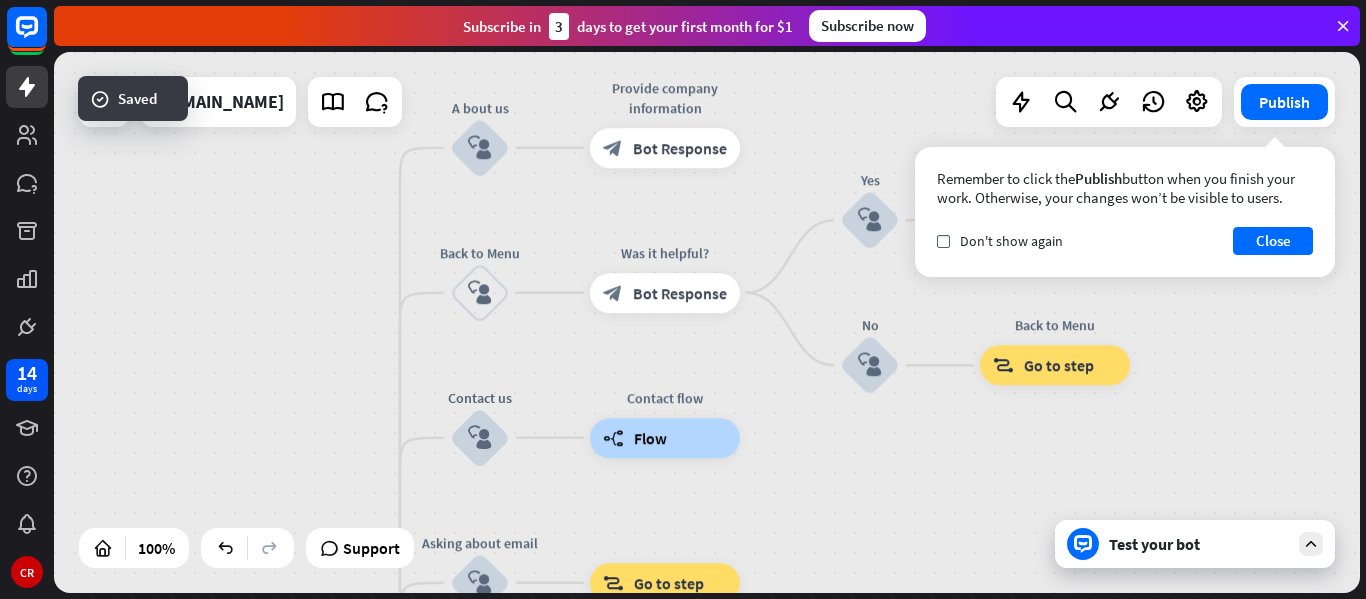 click on "home_2   Start point                 Welcome message   block_bot_response   Bot Response                 A bout us   block_user_input                 Provide company information   block_bot_response   Bot Response                 Back to Menu   block_user_input                 Was it helpful?   block_bot_response   Bot Response                 Yes   block_user_input                 Thank you!   block_bot_response   Bot Response                 No   block_user_input                 Back to Menu   block_goto   Go to step                 Contact us   block_user_input                 Contact flow   builder_tree   Flow                 Asking about email   block_user_input                   block_goto   Go to step                 Asking about phone number   block_user_input                 Is phone number?   filter   Filter                 Provides phone number   block_bot_response   Bot Response                 Back to Menu   block_goto   Go to step                 Else   filter   Filter" at bounding box center [707, 322] 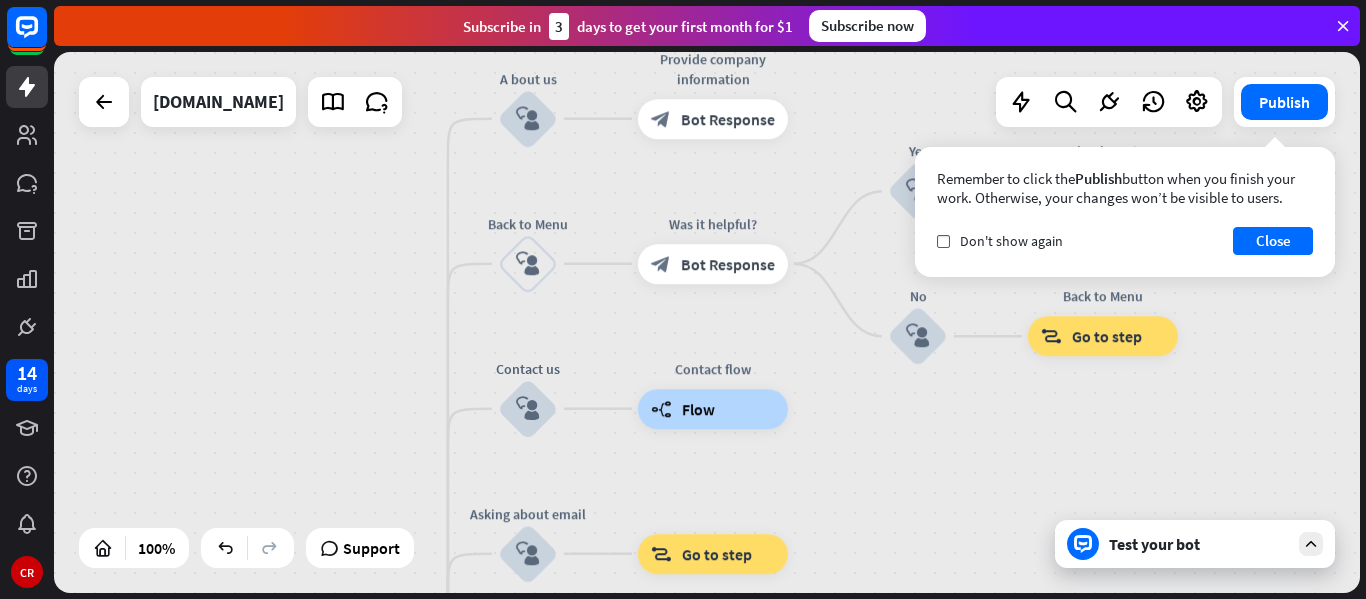 drag, startPoint x: 846, startPoint y: 115, endPoint x: 896, endPoint y: 87, distance: 57.306194 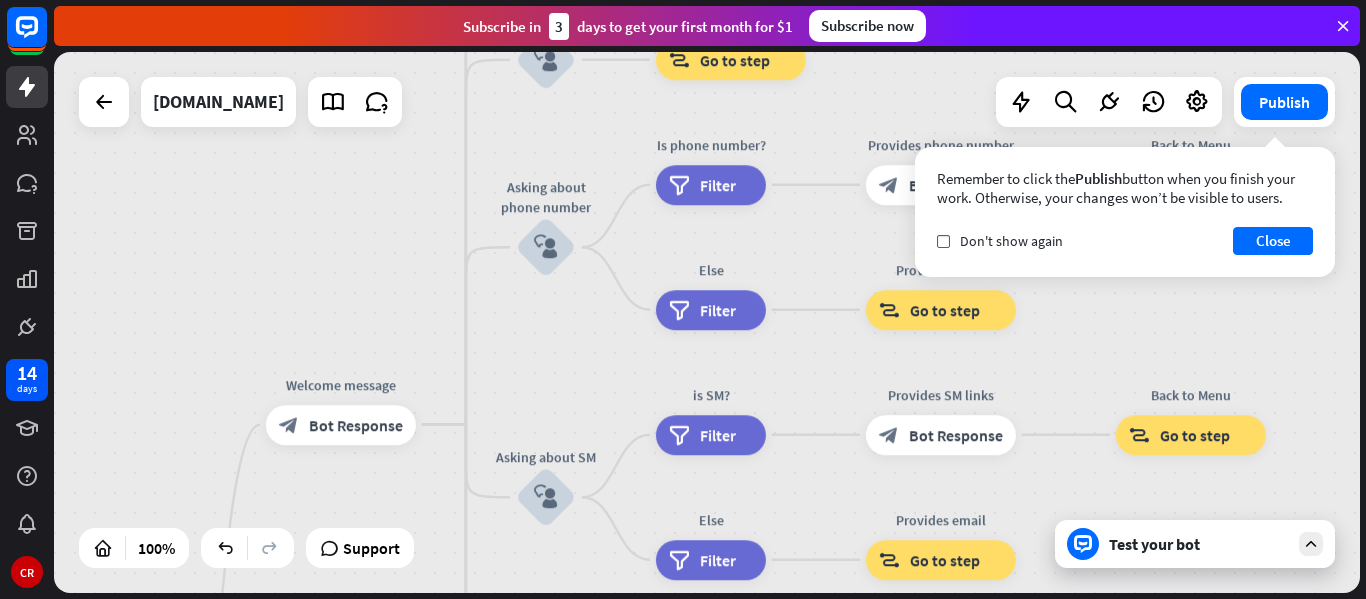 drag, startPoint x: 843, startPoint y: 373, endPoint x: 864, endPoint y: -121, distance: 494.44617 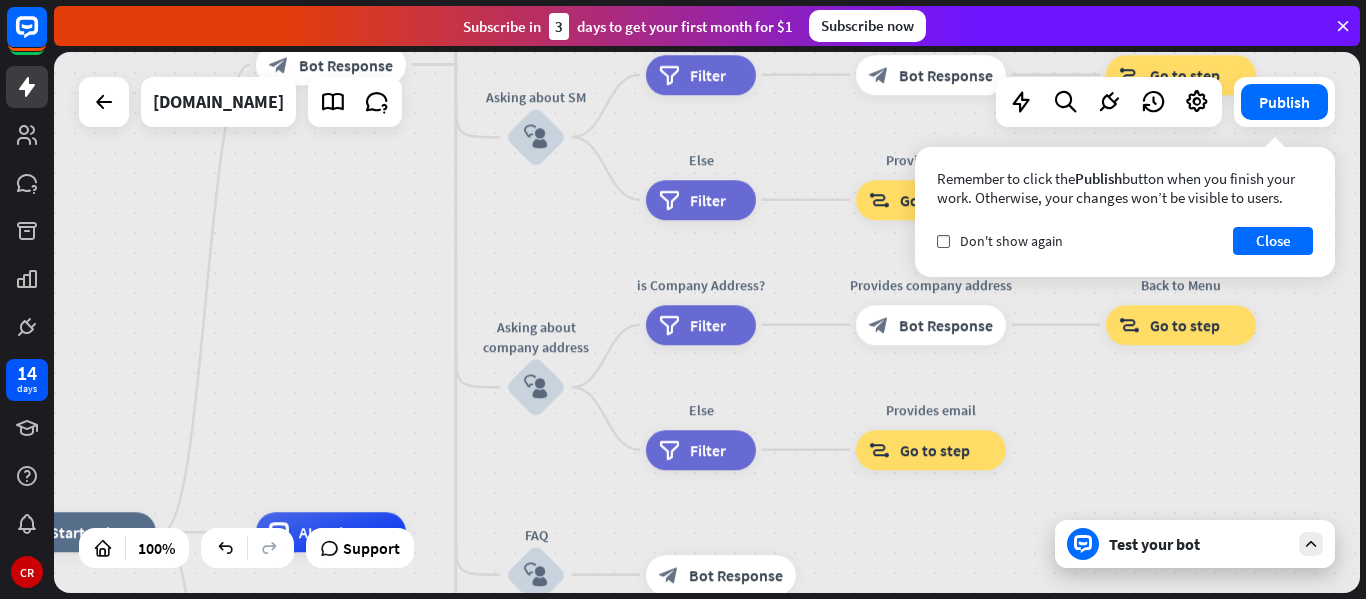 drag, startPoint x: 803, startPoint y: 237, endPoint x: 876, endPoint y: -121, distance: 365.36694 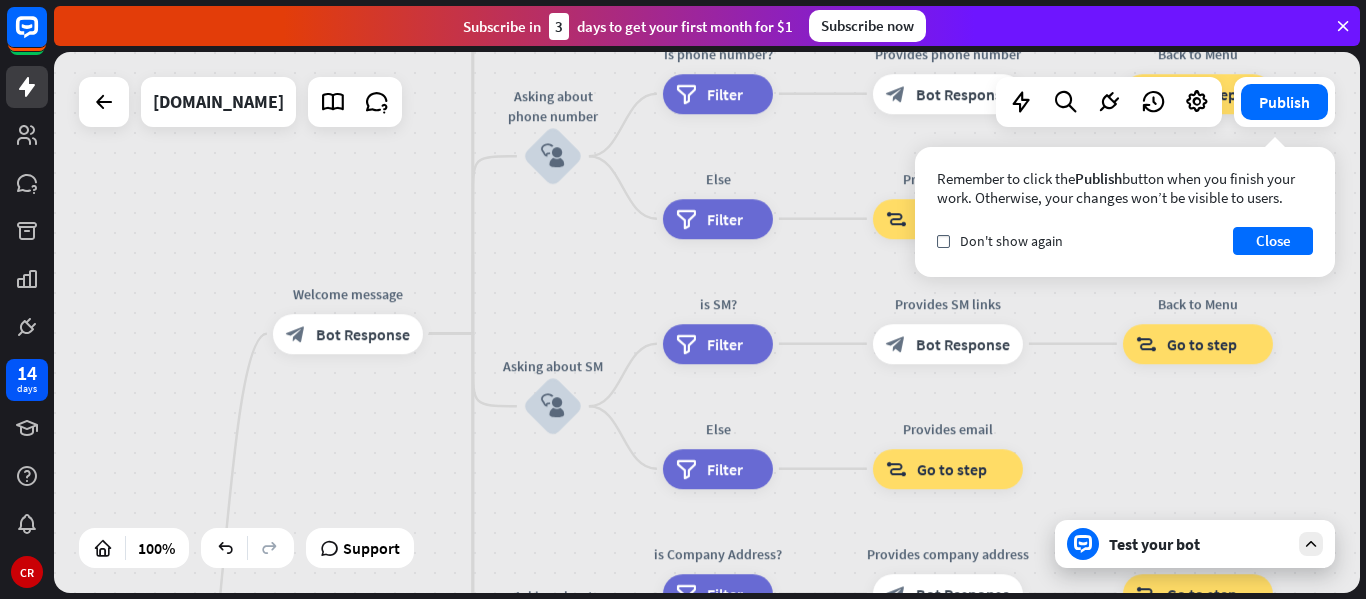 drag, startPoint x: 876, startPoint y: 377, endPoint x: 801, endPoint y: 624, distance: 258.13562 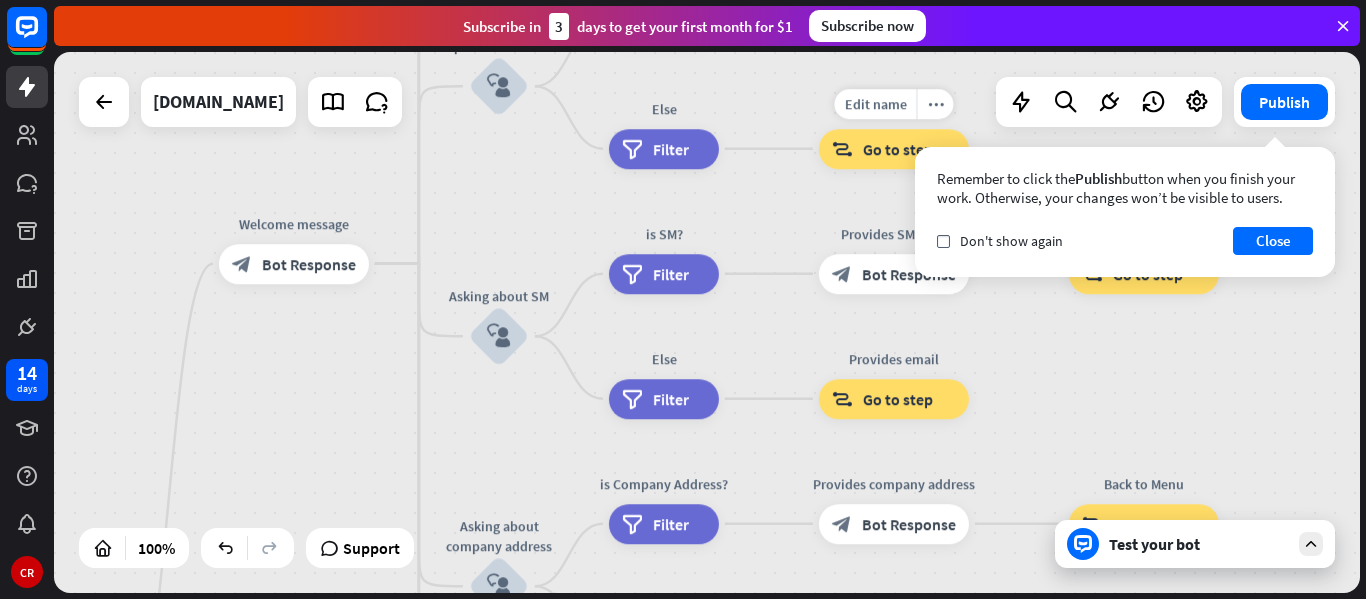 drag, startPoint x: 847, startPoint y: 165, endPoint x: 794, endPoint y: 100, distance: 83.86894 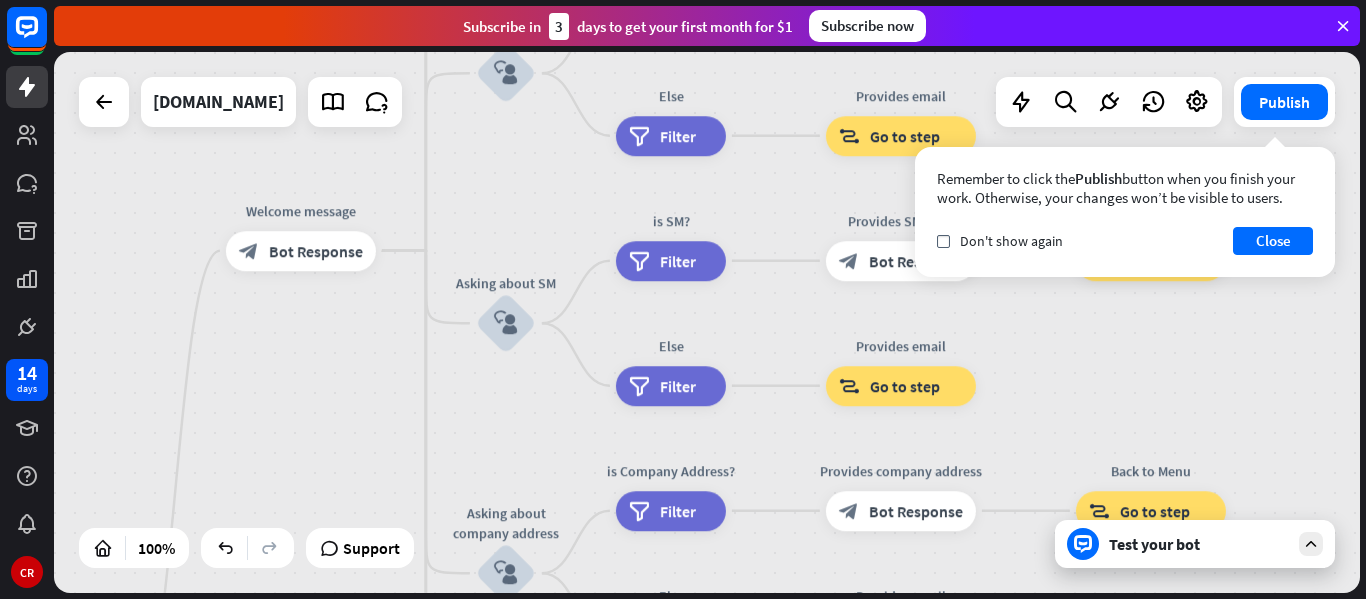 drag, startPoint x: 1204, startPoint y: 538, endPoint x: 1192, endPoint y: 521, distance: 20.808653 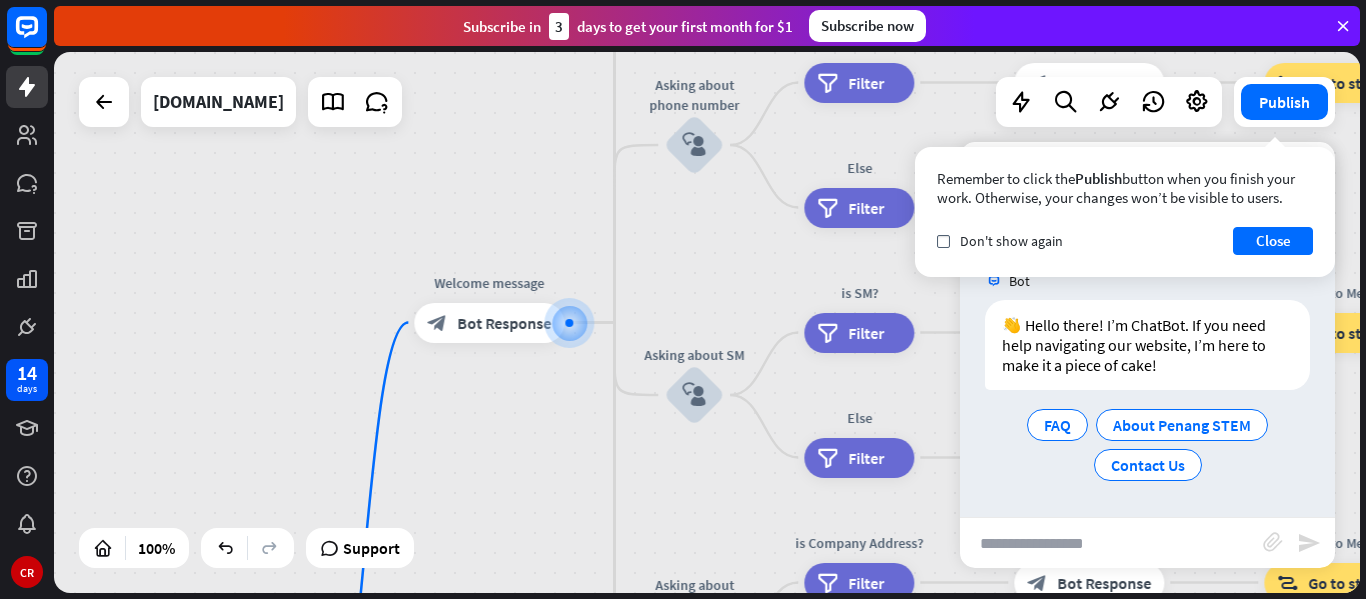 drag, startPoint x: 929, startPoint y: 226, endPoint x: 929, endPoint y: 237, distance: 11 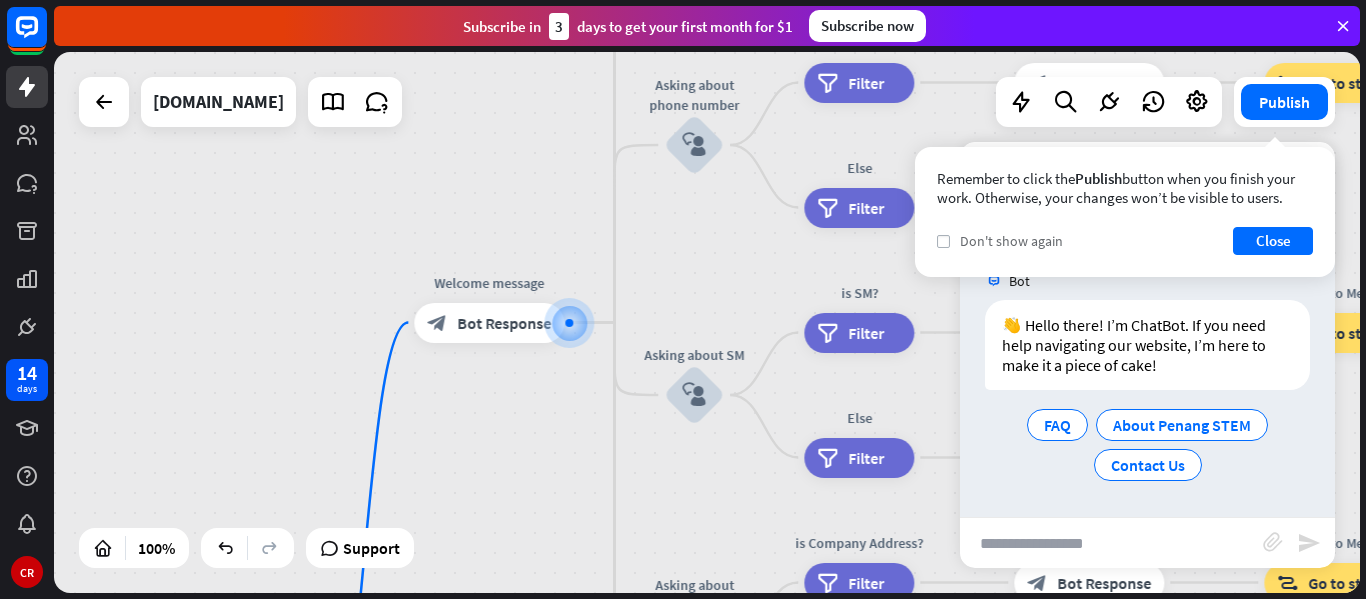 click on "check" at bounding box center [943, 241] 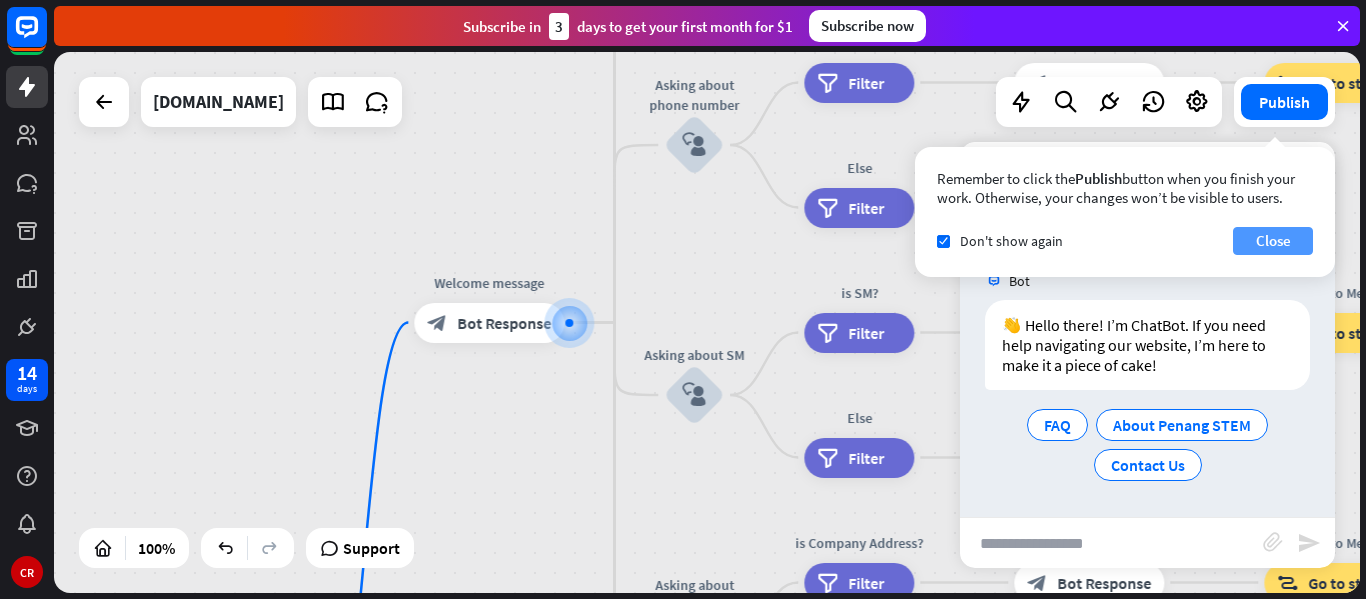 click on "Close" at bounding box center (1273, 241) 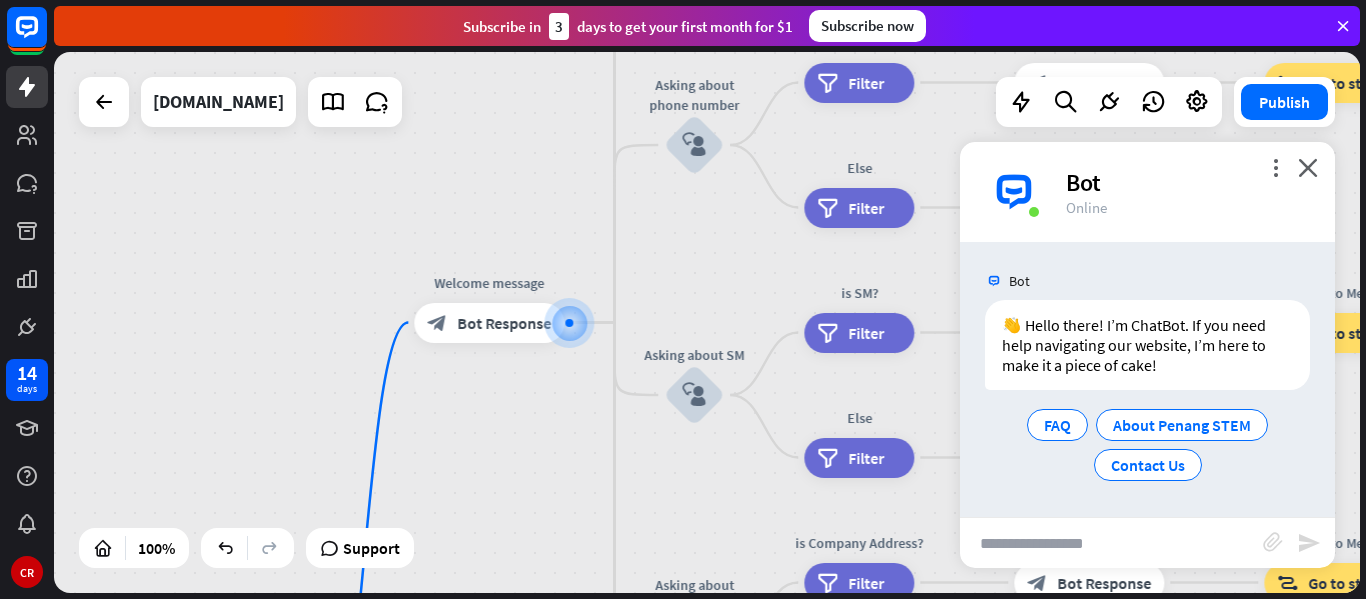 click at bounding box center [1111, 543] 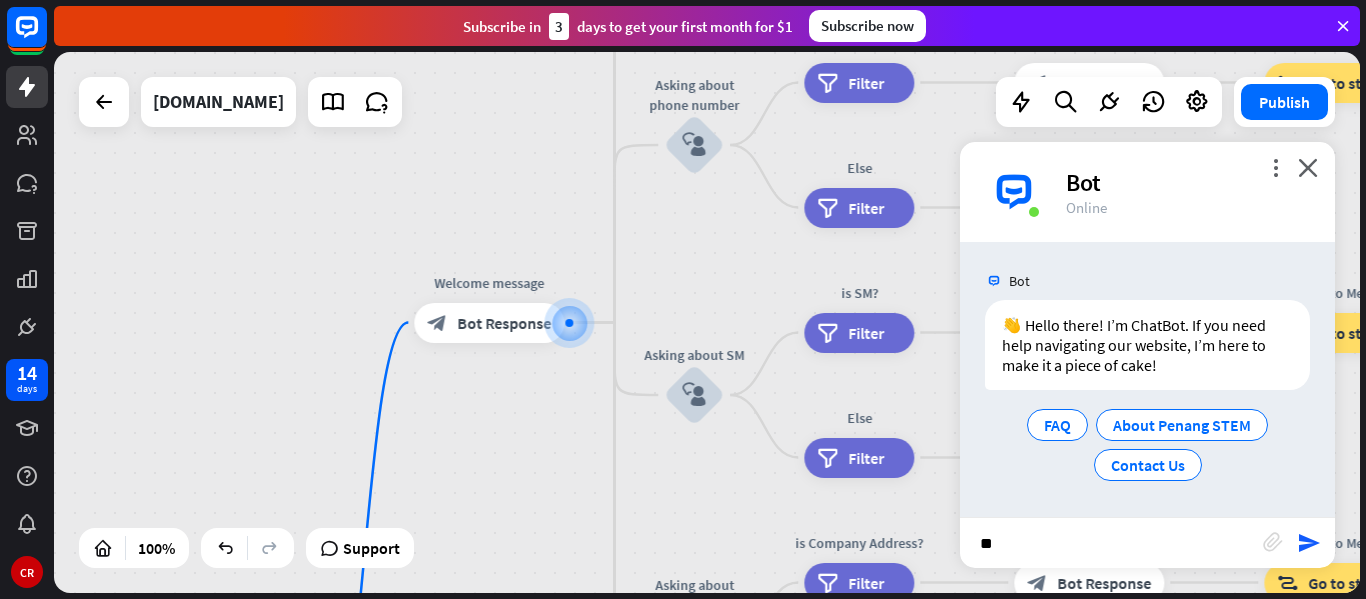 type on "*" 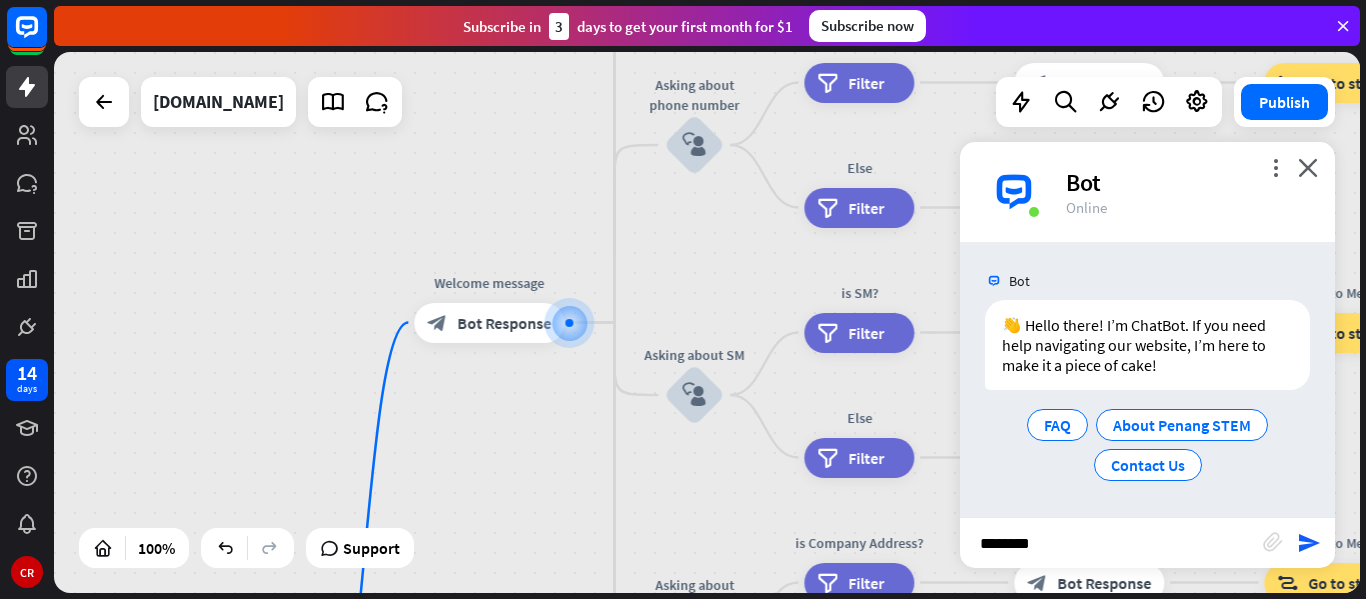 type on "*********" 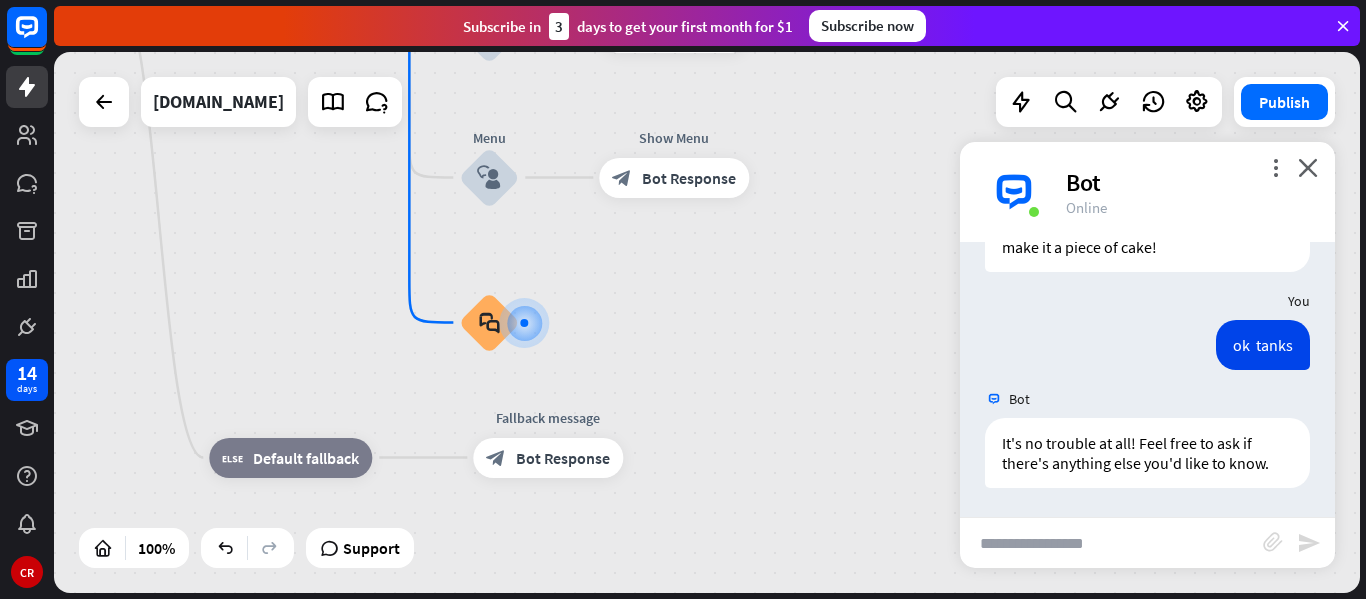 scroll, scrollTop: 119, scrollLeft: 0, axis: vertical 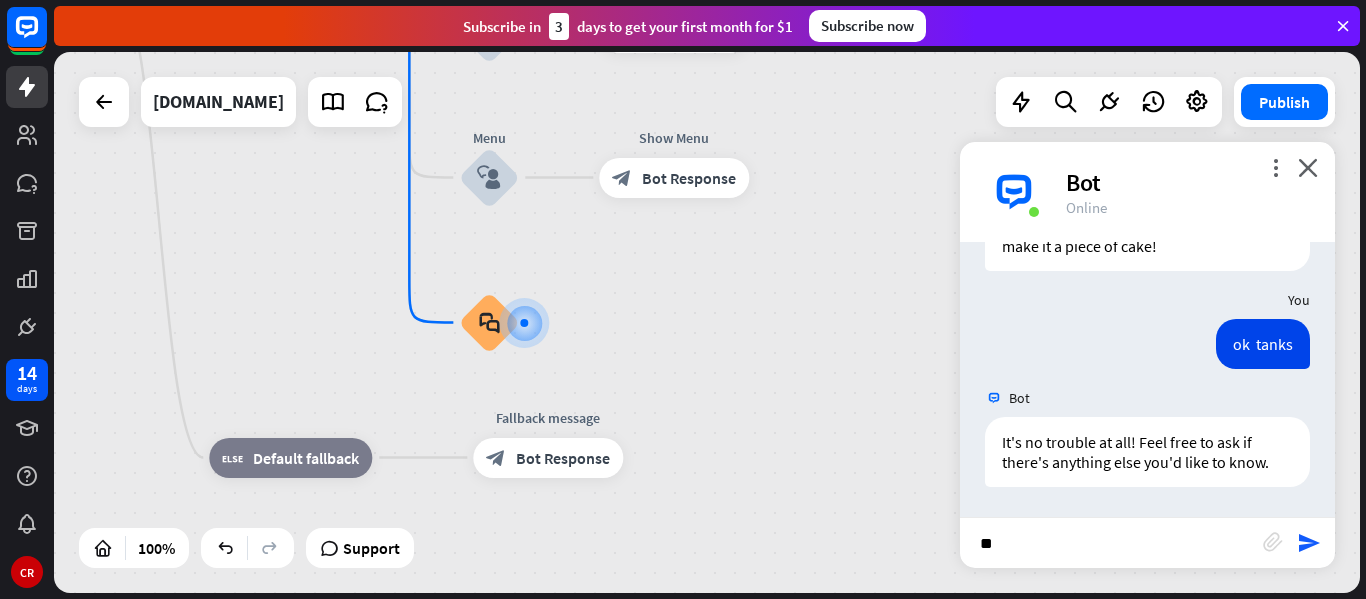 type on "*" 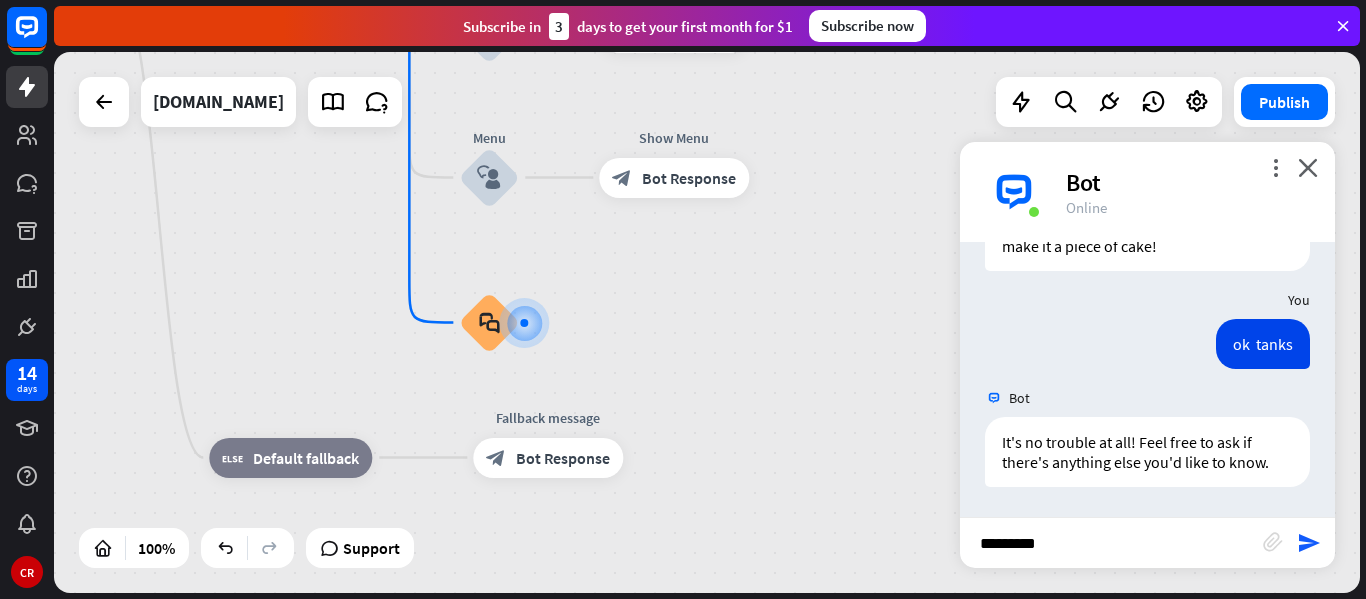 type on "**********" 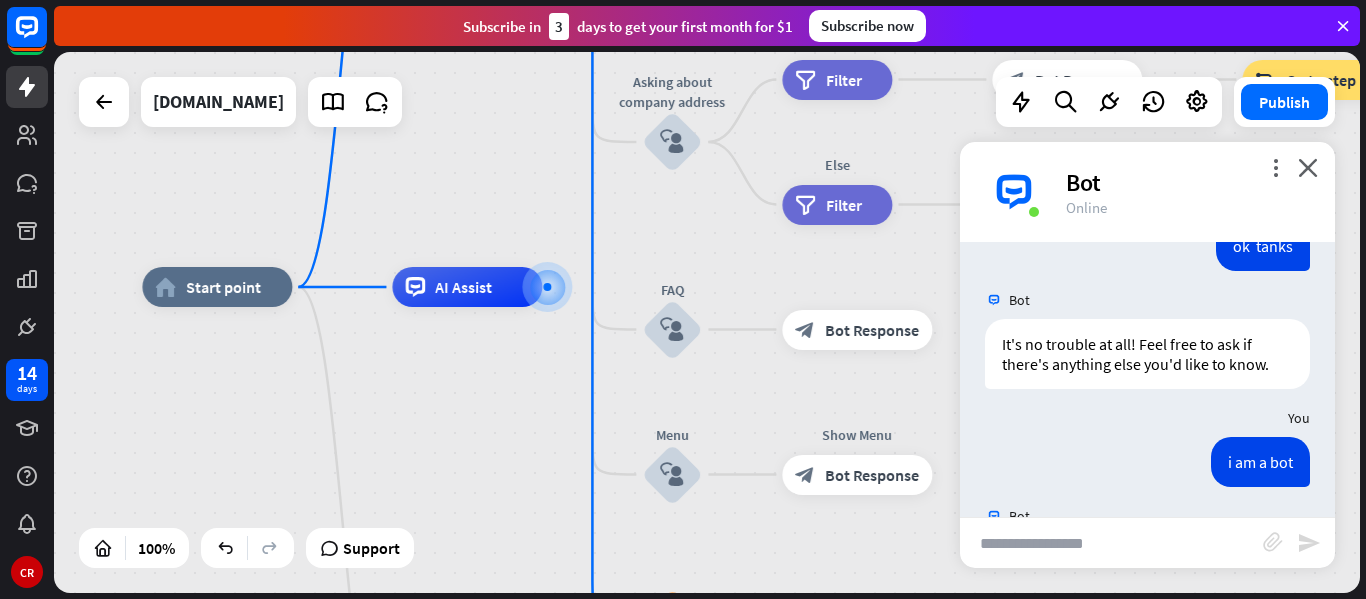 scroll, scrollTop: 415, scrollLeft: 0, axis: vertical 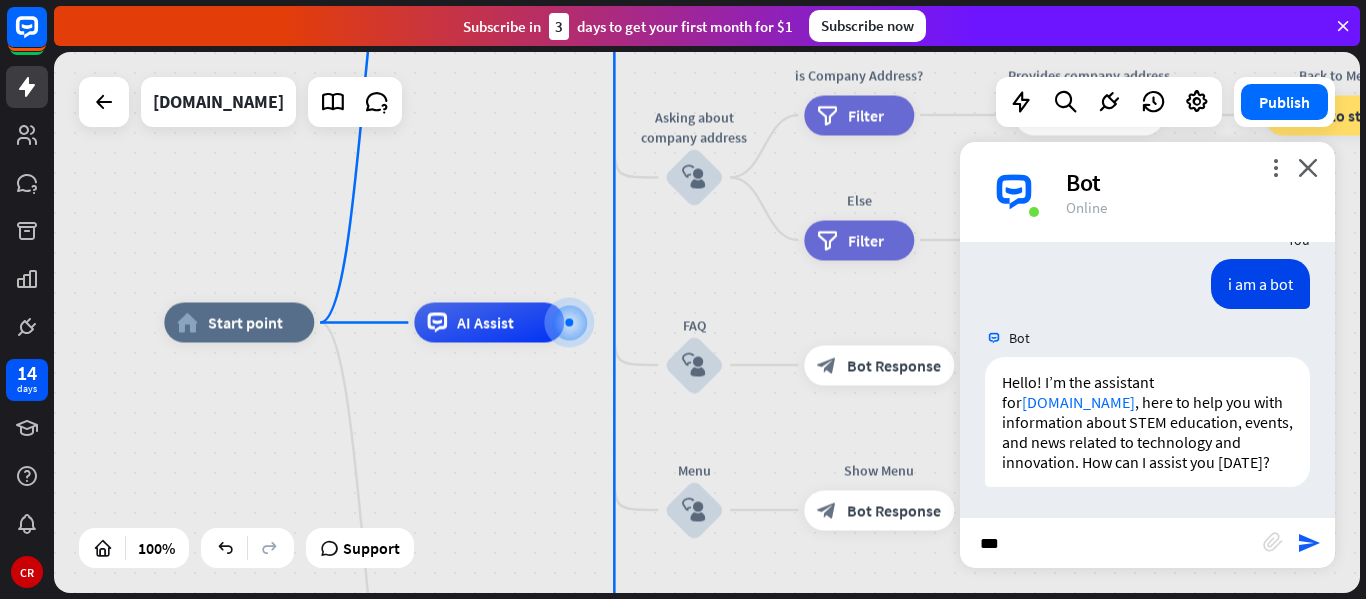 type on "*" 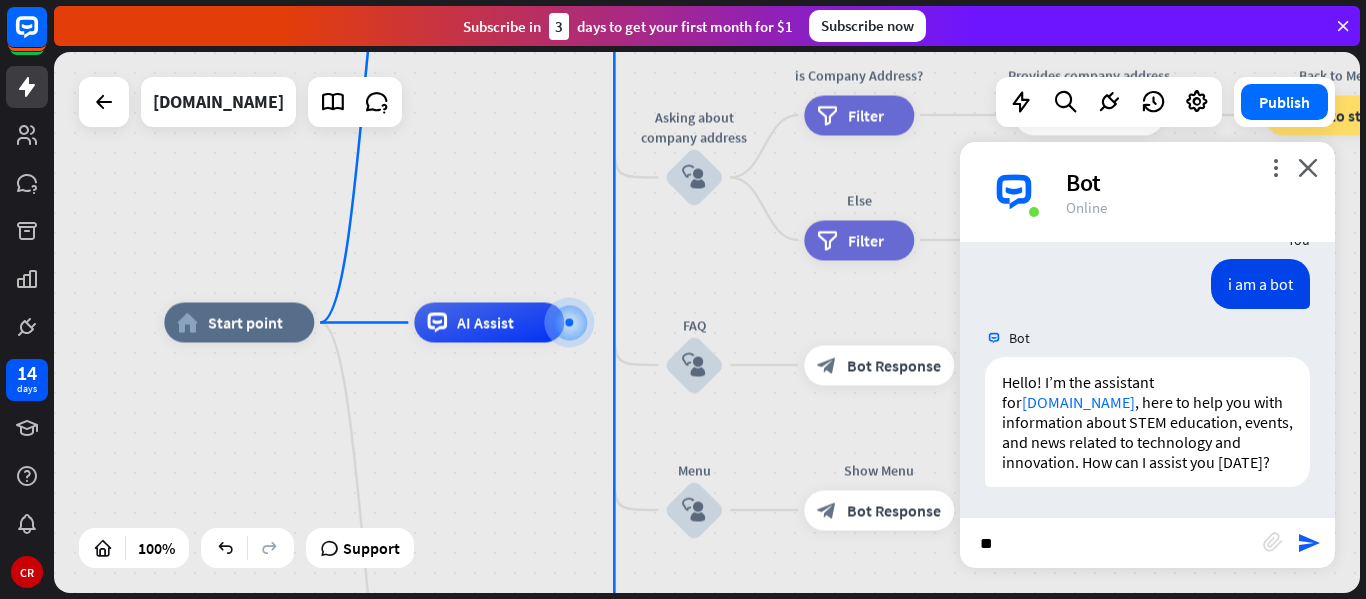 type on "*" 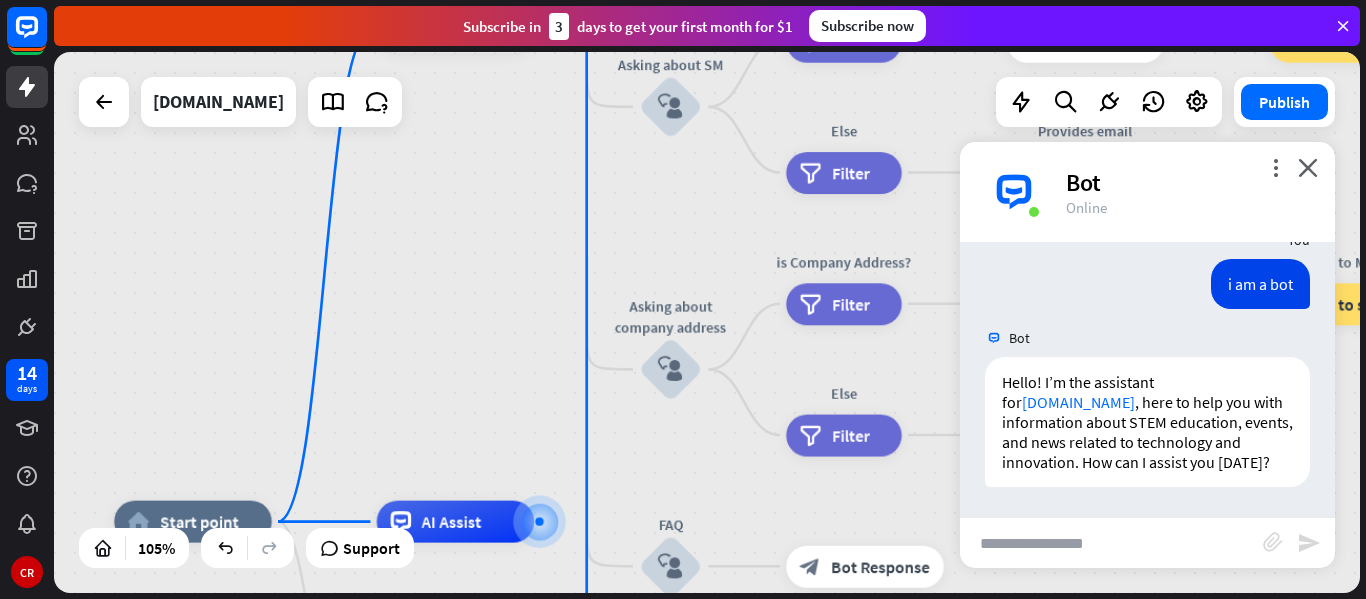 drag, startPoint x: 536, startPoint y: 189, endPoint x: 478, endPoint y: 393, distance: 212.08488 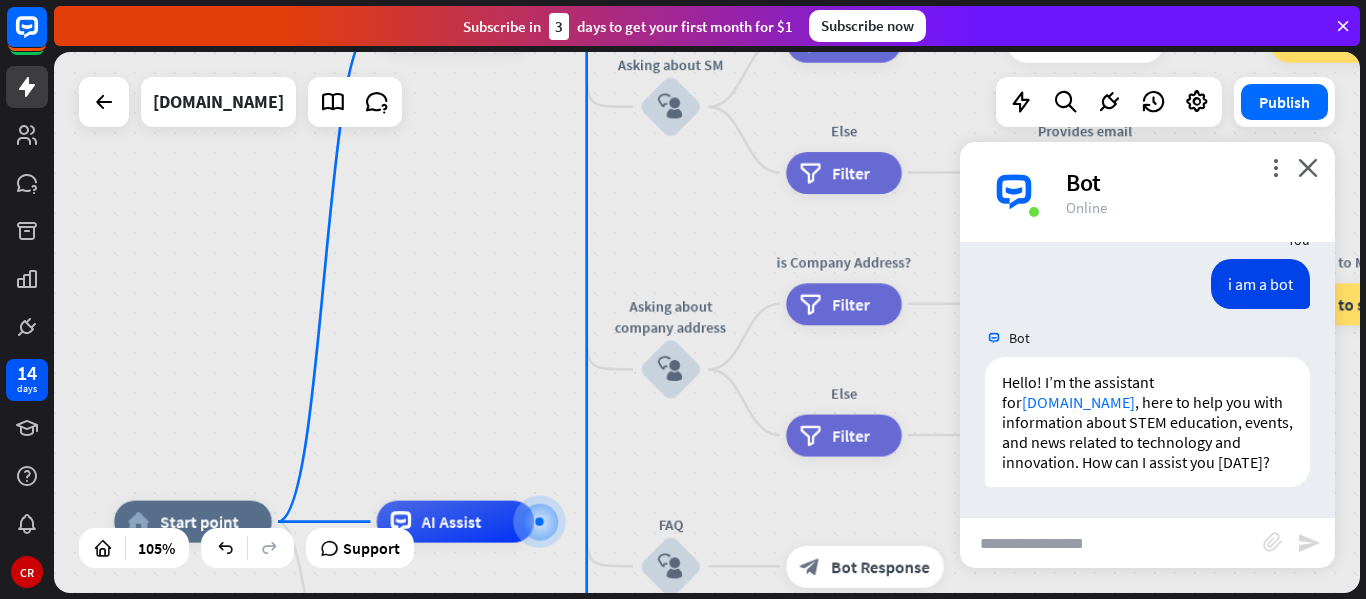 click on "home_2   Start point                 Welcome message   block_bot_response   Bot Response                 A bout us   block_user_input                 Provide company information   block_bot_response   Bot Response                 Back to Menu   block_user_input                 Was it helpful?   block_bot_response   Bot Response                 Yes   block_user_input                 Thank you!   block_bot_response   Bot Response                 No   block_user_input                 Back to Menu   block_goto   Go to step                 Contact us   block_user_input                 Contact flow   builder_tree   Flow                 Asking about email   block_user_input                   block_goto   Go to step                 Asking about phone number   block_user_input                 Is phone number?   filter   Filter                 Provides phone number   block_bot_response   Bot Response                 Back to Menu   block_goto   Go to step                 Else   filter   Filter" at bounding box center (707, 322) 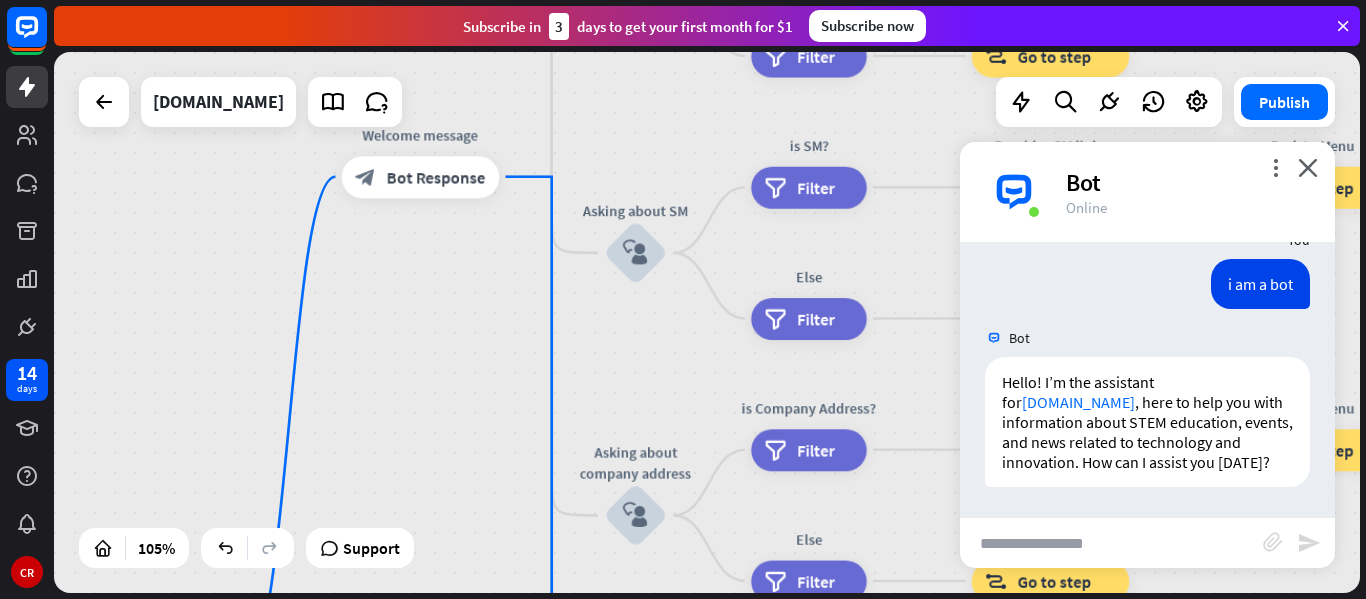 drag, startPoint x: 478, startPoint y: 216, endPoint x: 405, endPoint y: 374, distance: 174.04884 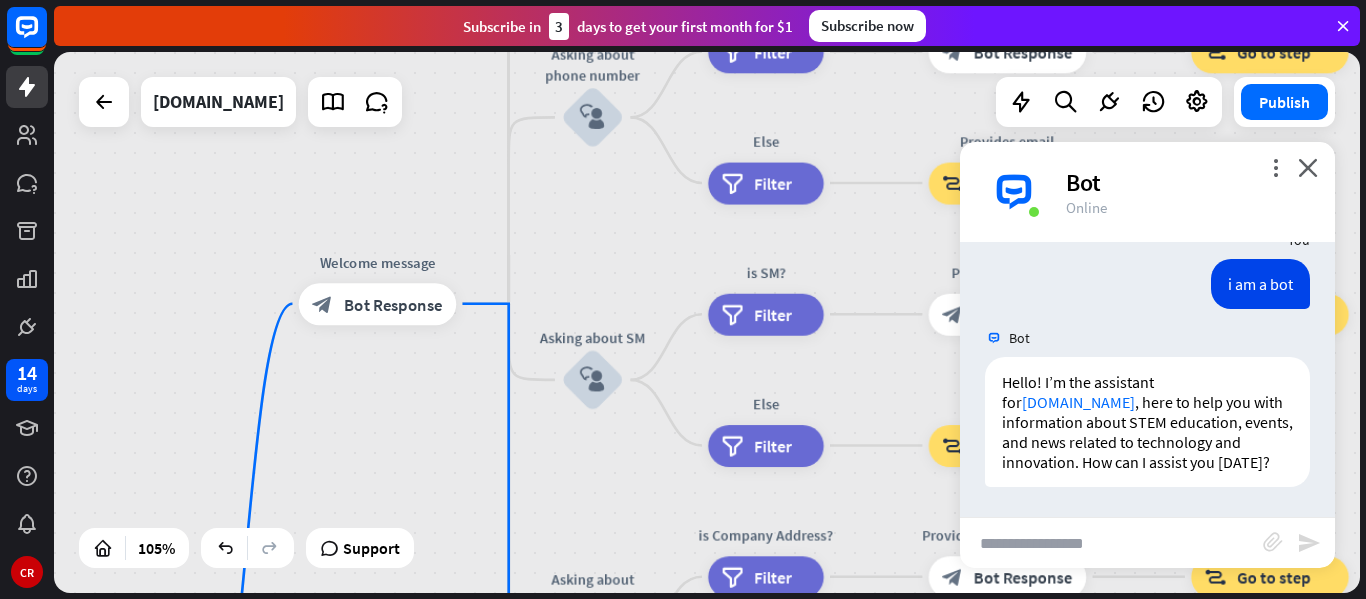 drag, startPoint x: 427, startPoint y: 355, endPoint x: 328, endPoint y: 424, distance: 120.67311 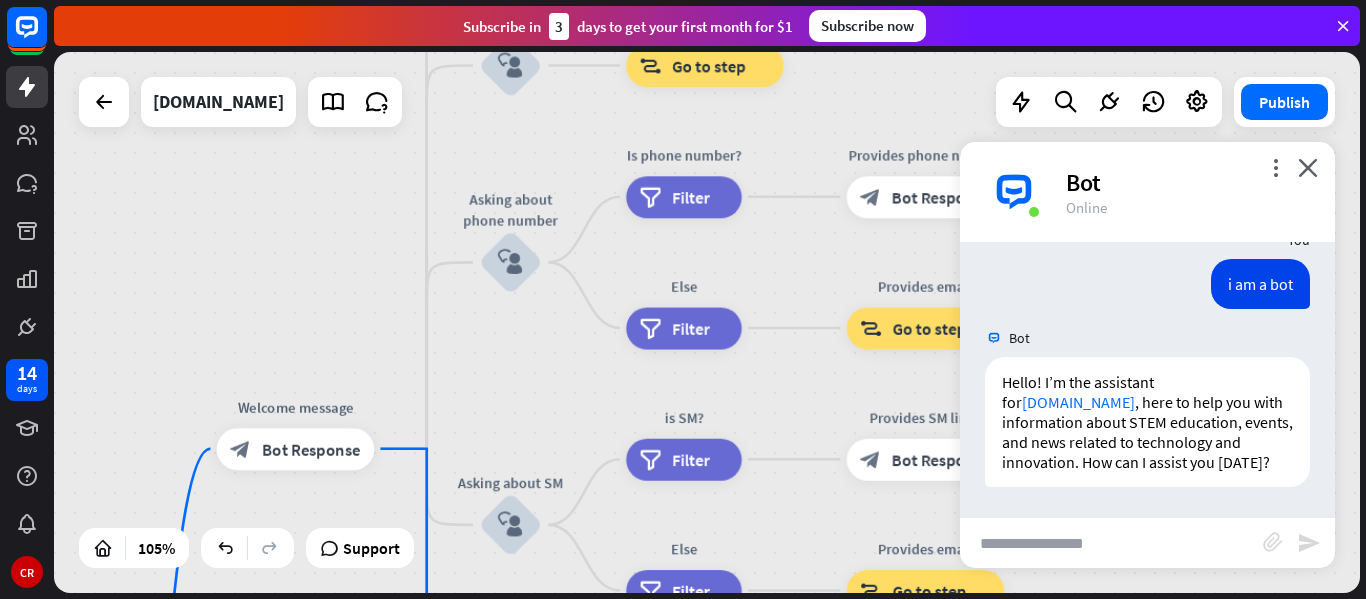 drag, startPoint x: 293, startPoint y: 230, endPoint x: 314, endPoint y: 368, distance: 139.58868 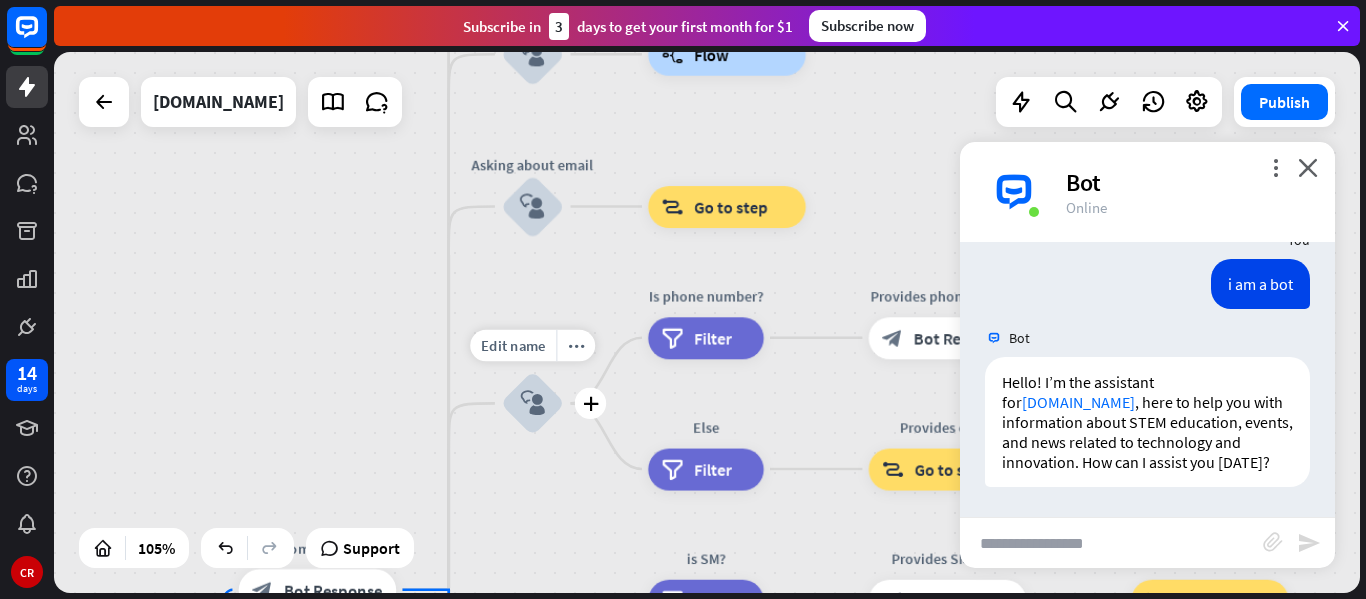 click on "block_user_input" at bounding box center (532, 403) 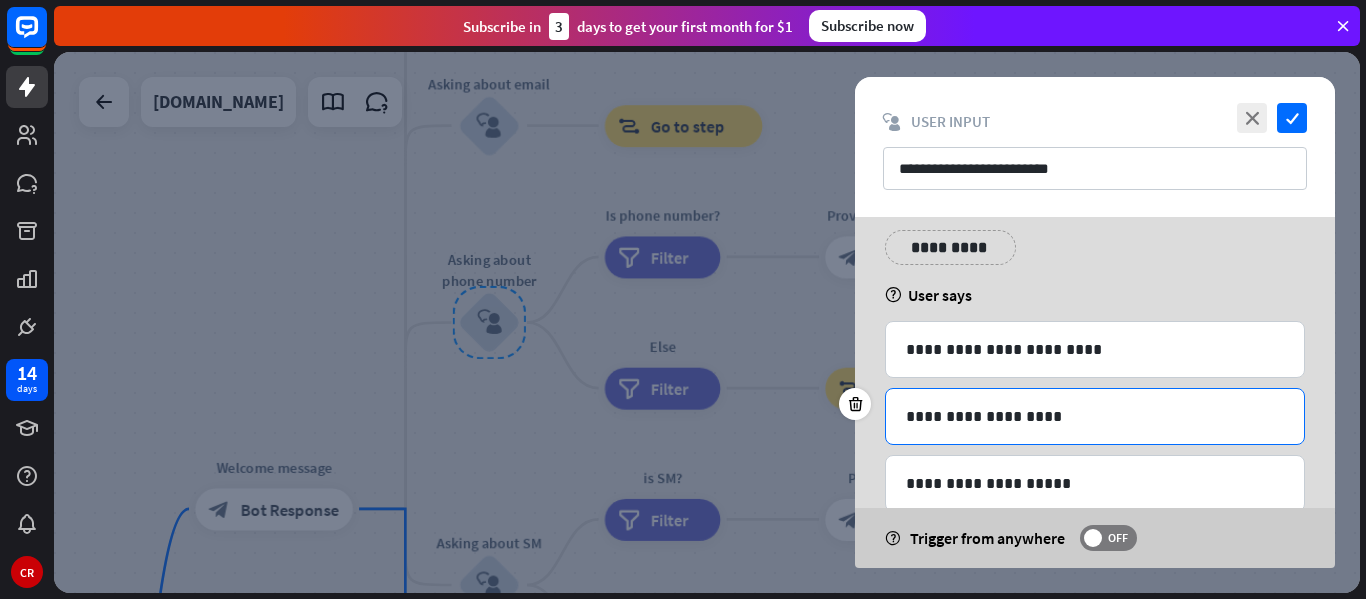 scroll, scrollTop: 100, scrollLeft: 0, axis: vertical 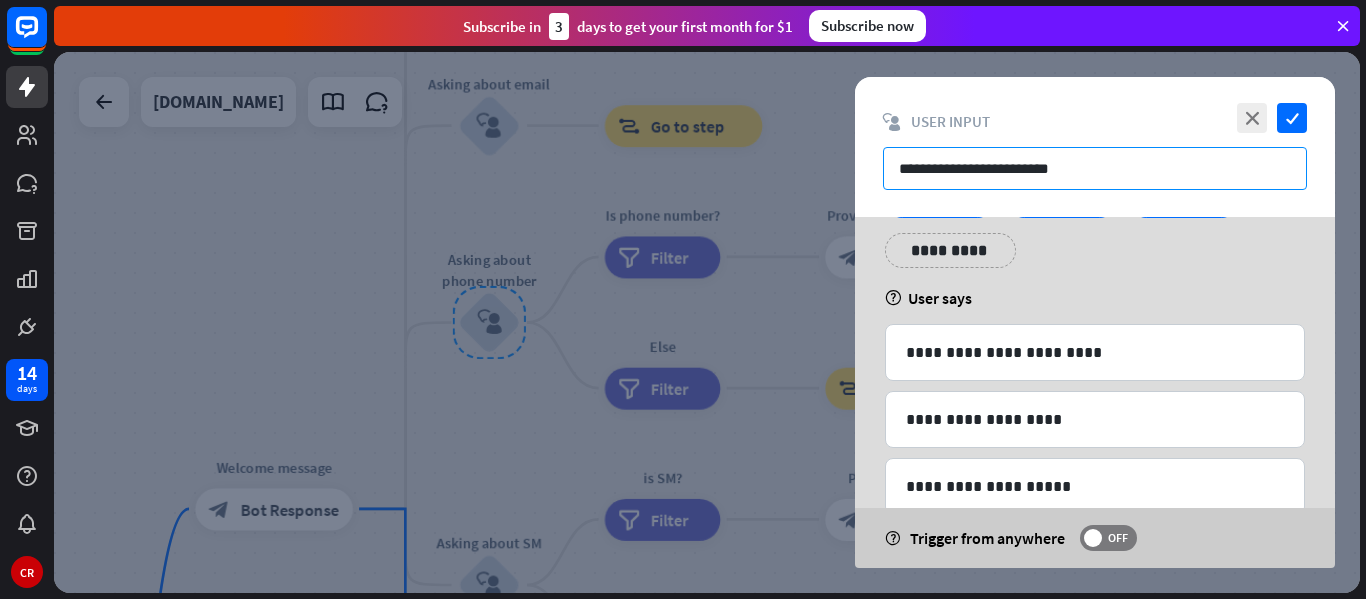 drag, startPoint x: 1100, startPoint y: 166, endPoint x: 975, endPoint y: 185, distance: 126.43575 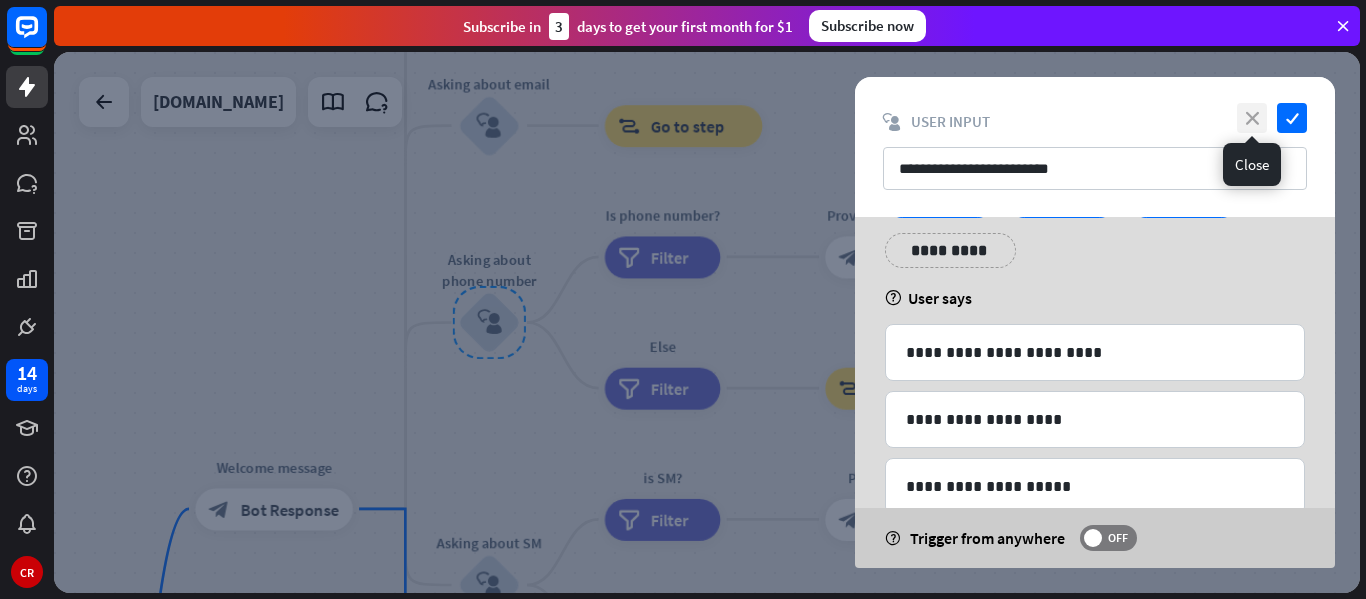click on "close" at bounding box center (1252, 118) 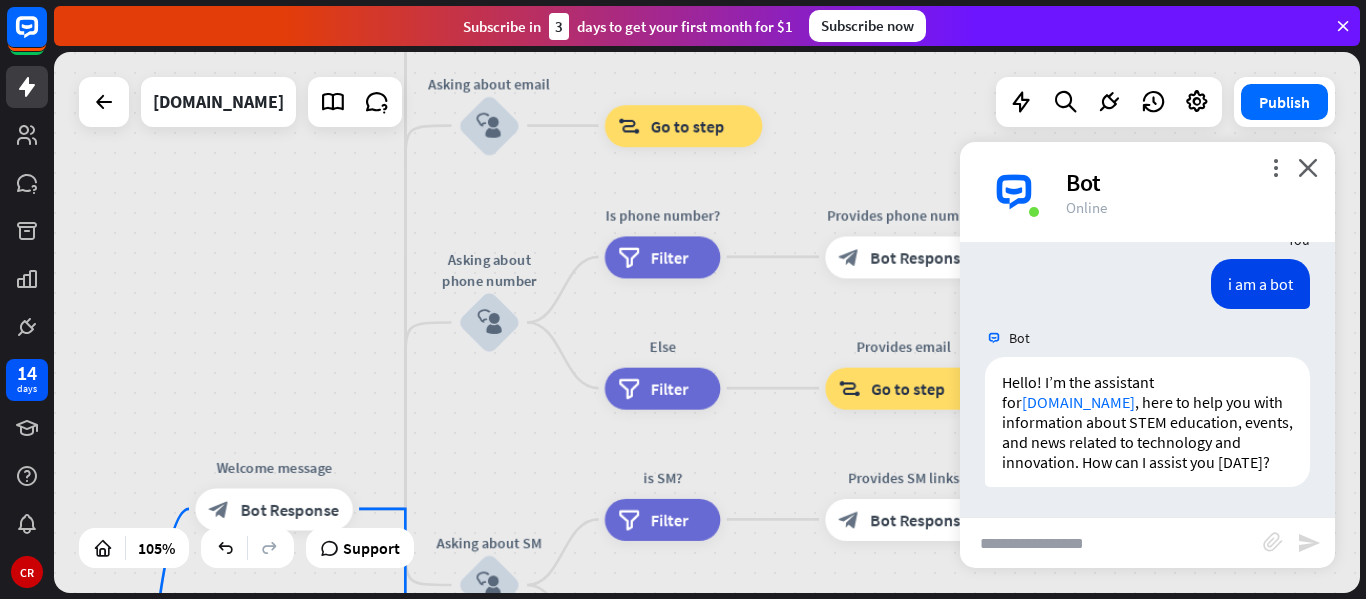 click at bounding box center (1111, 543) 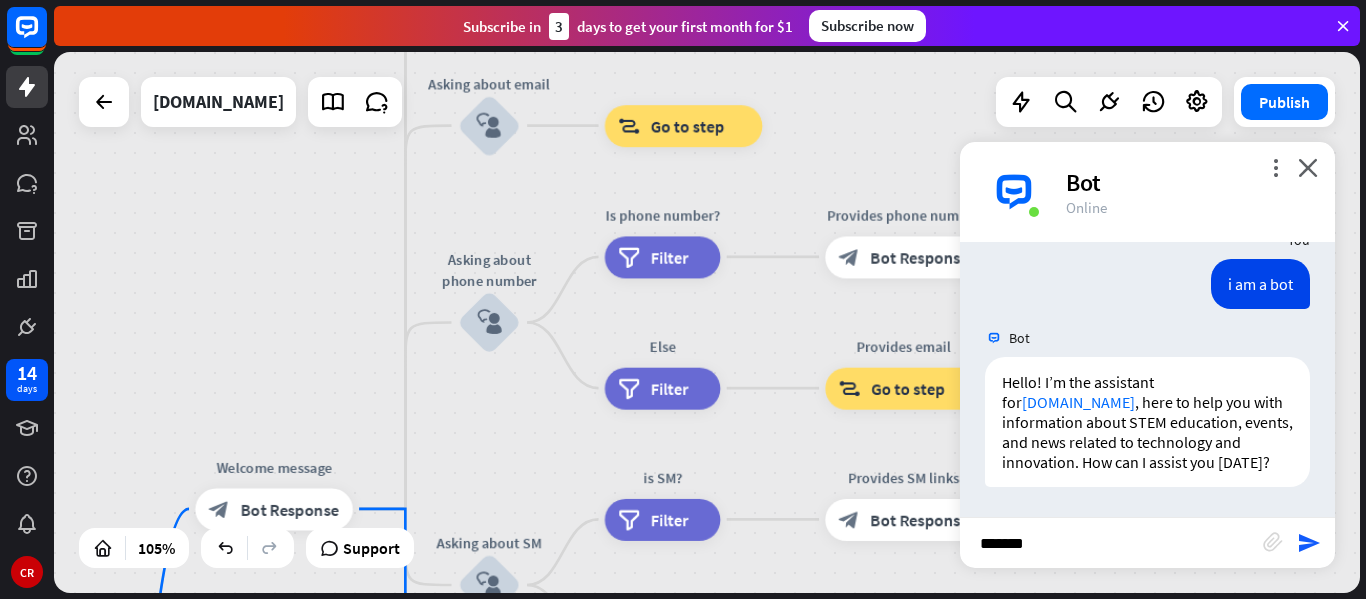 type on "********" 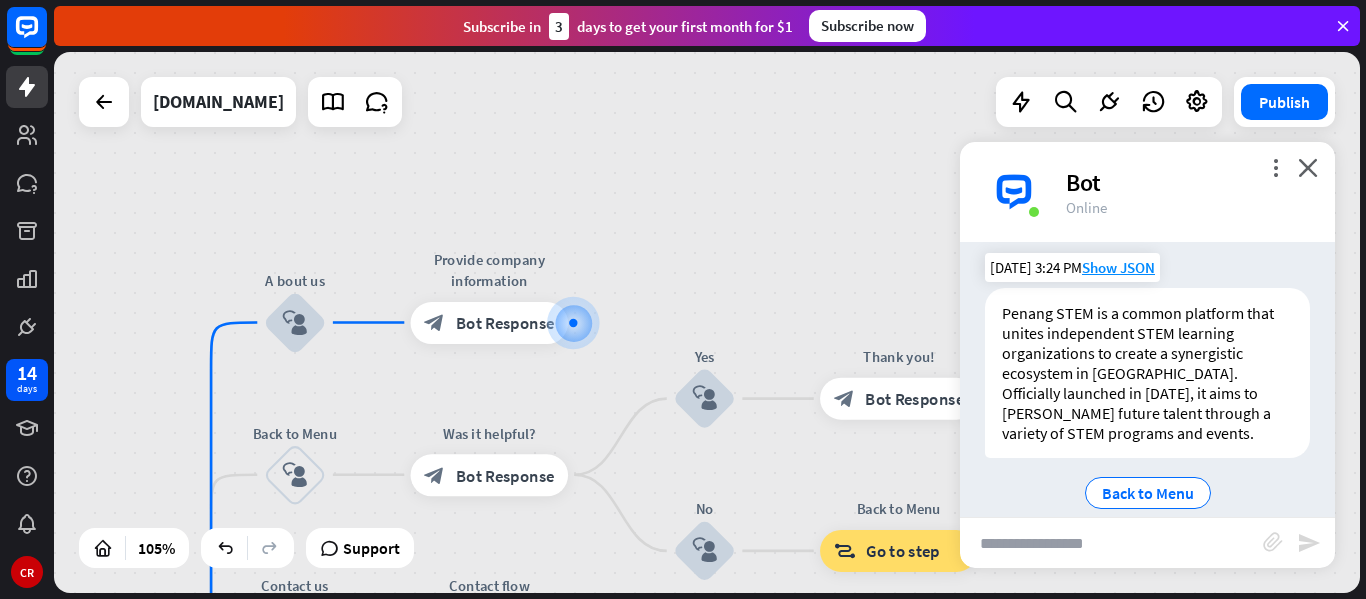 scroll, scrollTop: 786, scrollLeft: 0, axis: vertical 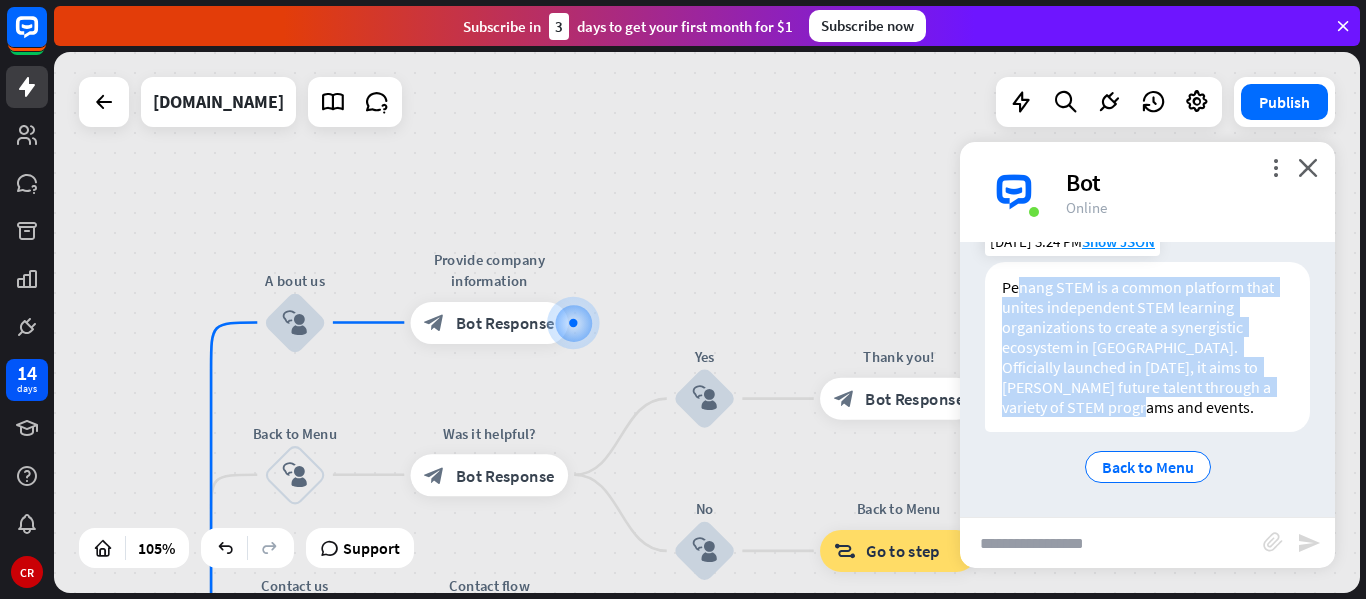 drag, startPoint x: 1017, startPoint y: 280, endPoint x: 1096, endPoint y: 407, distance: 149.56604 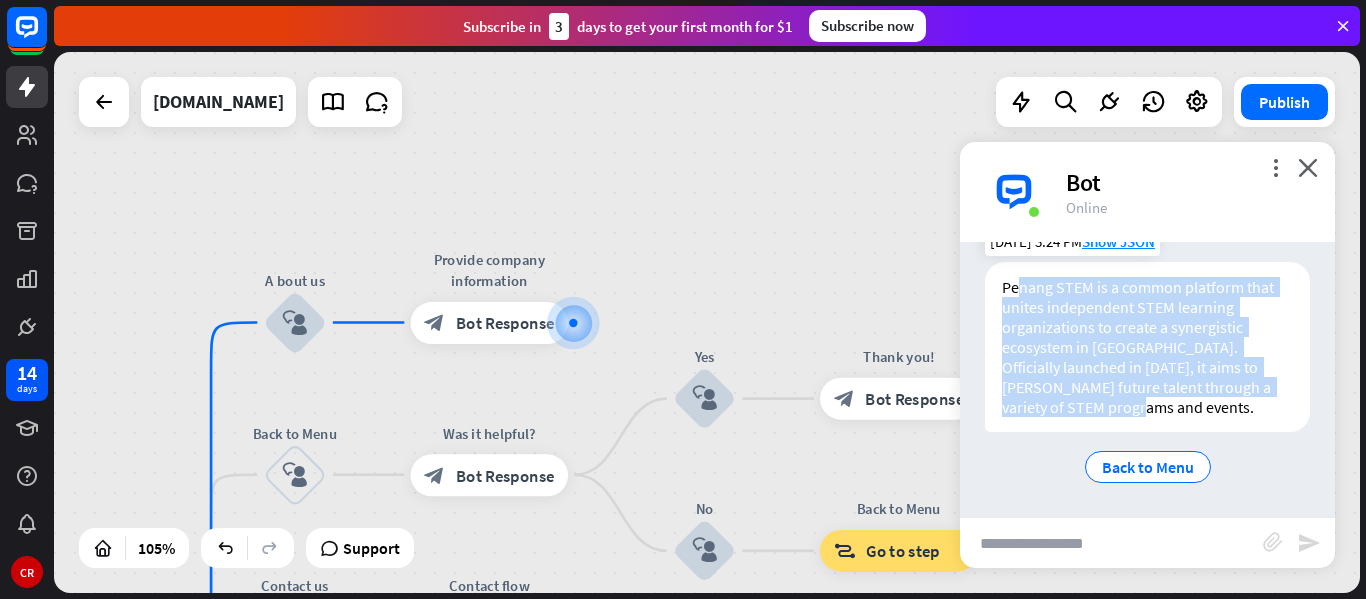 click on "Penang STEM is a common platform that unites independent STEM learning organizations to create a synergistic ecosystem in [GEOGRAPHIC_DATA]. Officially launched in [DATE], it aims to [PERSON_NAME] future talent through a variety of STEM programs and events." at bounding box center (1147, 347) 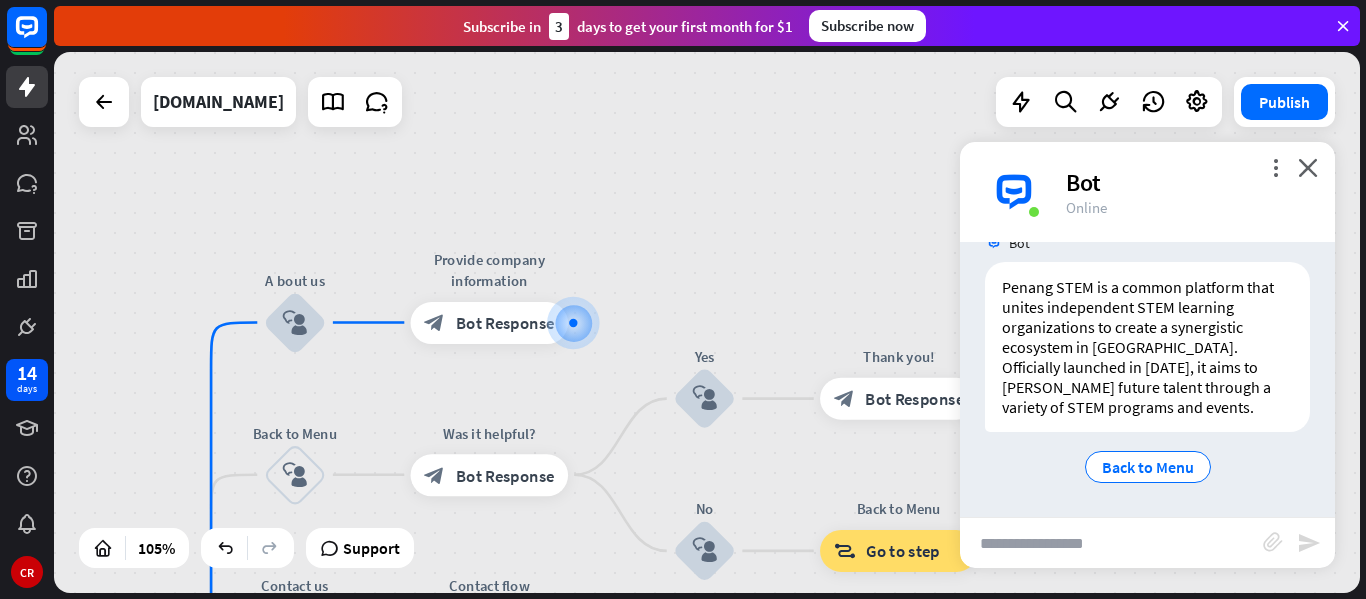 click at bounding box center [1111, 543] 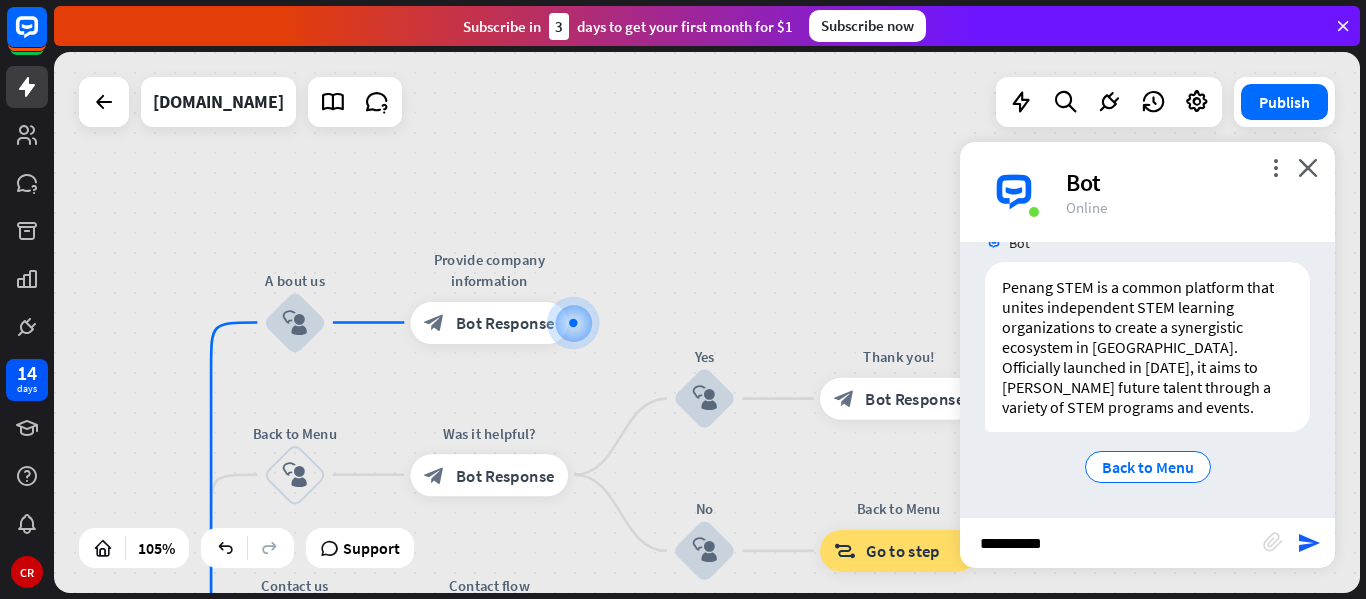 type on "**********" 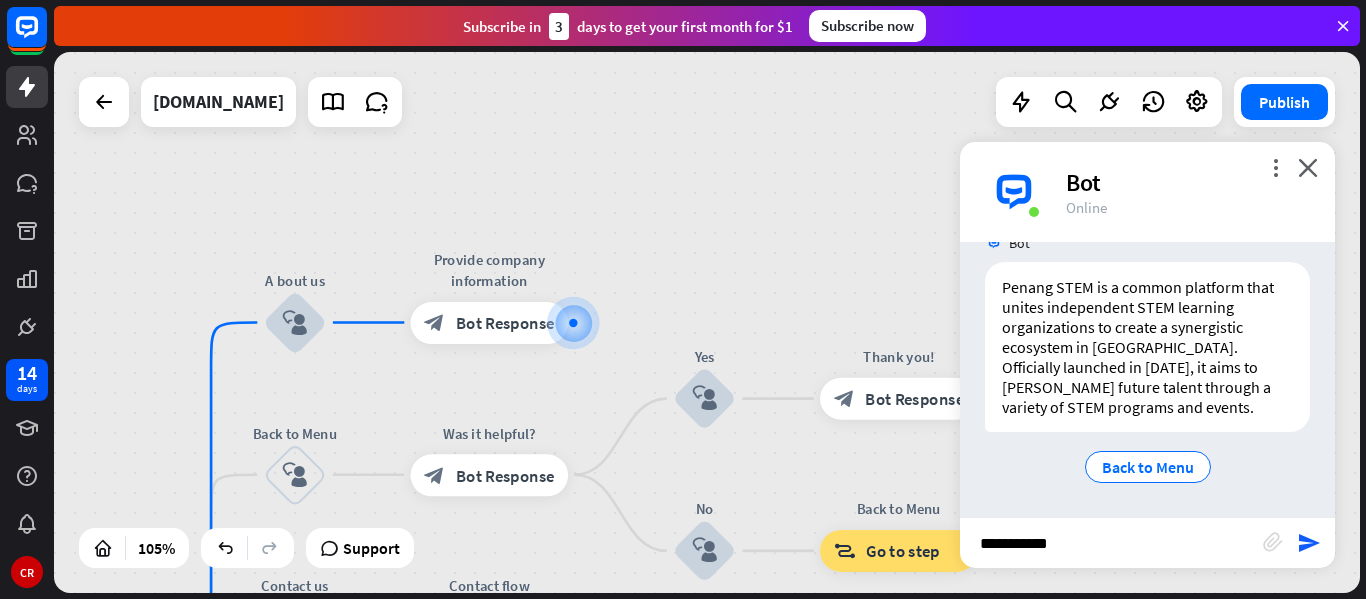 type 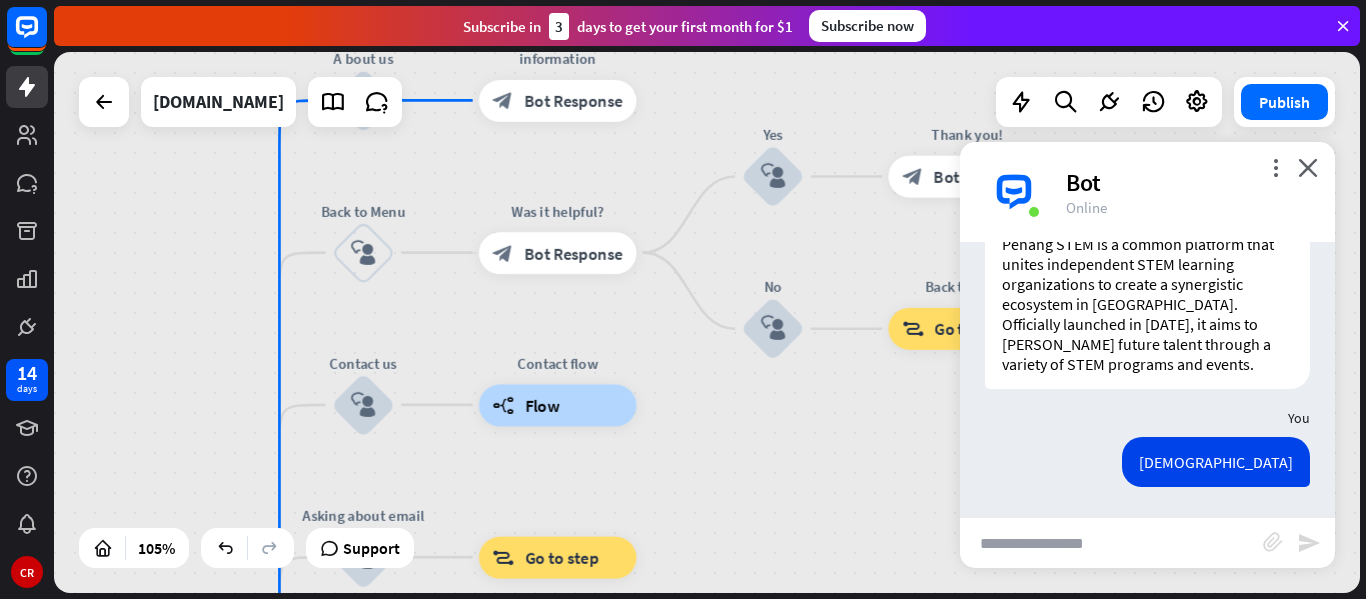 scroll, scrollTop: 1347, scrollLeft: 0, axis: vertical 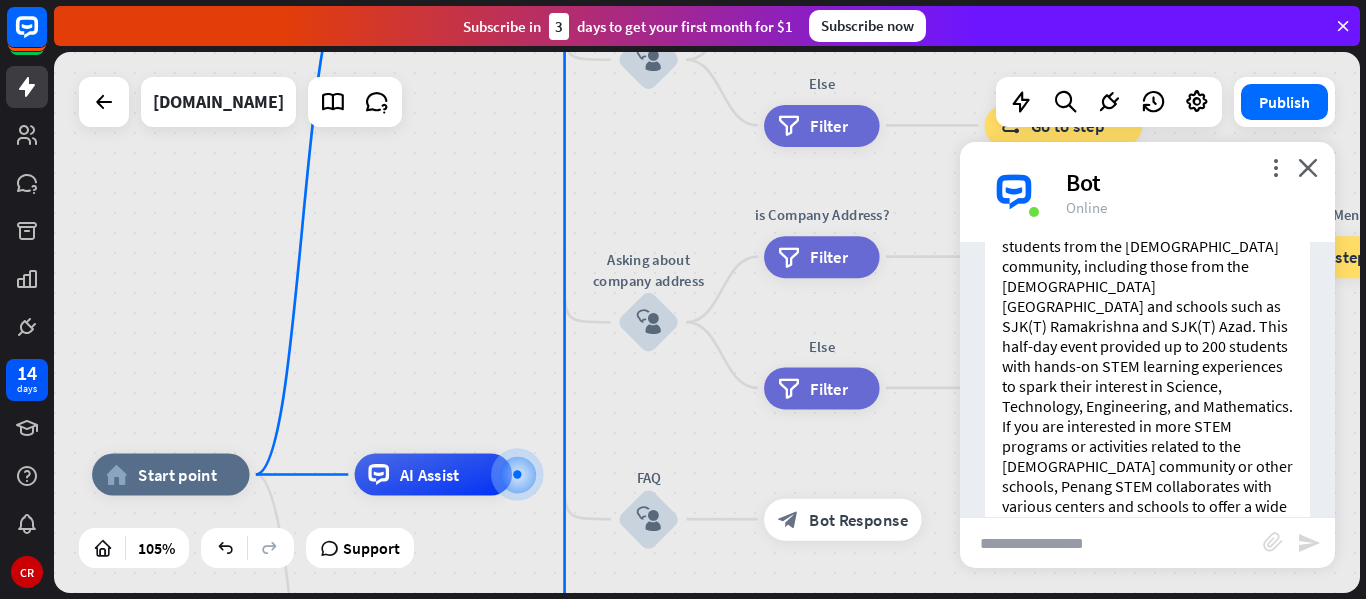 drag, startPoint x: 532, startPoint y: 220, endPoint x: 398, endPoint y: 431, distance: 249.954 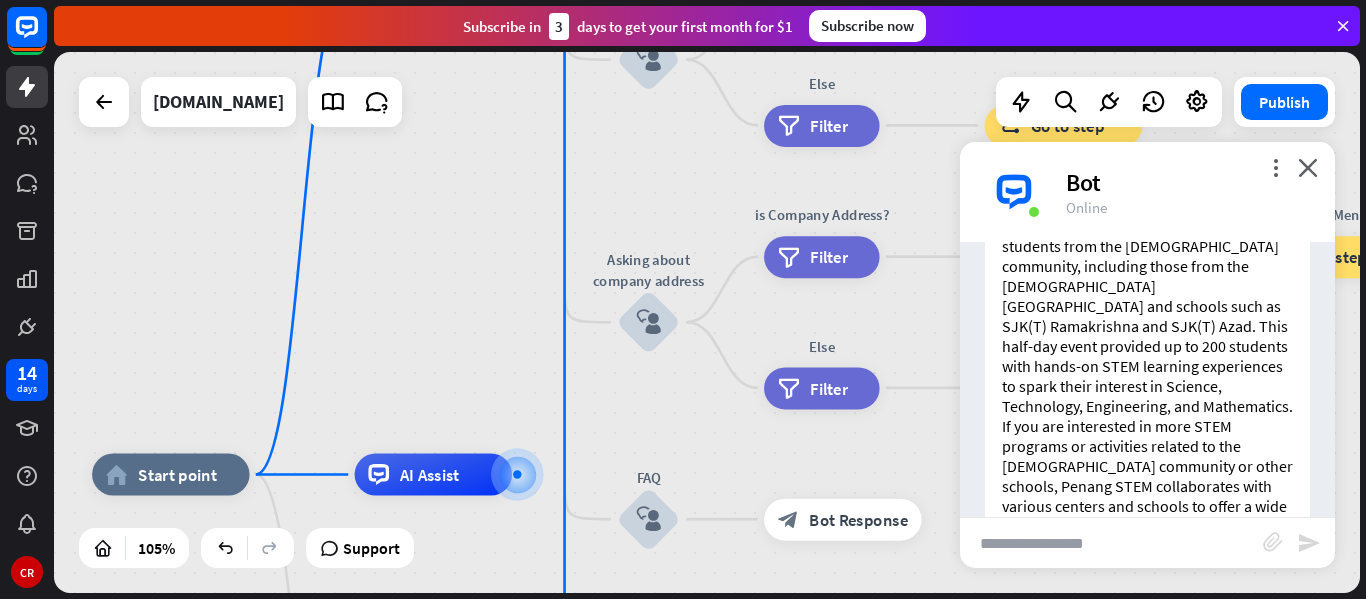 click on "home_2   Start point                 Welcome message   block_bot_response   Bot Response                 A bout us   block_user_input                 Provide company information   block_bot_response   Bot Response                 Back to Menu   block_user_input                 Was it helpful?   block_bot_response   Bot Response                 Yes   block_user_input                 Thank you!   block_bot_response   Bot Response                 No   block_user_input                 Back to Menu   block_goto   Go to step                 Contact us   block_user_input                 Contact flow   builder_tree   Flow                 Asking about email   block_user_input                   block_goto   Go to step                 Asking about phone number   block_user_input                 Is phone number?   filter   Filter                 Provides phone number   block_bot_response   Bot Response                 Back to Menu   block_goto   Go to step                 Else   filter   Filter" at bounding box center [707, 322] 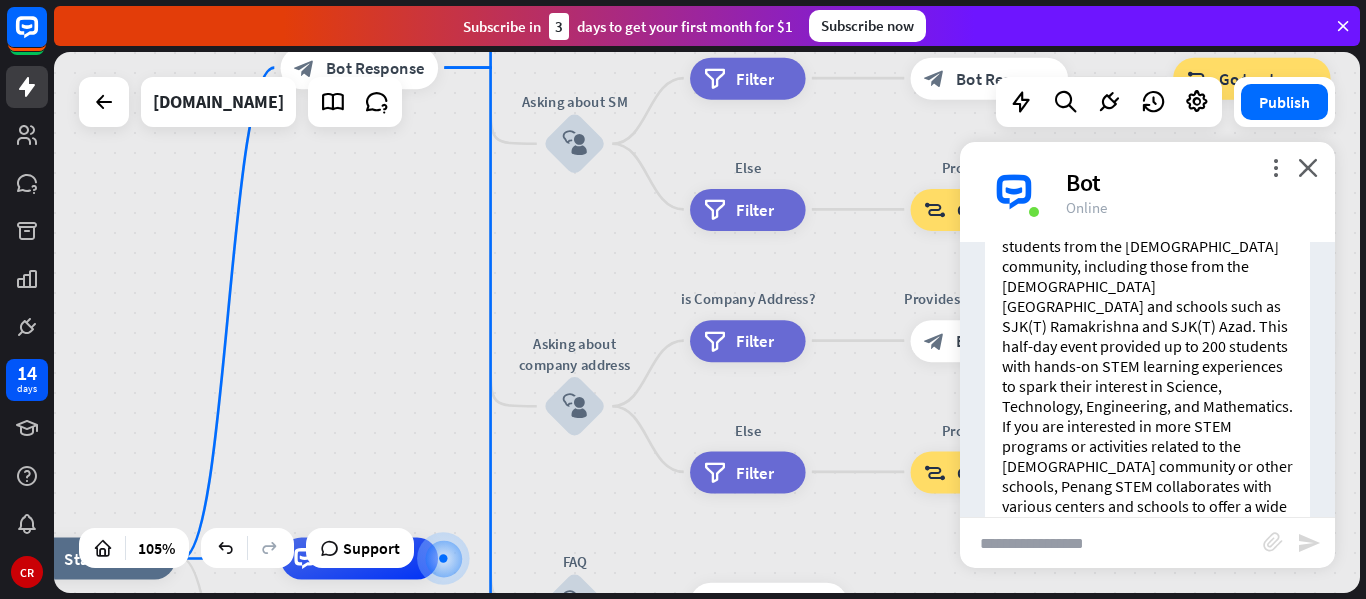drag, startPoint x: 403, startPoint y: 303, endPoint x: 355, endPoint y: 523, distance: 225.17549 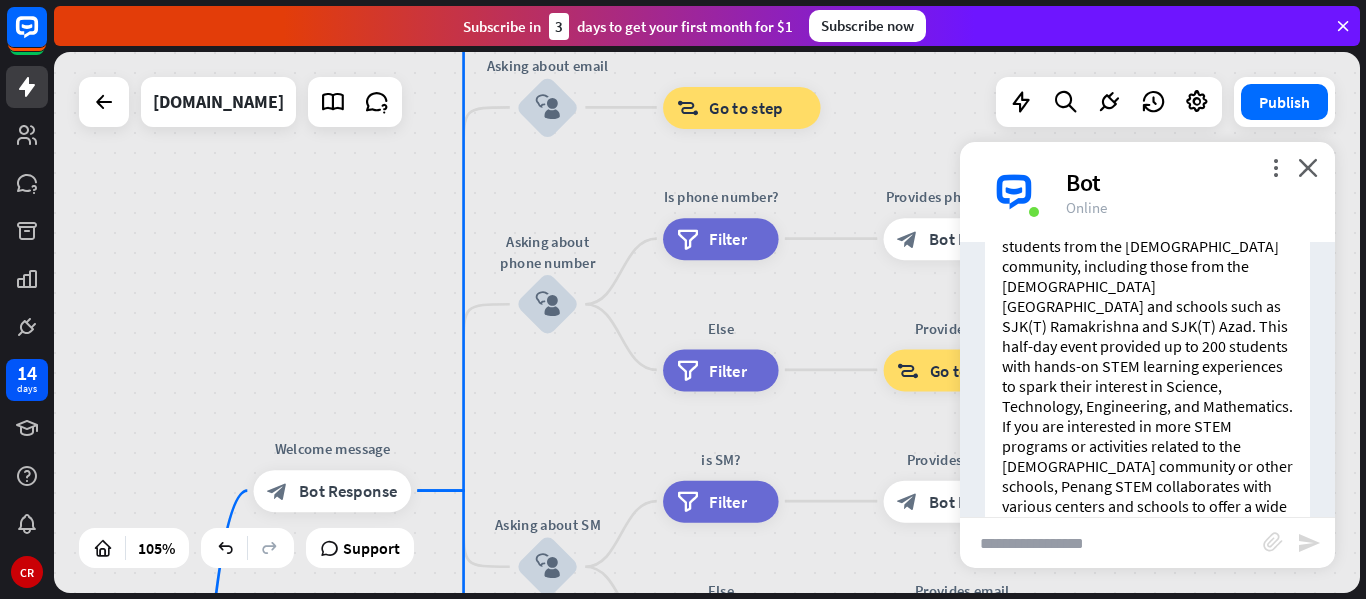 drag, startPoint x: 328, startPoint y: 224, endPoint x: 344, endPoint y: 486, distance: 262.4881 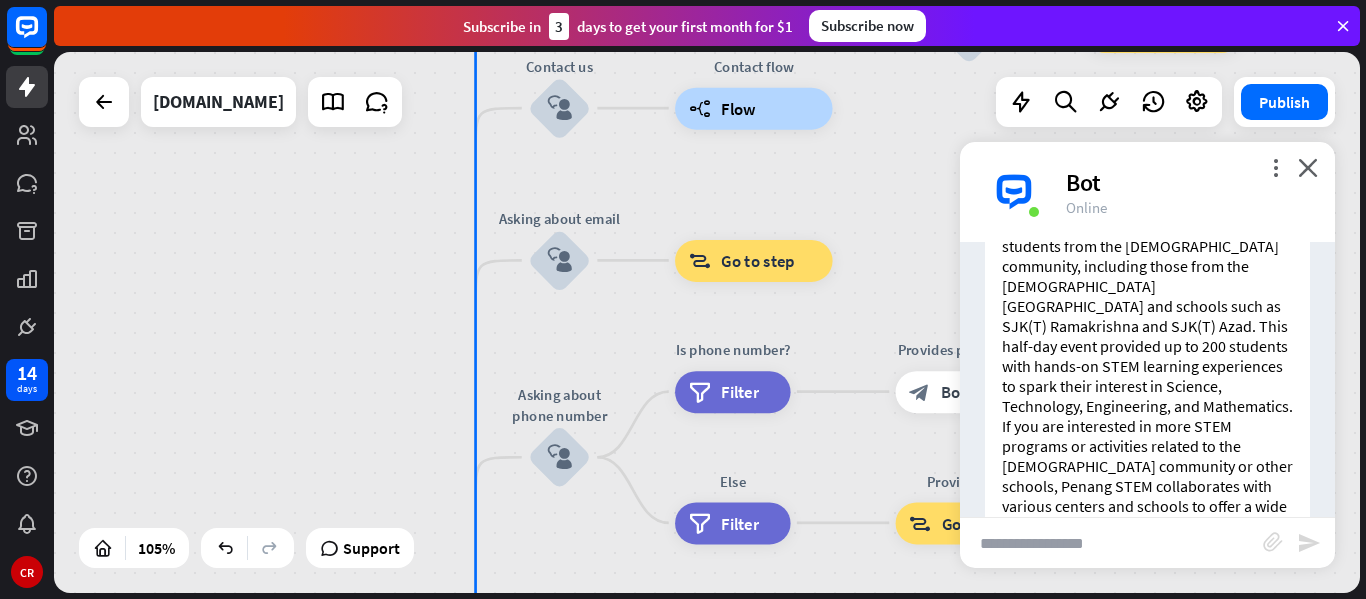 drag, startPoint x: 361, startPoint y: 350, endPoint x: 360, endPoint y: 516, distance: 166.003 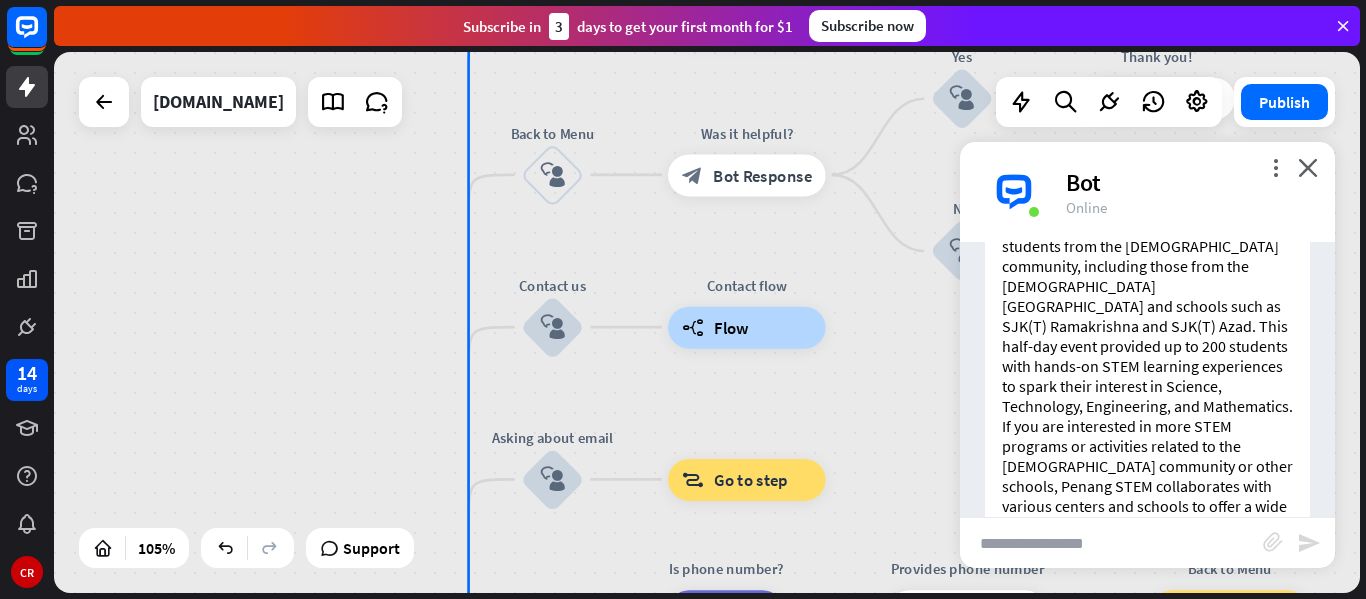 drag, startPoint x: 310, startPoint y: 384, endPoint x: 290, endPoint y: 538, distance: 155.29327 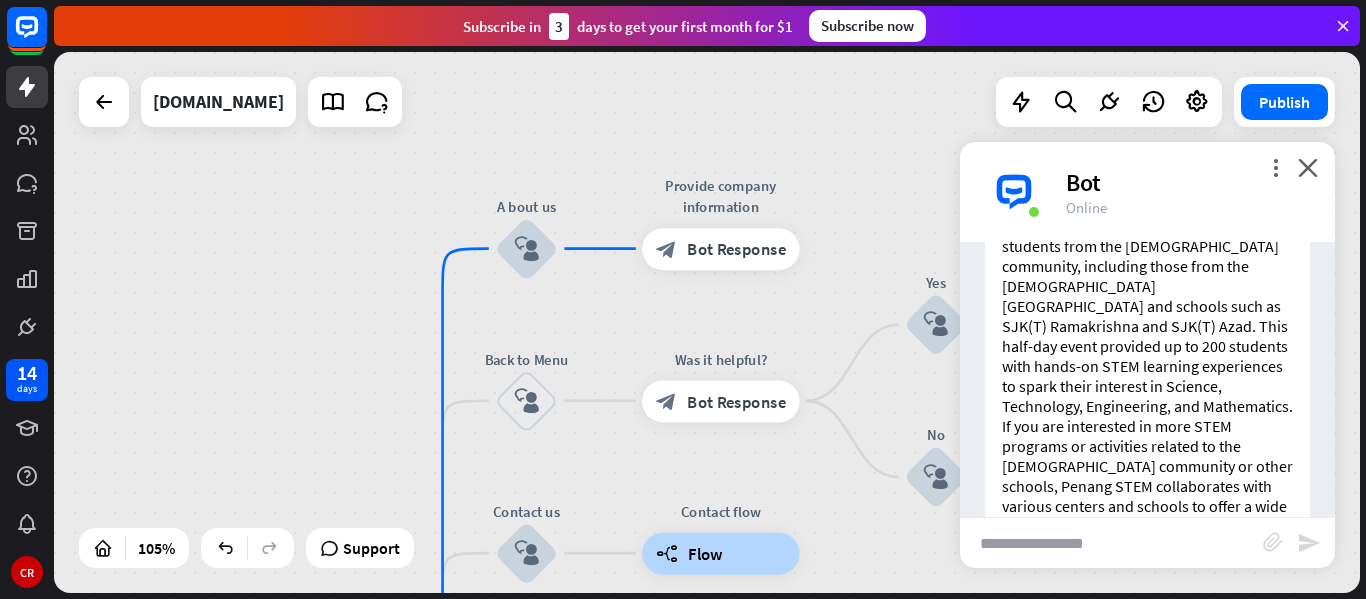 drag, startPoint x: 324, startPoint y: 387, endPoint x: 306, endPoint y: 394, distance: 19.313208 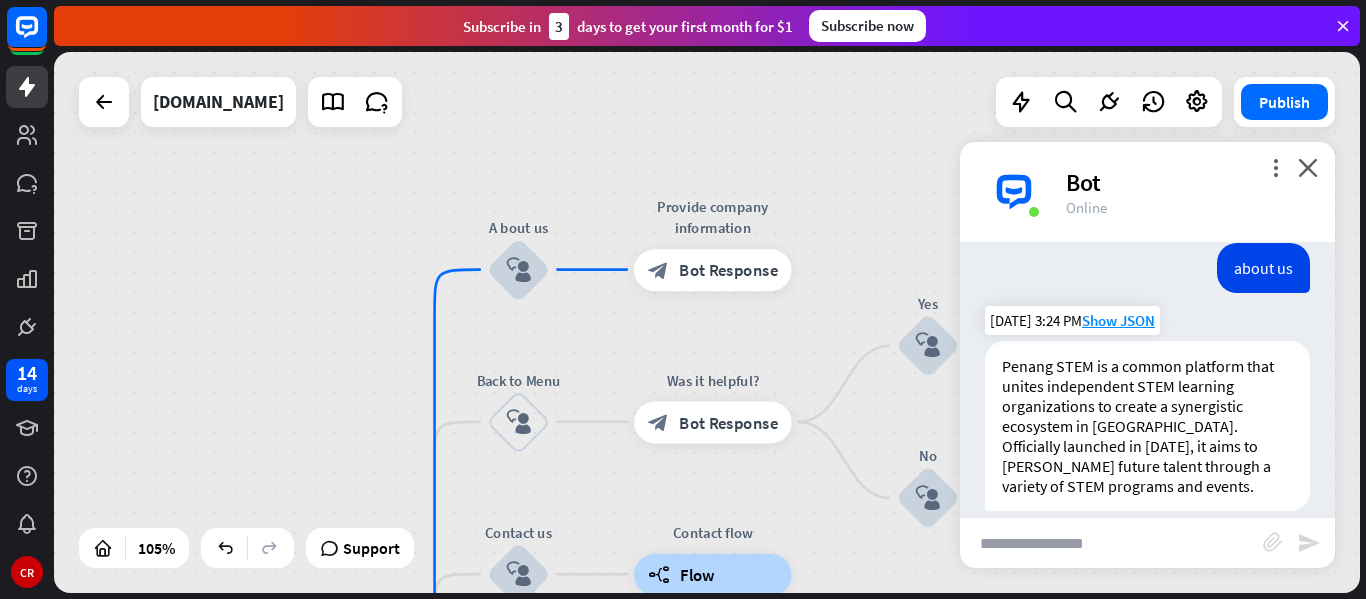 scroll, scrollTop: 646, scrollLeft: 0, axis: vertical 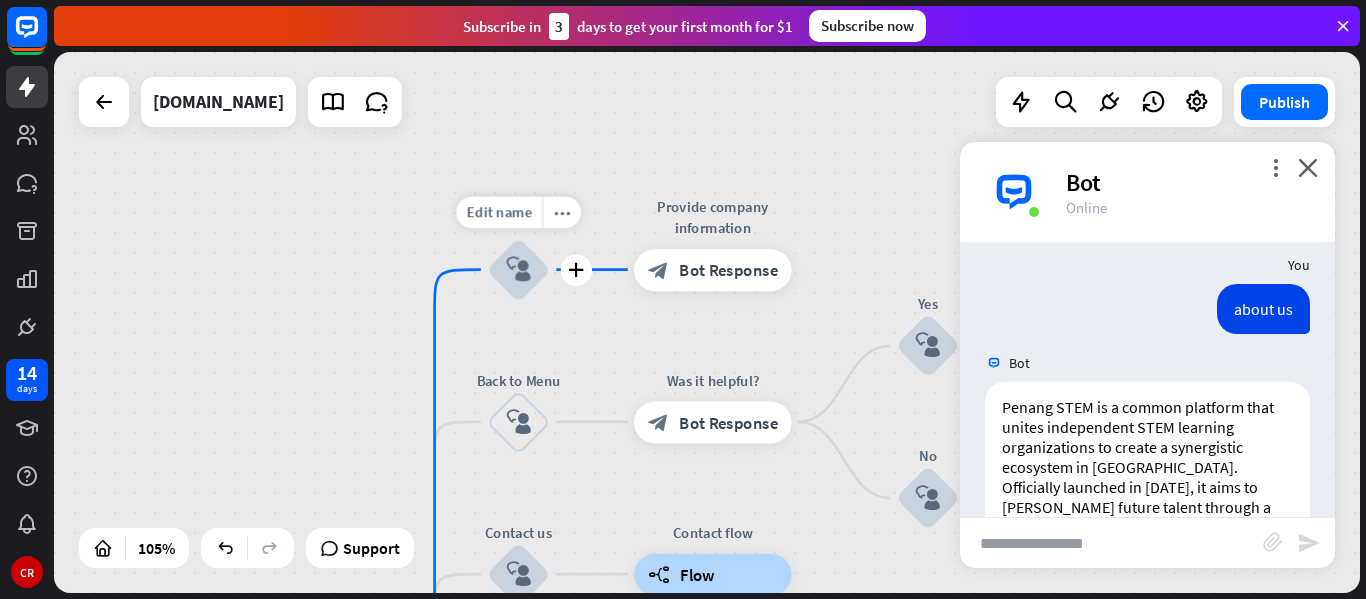 click on "block_user_input" at bounding box center [518, 269] 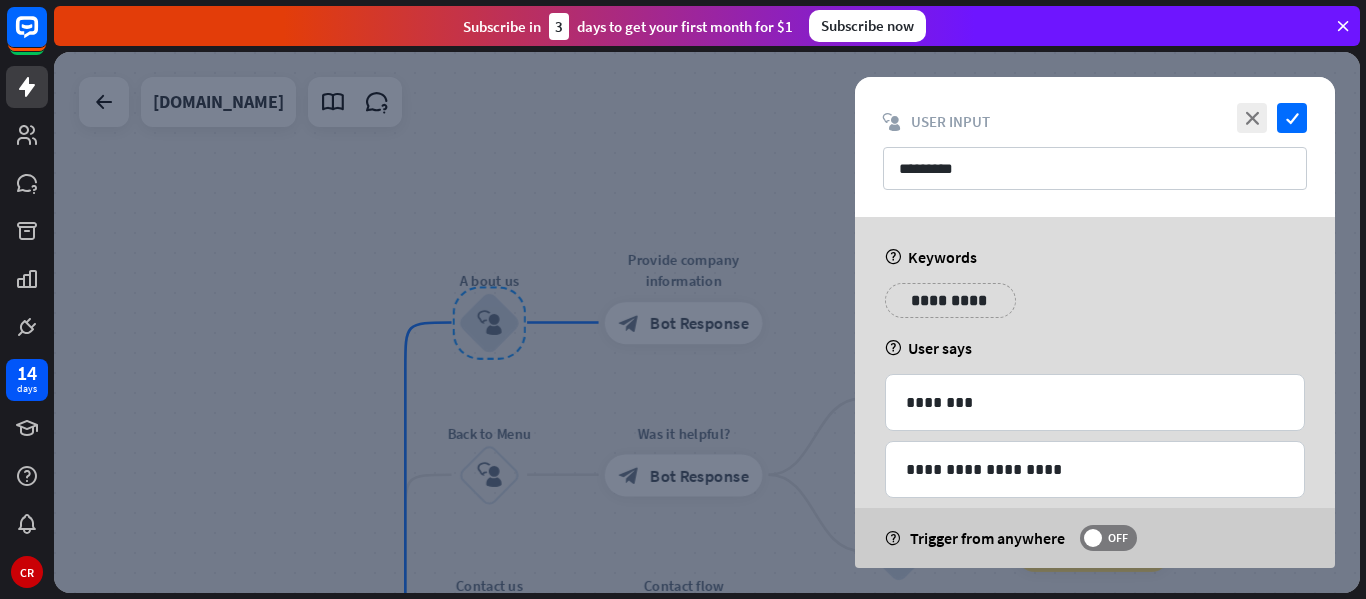 click on "**********" at bounding box center [1095, 608] 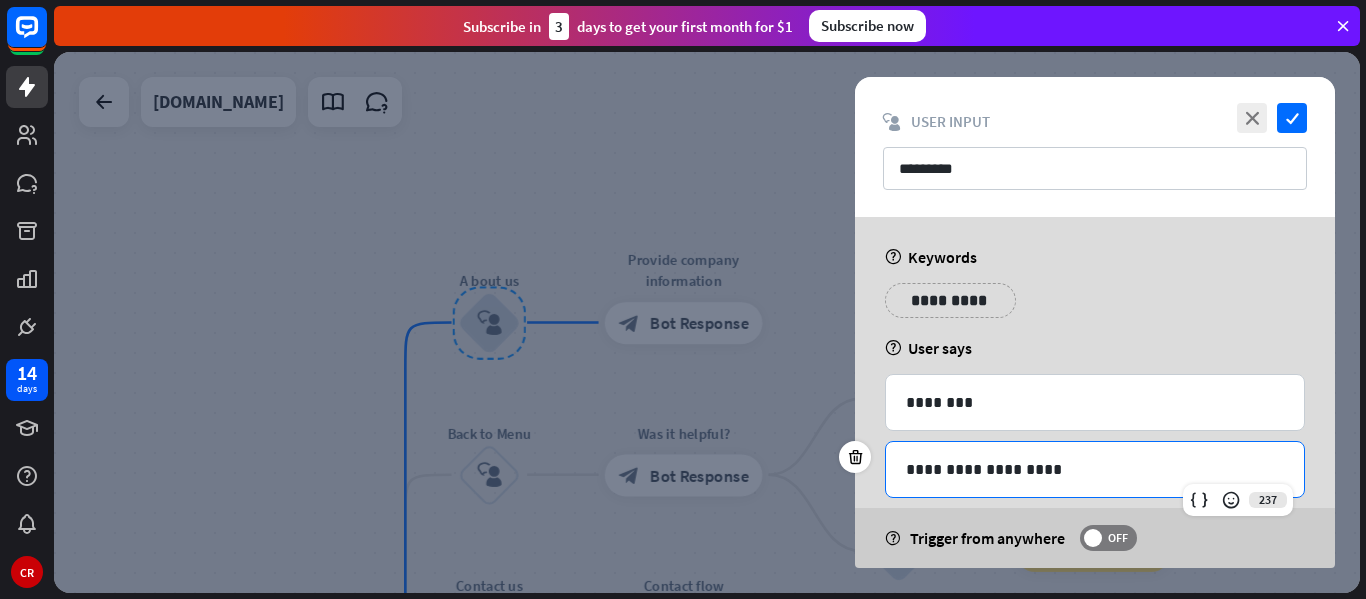 click on "**********" at bounding box center (1095, 469) 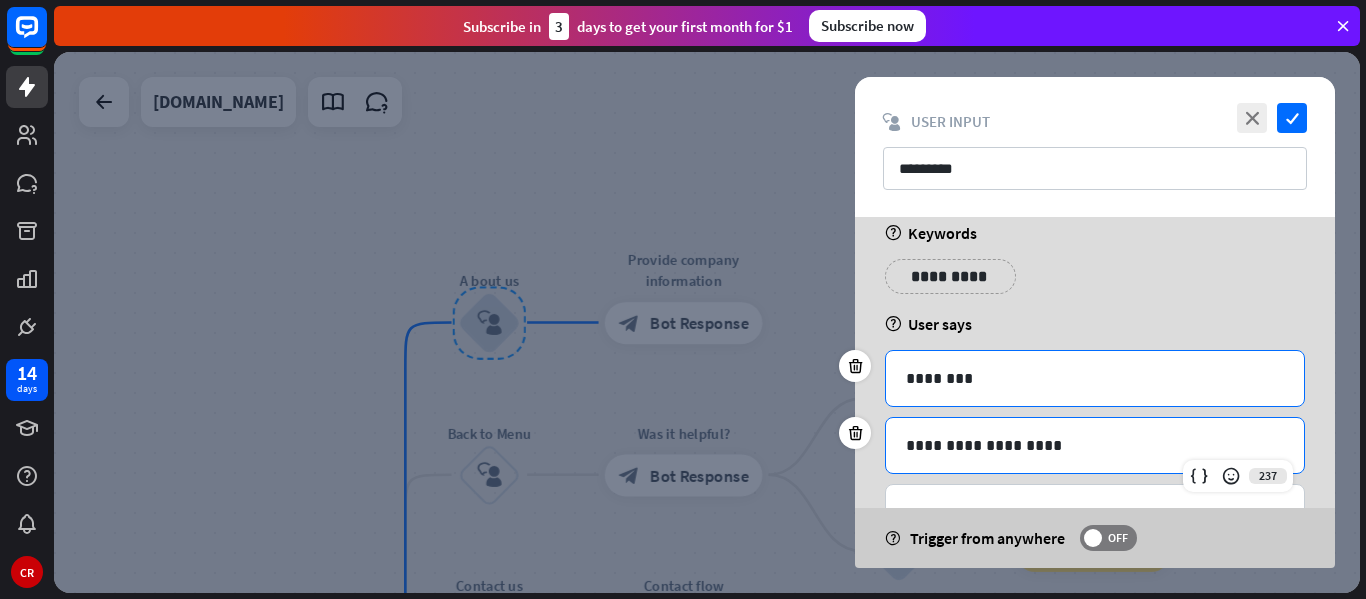 scroll, scrollTop: 0, scrollLeft: 0, axis: both 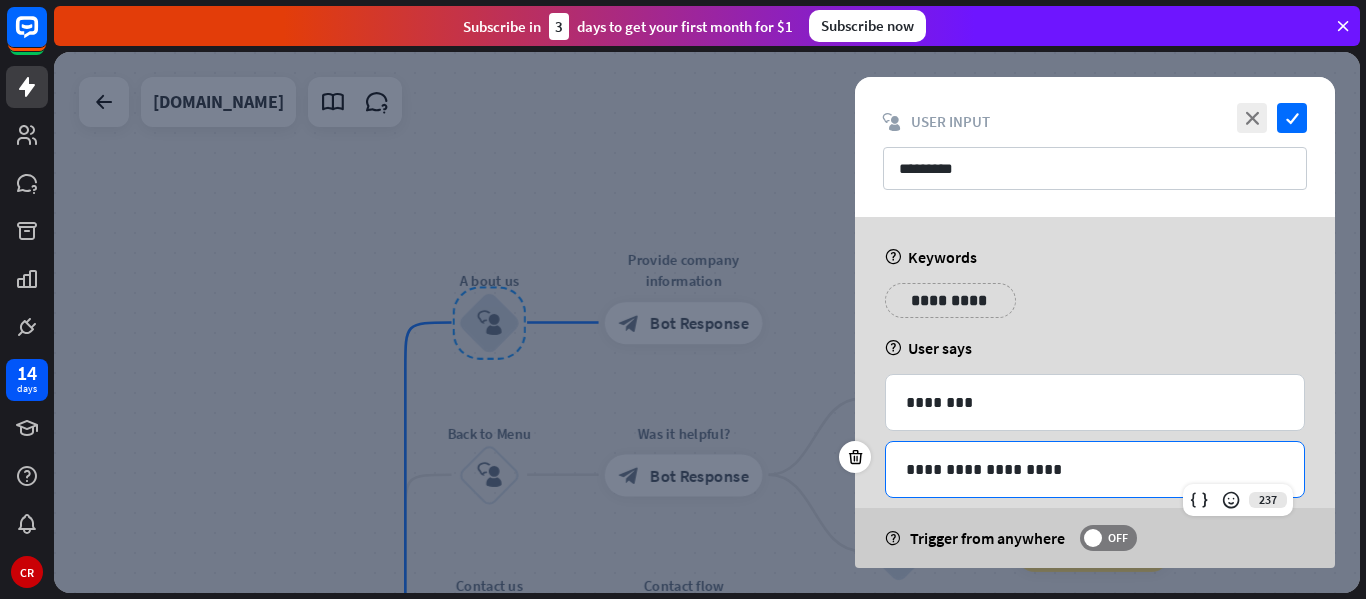 click on "**********" at bounding box center (1095, 608) 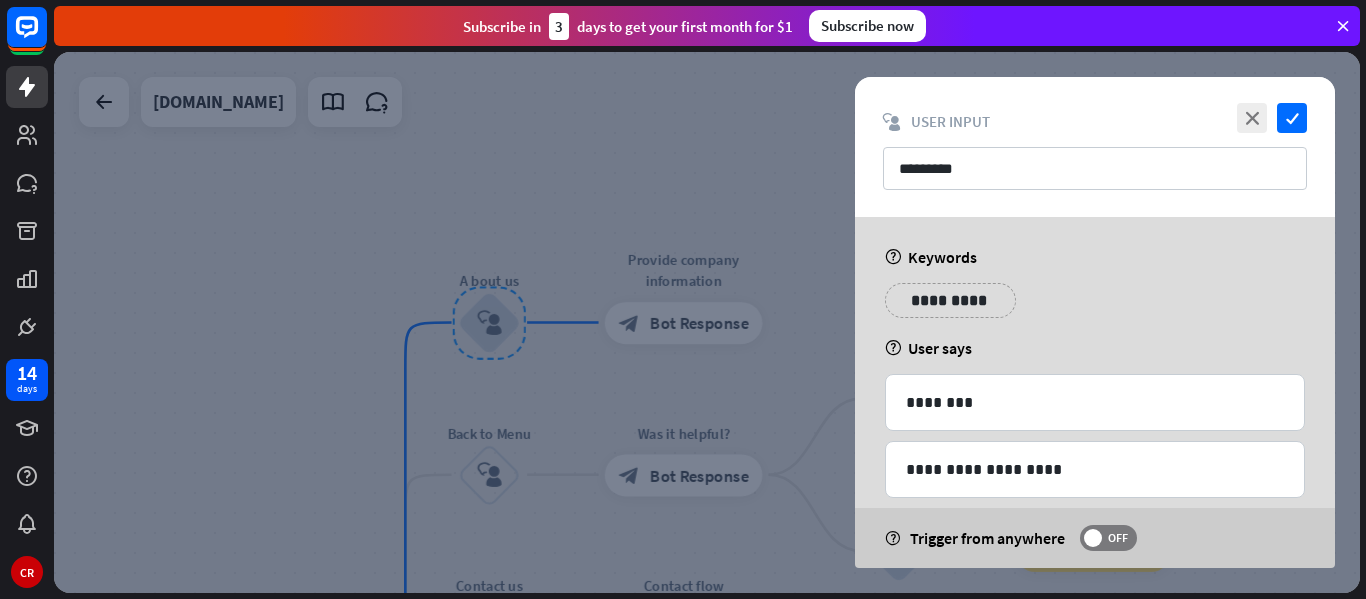 click on "**********" at bounding box center (1095, 392) 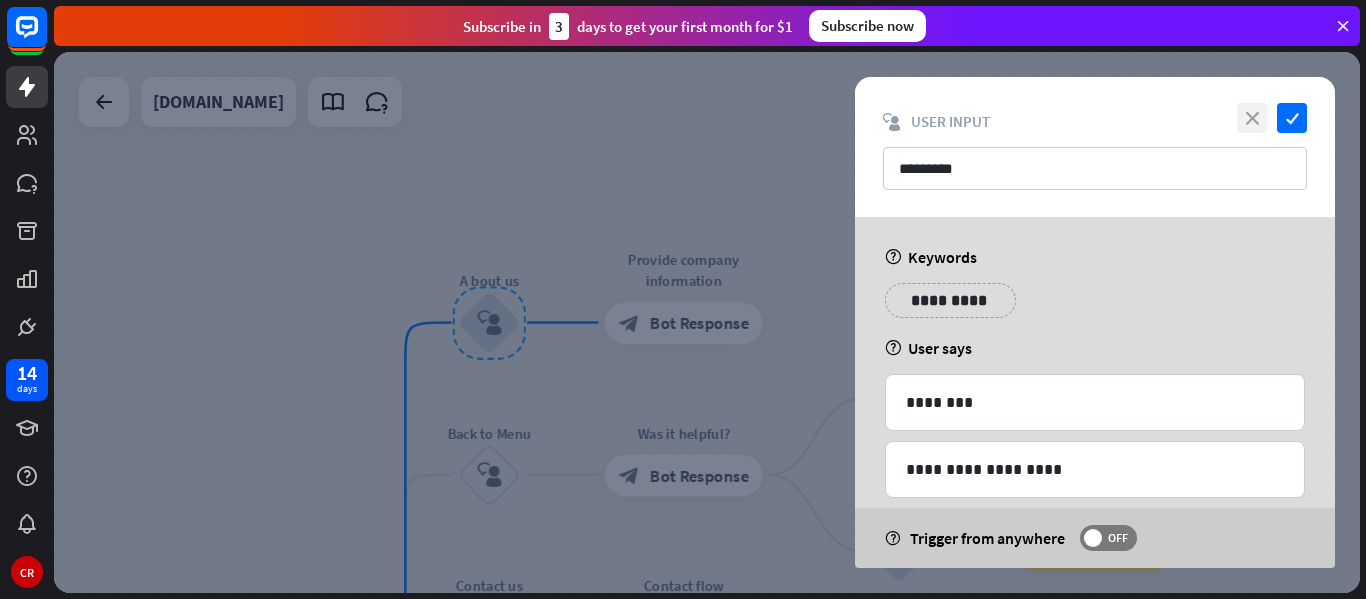 click on "close" at bounding box center [1252, 118] 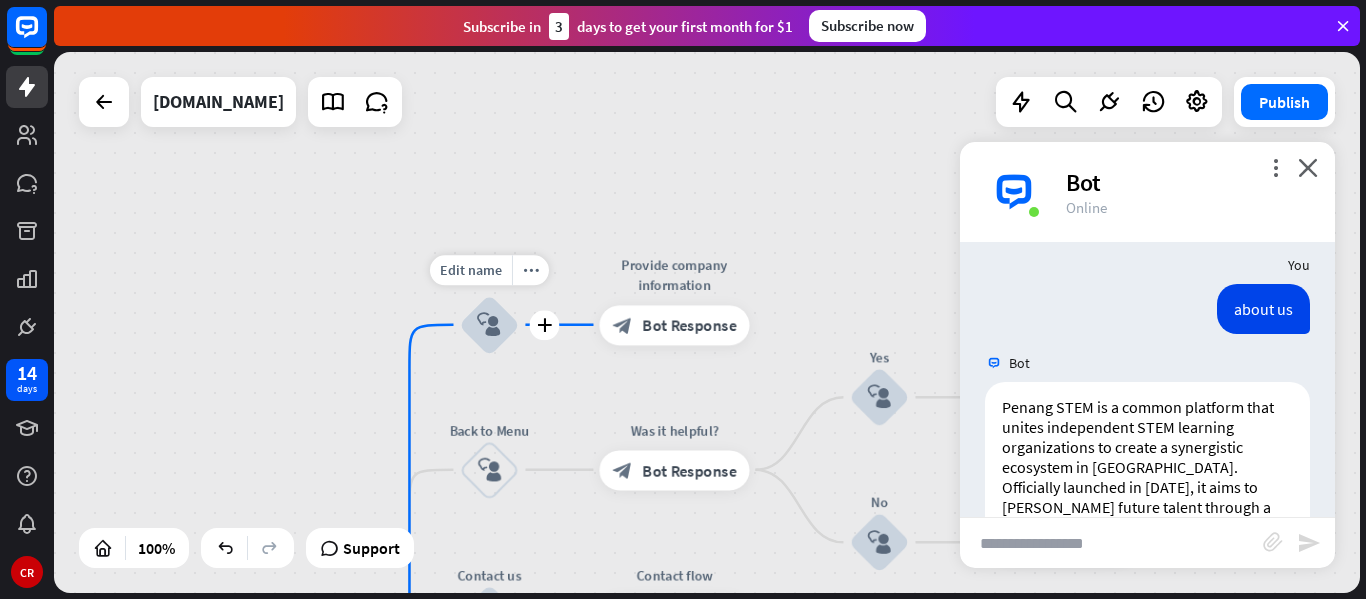 click on "block_user_input" at bounding box center [489, 325] 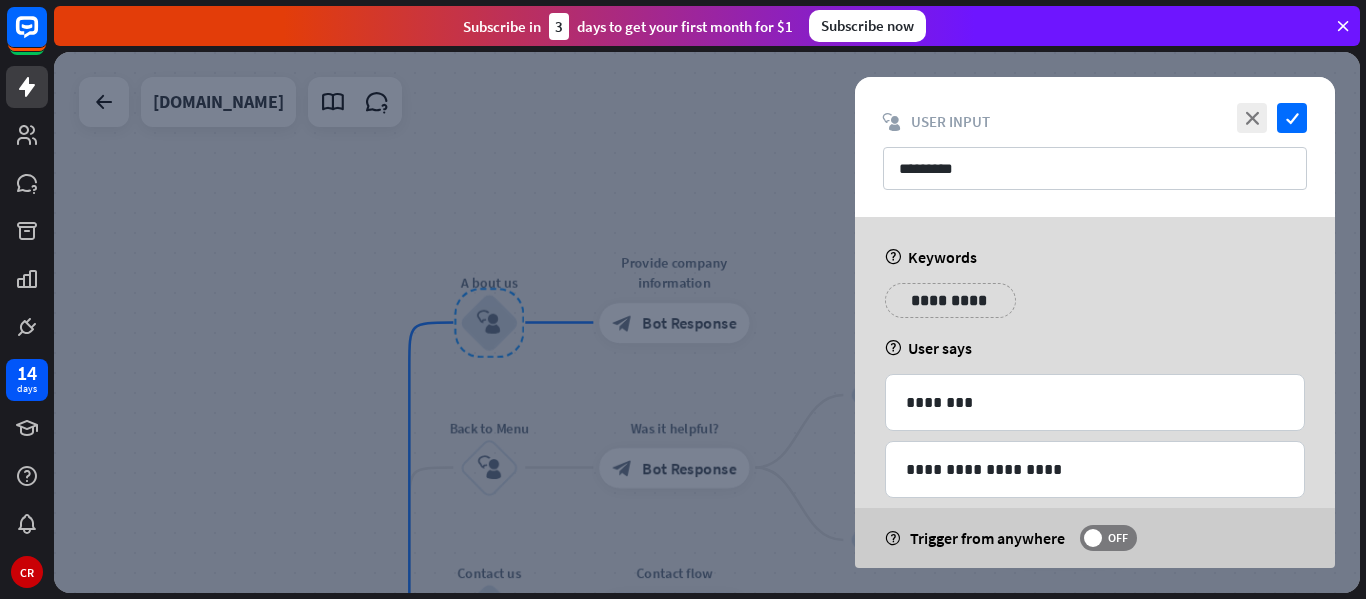 drag, startPoint x: 1315, startPoint y: 486, endPoint x: 1293, endPoint y: 300, distance: 187.29655 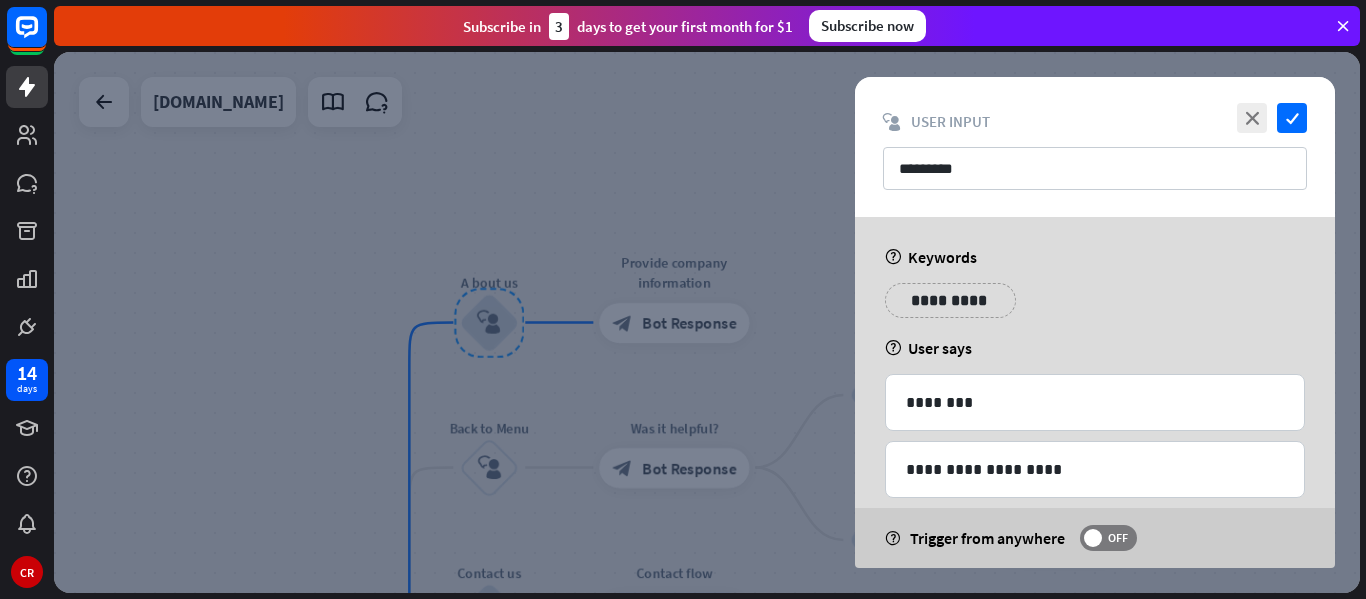 click on "**********" at bounding box center (1095, 608) 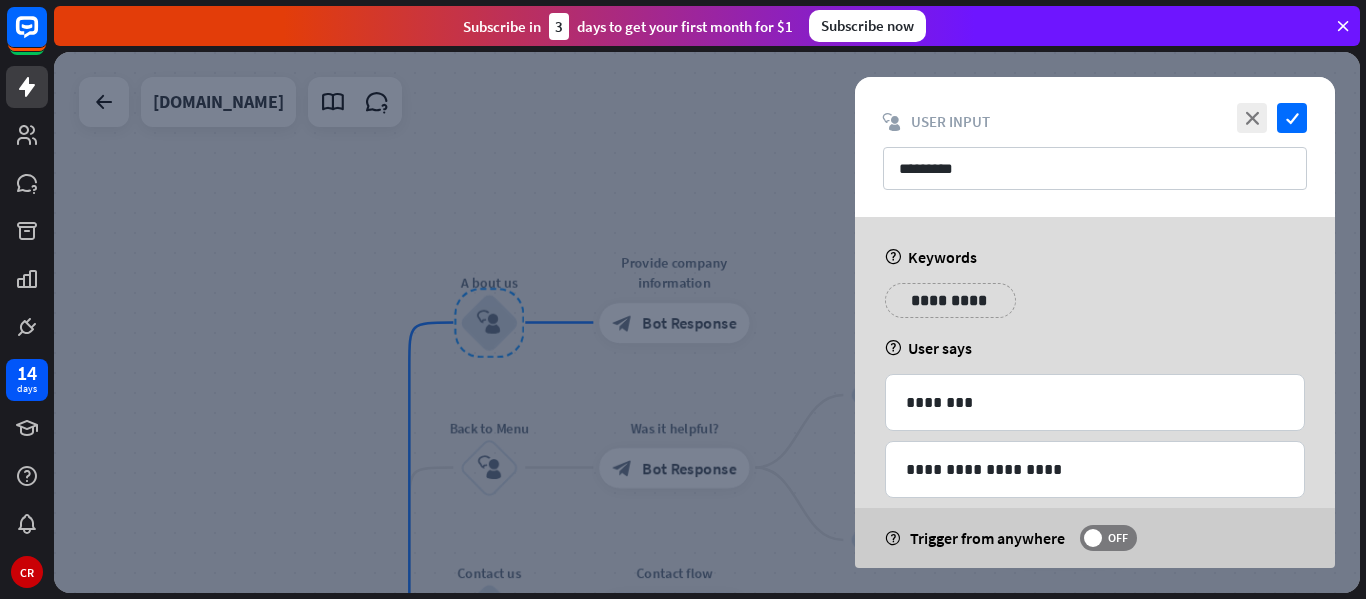 click on "**********" at bounding box center (1095, 308) 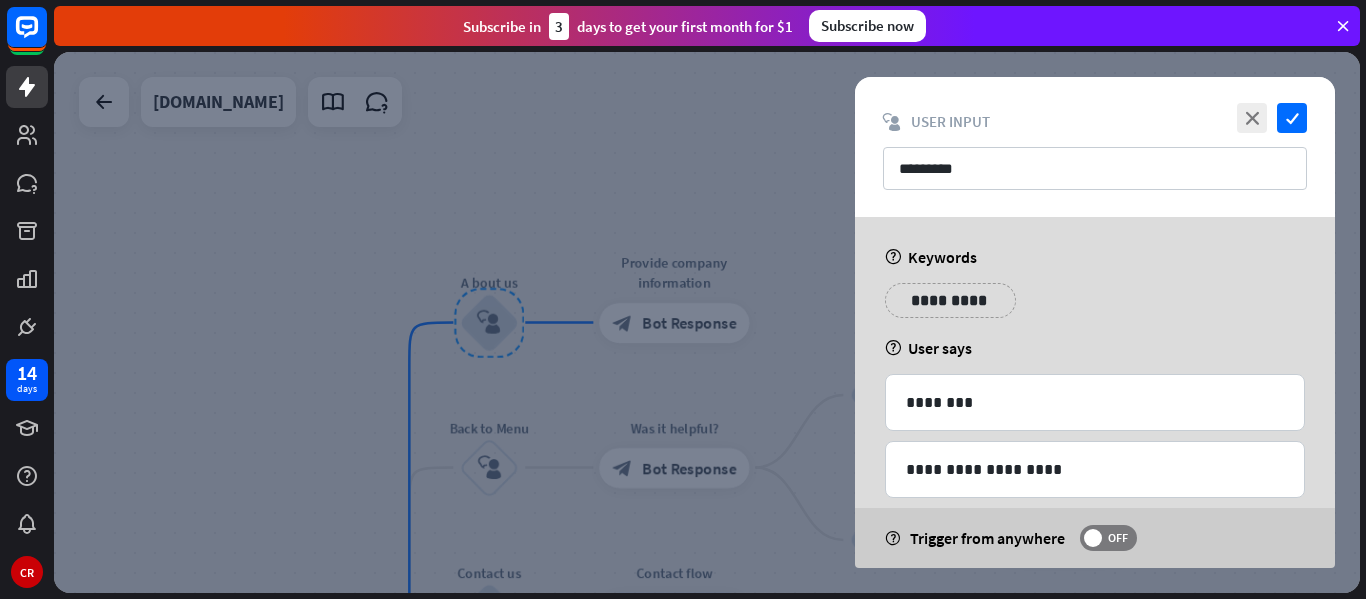 click on "**********" at bounding box center (950, 300) 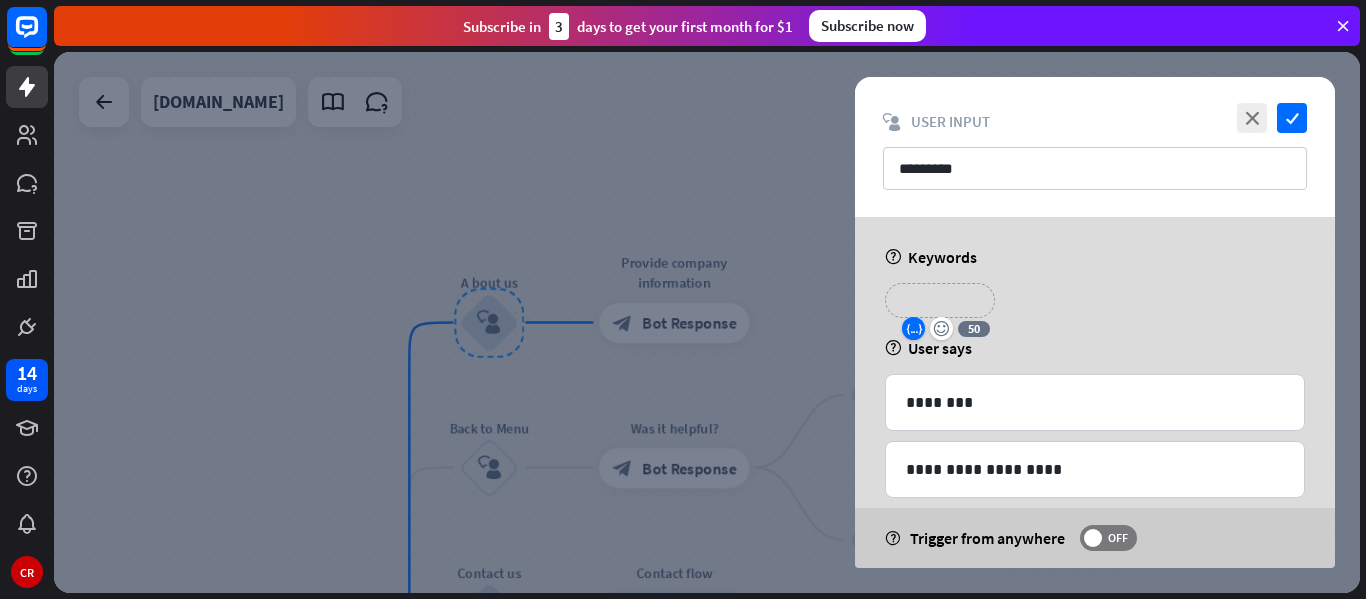 type 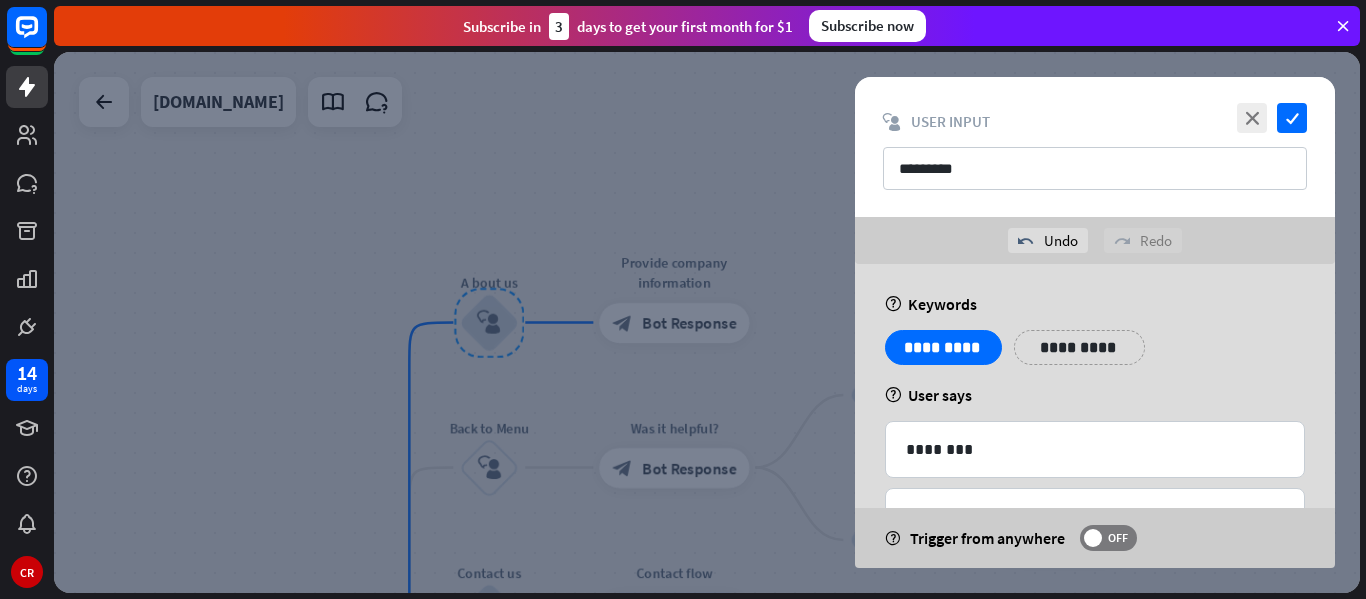 click on "**********" at bounding box center (1095, 355) 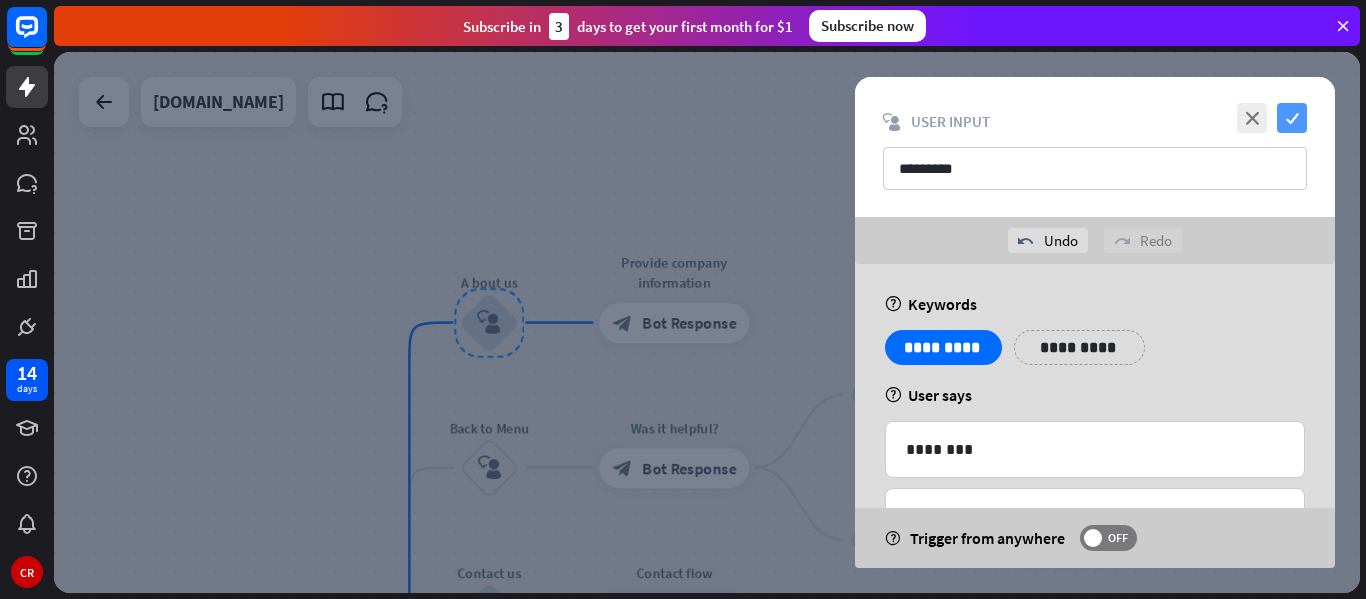 click on "check" at bounding box center (1292, 118) 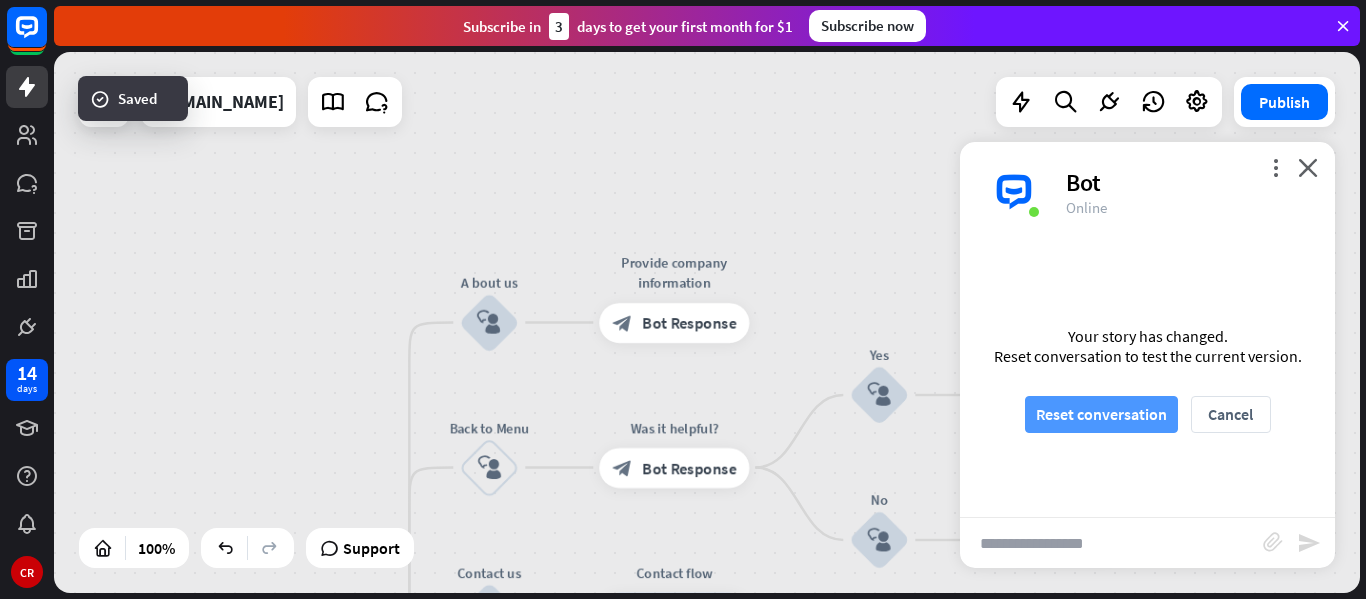 click on "Reset conversation" at bounding box center (1101, 414) 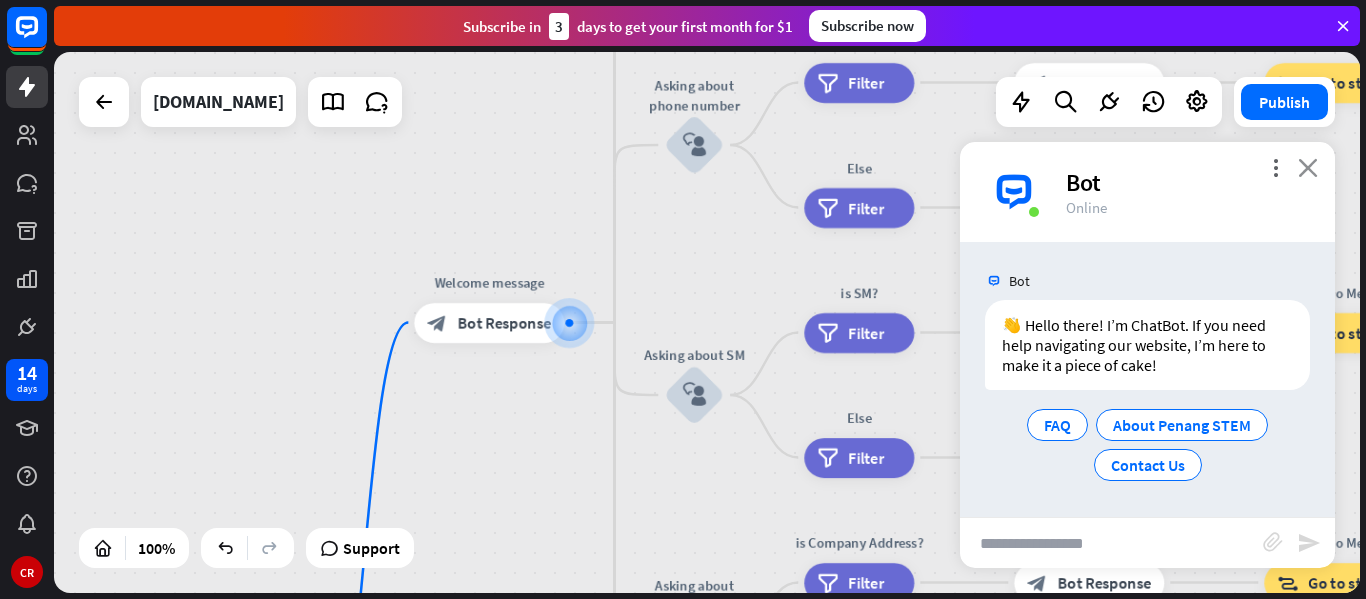 click on "close" at bounding box center (1308, 167) 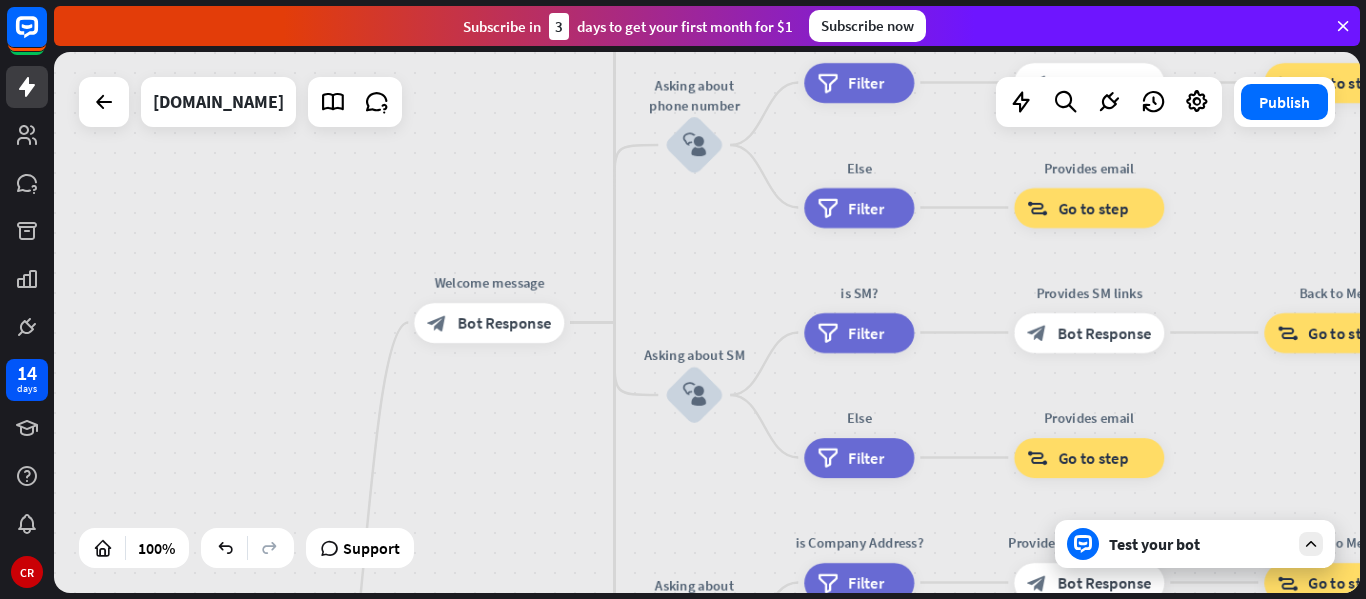 click on "Test your bot" at bounding box center (1195, 544) 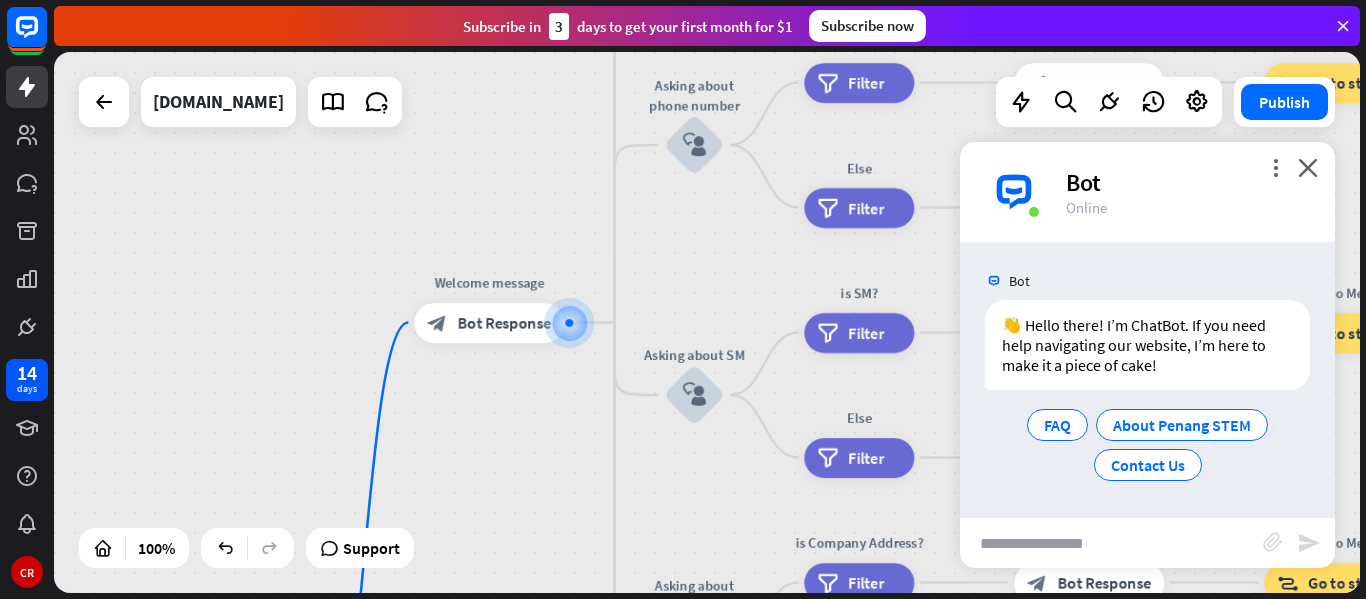 drag, startPoint x: 1148, startPoint y: 542, endPoint x: 1148, endPoint y: 523, distance: 19 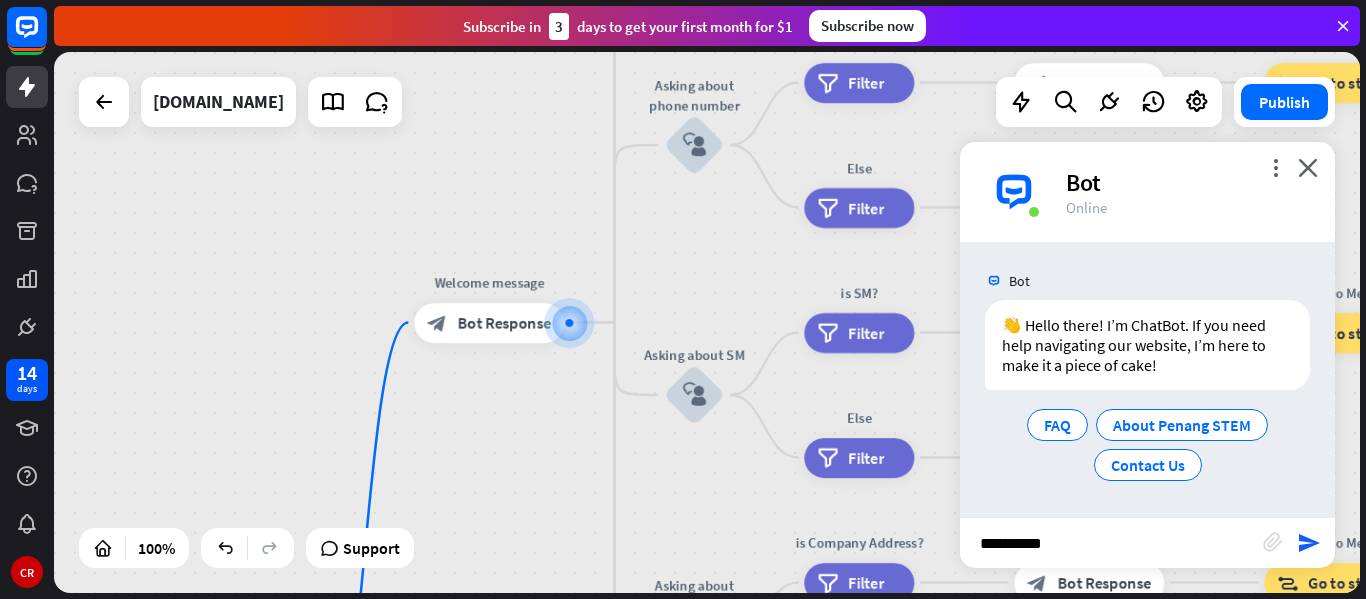type on "**********" 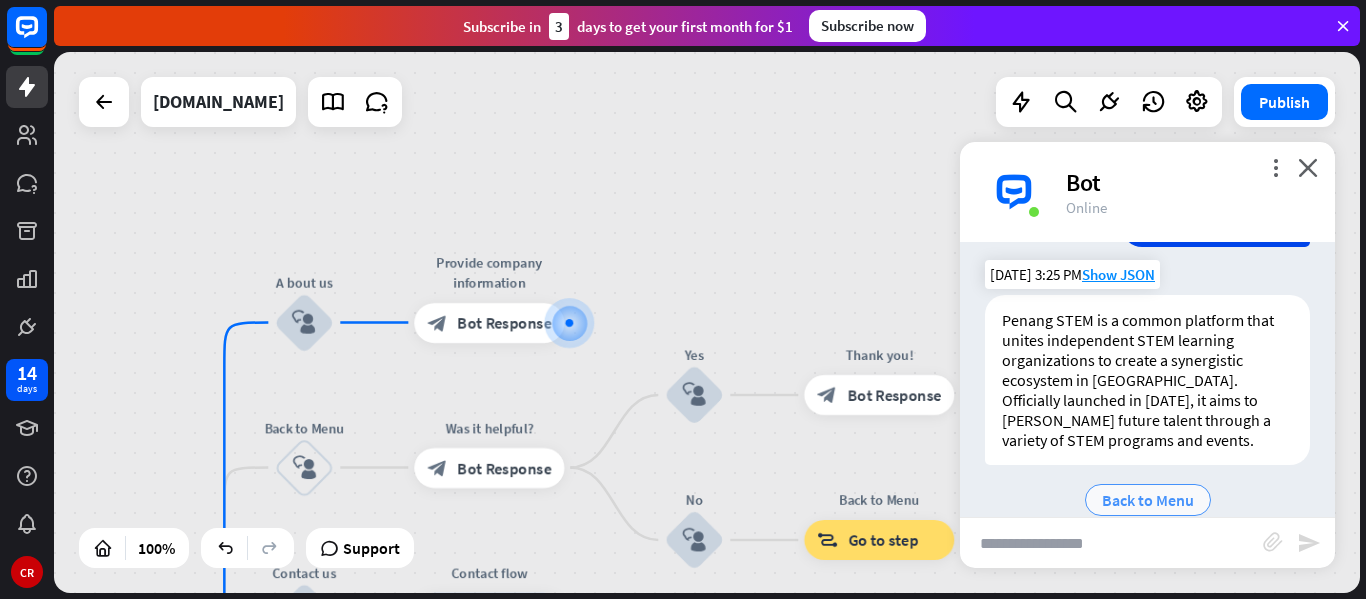 scroll, scrollTop: 274, scrollLeft: 0, axis: vertical 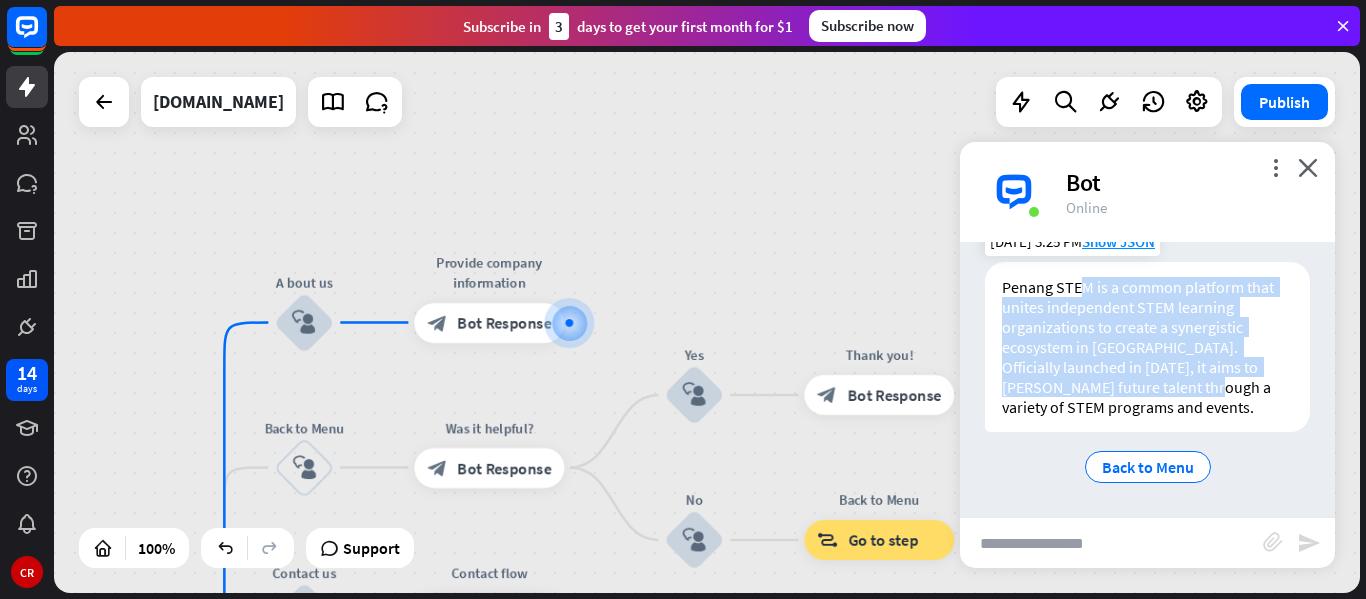 drag, startPoint x: 1094, startPoint y: 308, endPoint x: 1119, endPoint y: 387, distance: 82.86133 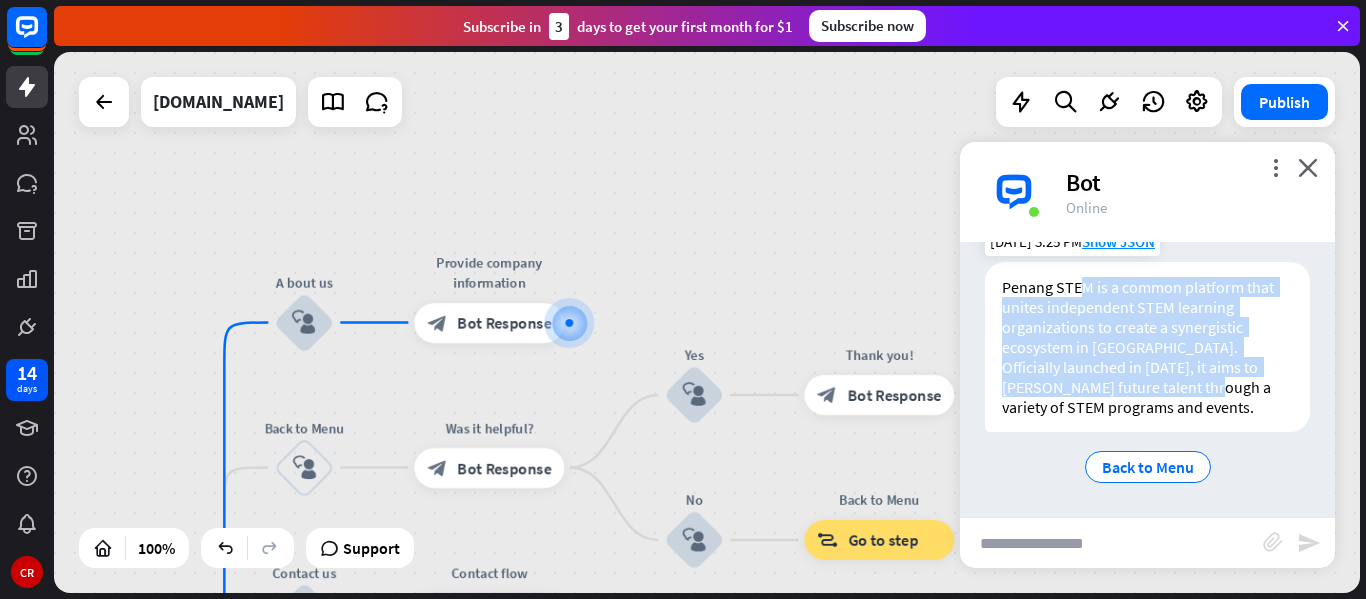 click on "Penang STEM is a common platform that unites independent STEM learning organizations to create a synergistic ecosystem in [GEOGRAPHIC_DATA]. Officially launched in [DATE], it aims to [PERSON_NAME] future talent through a variety of STEM programs and events." at bounding box center (1147, 347) 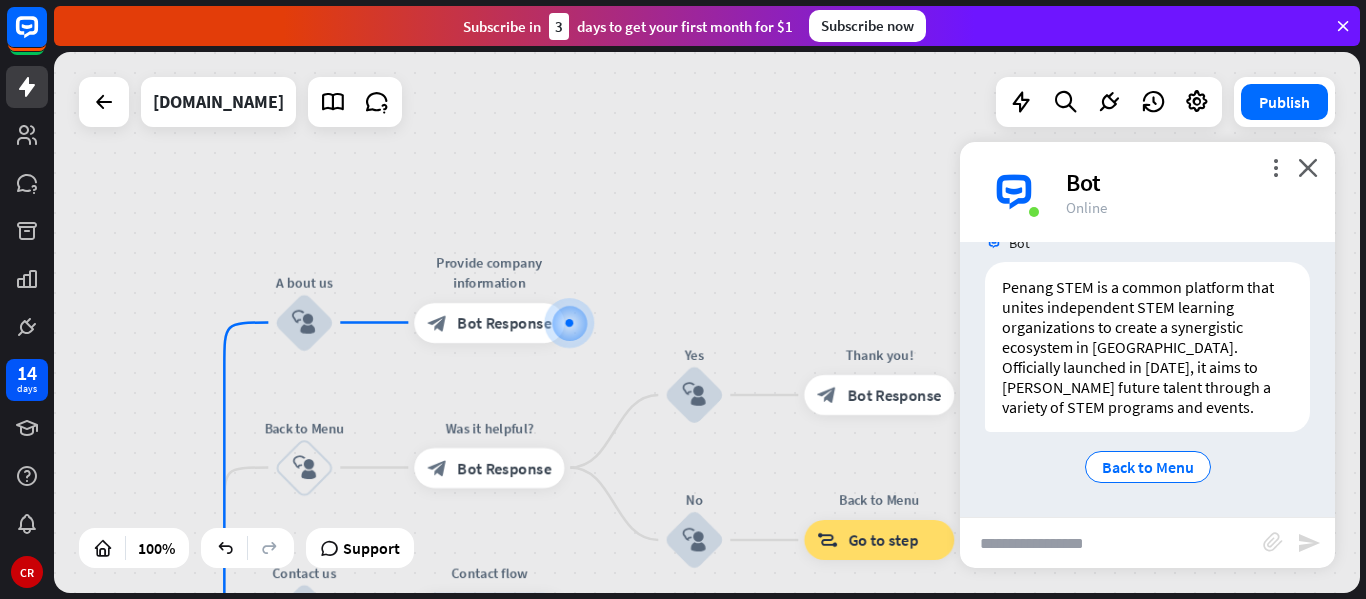 click at bounding box center (1111, 543) 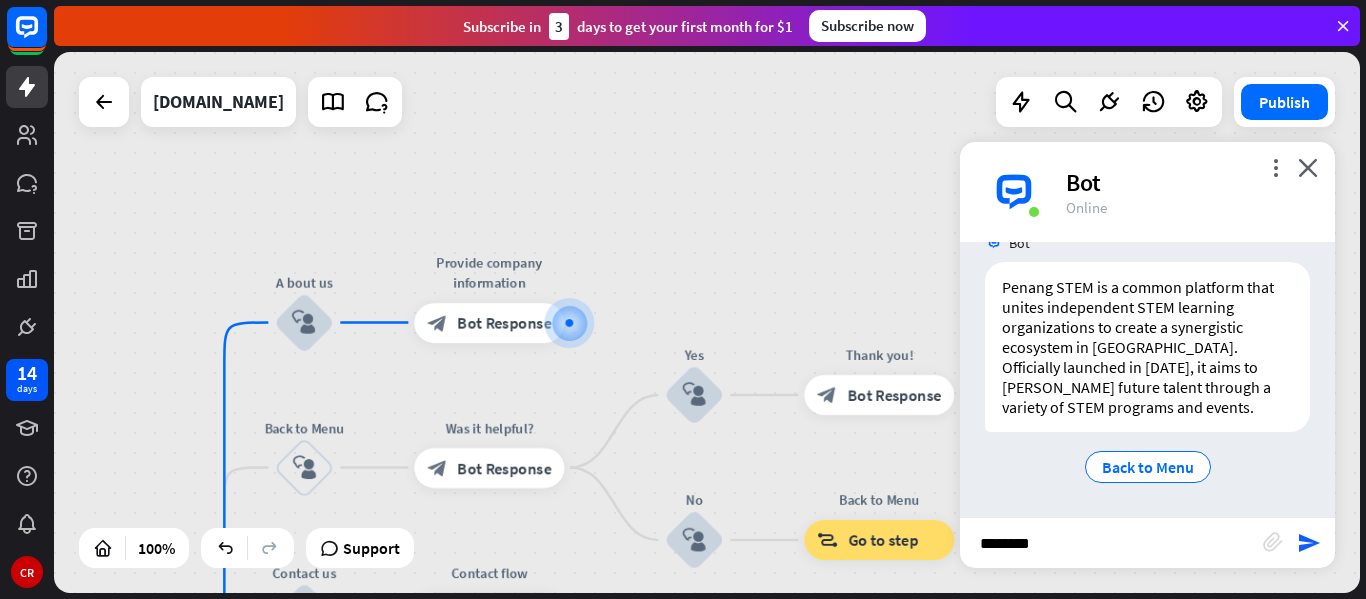 type on "*********" 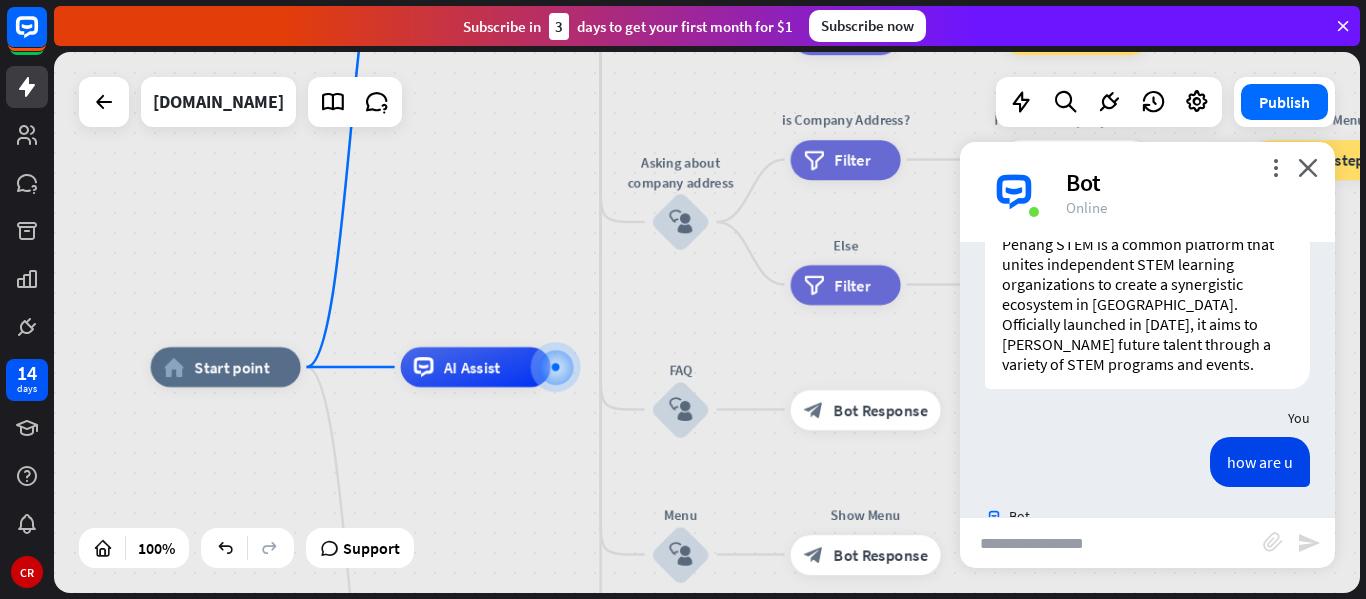 scroll, scrollTop: 615, scrollLeft: 0, axis: vertical 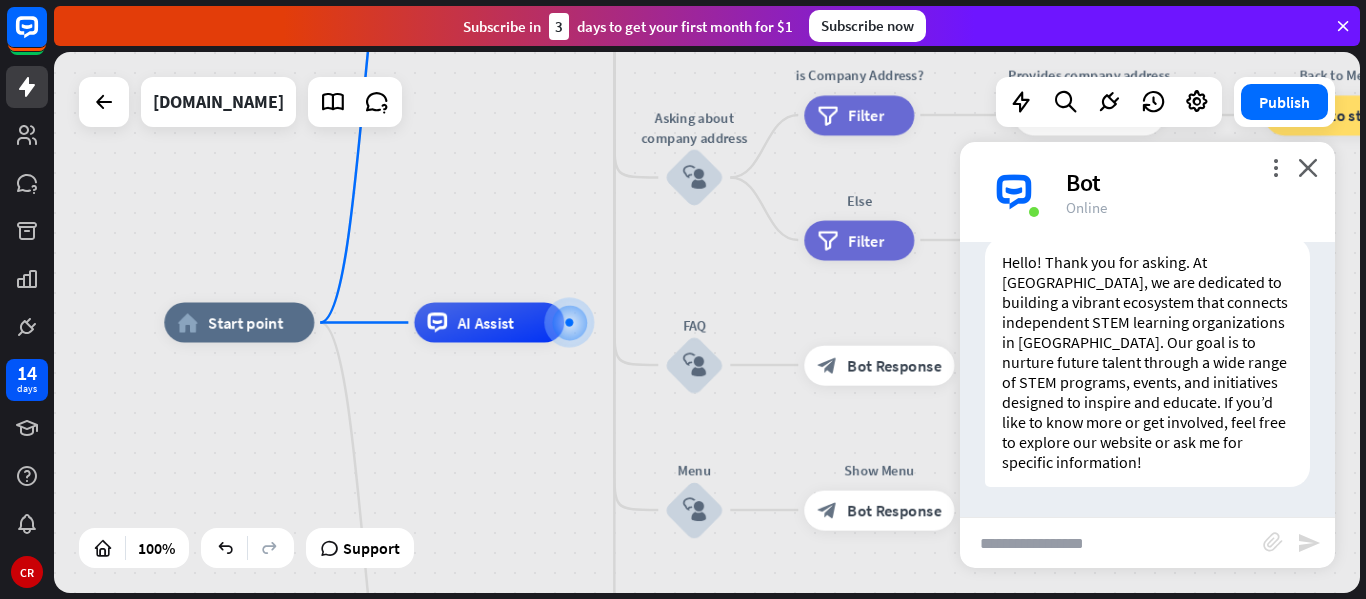 click at bounding box center (1111, 543) 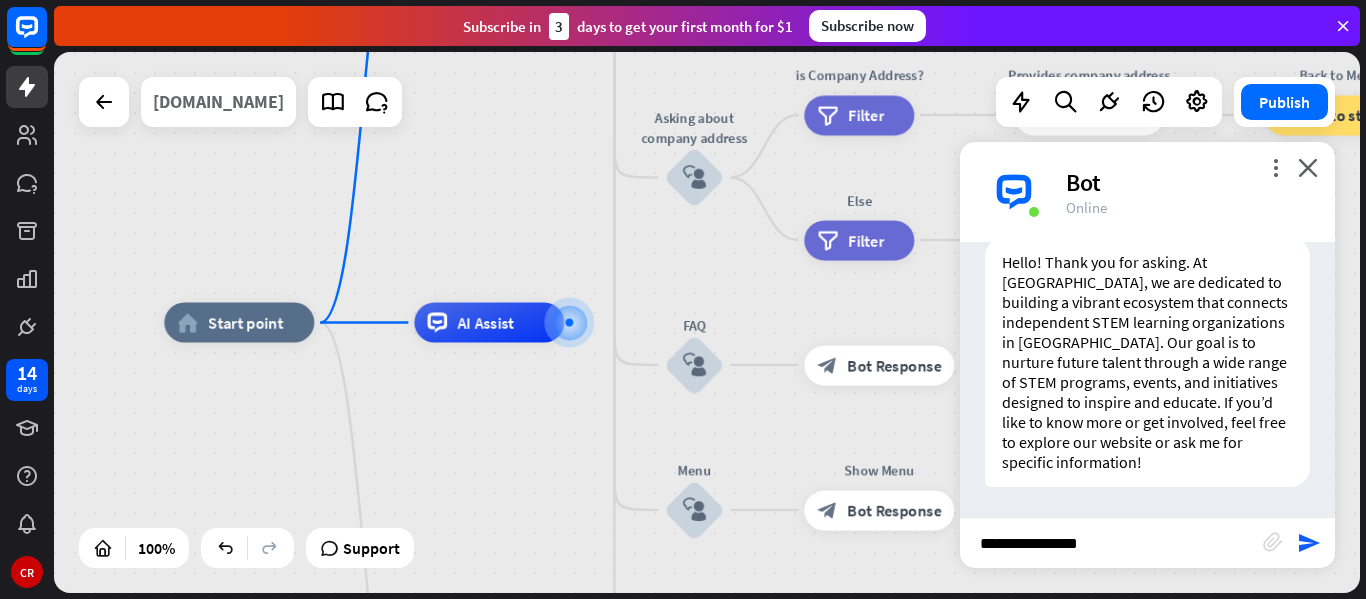 type on "**********" 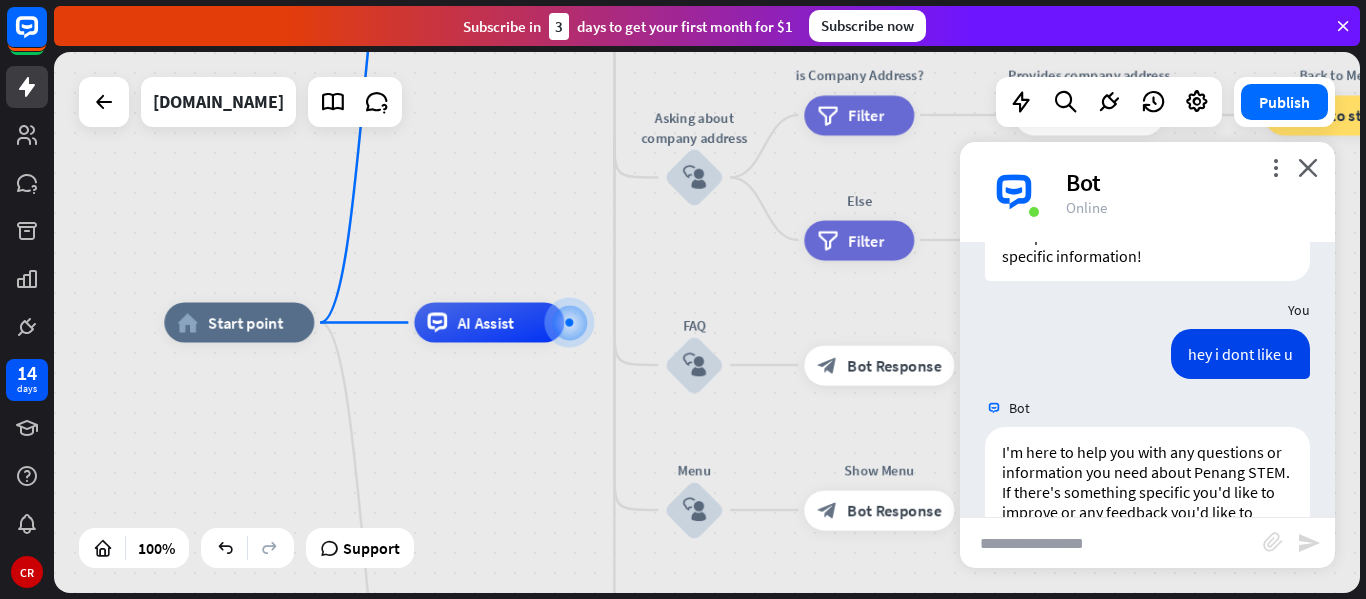 scroll, scrollTop: 911, scrollLeft: 0, axis: vertical 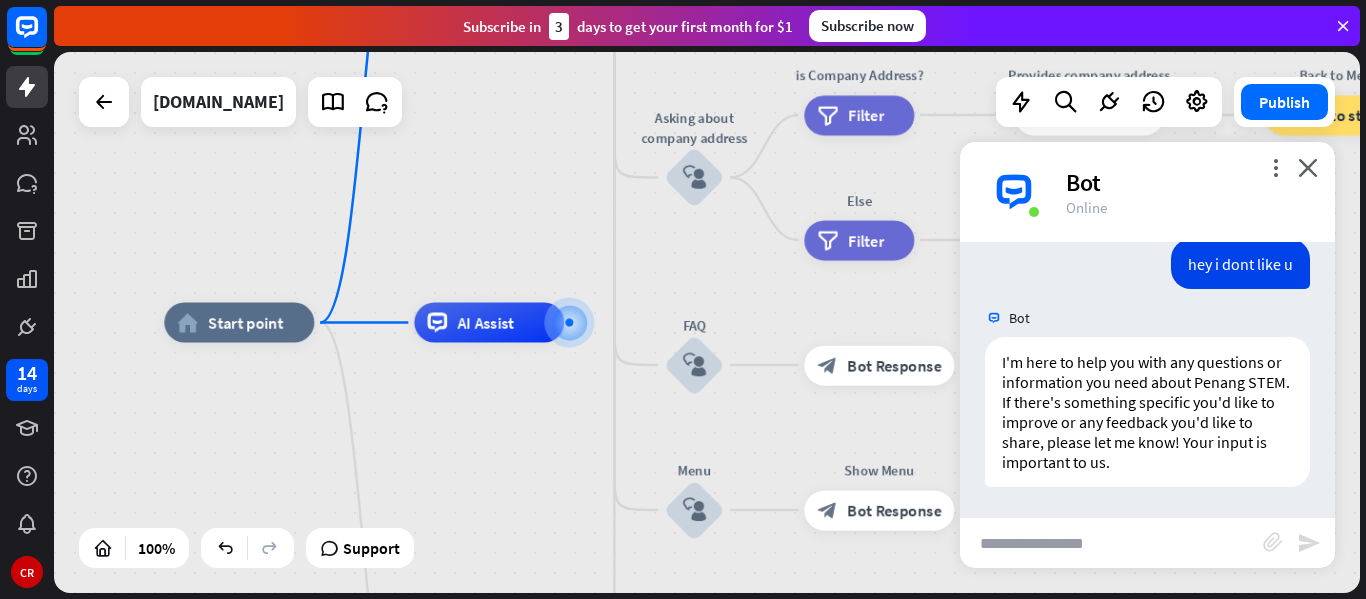 click at bounding box center (1111, 543) 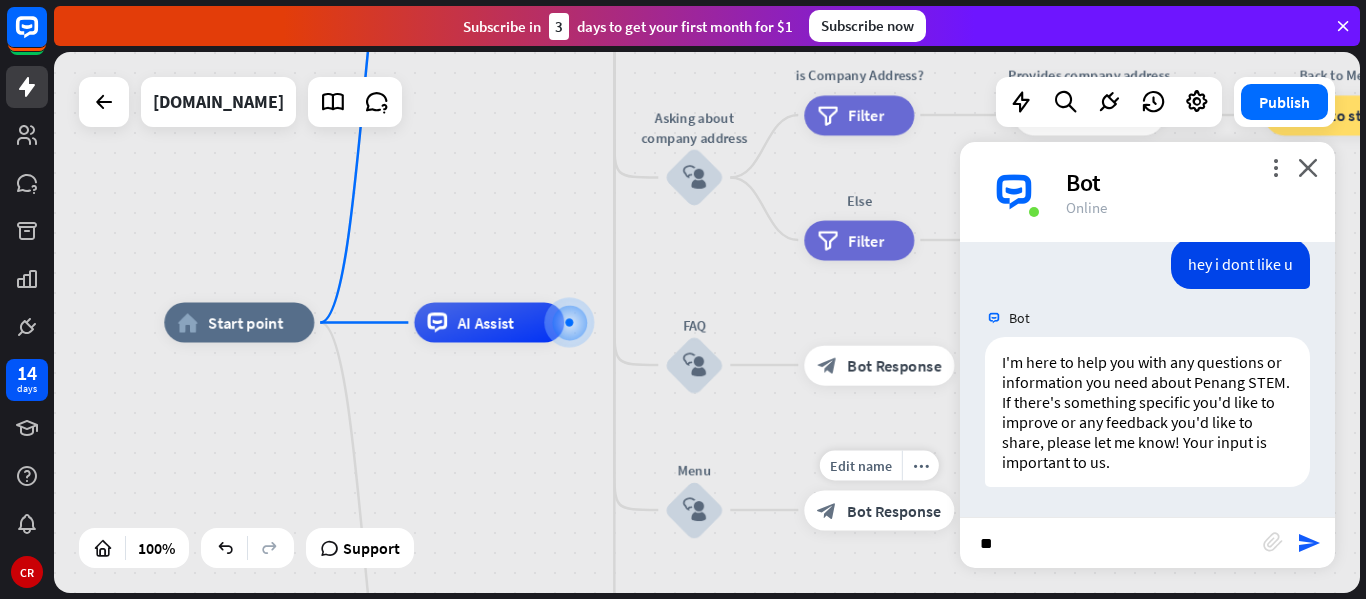 type on "*" 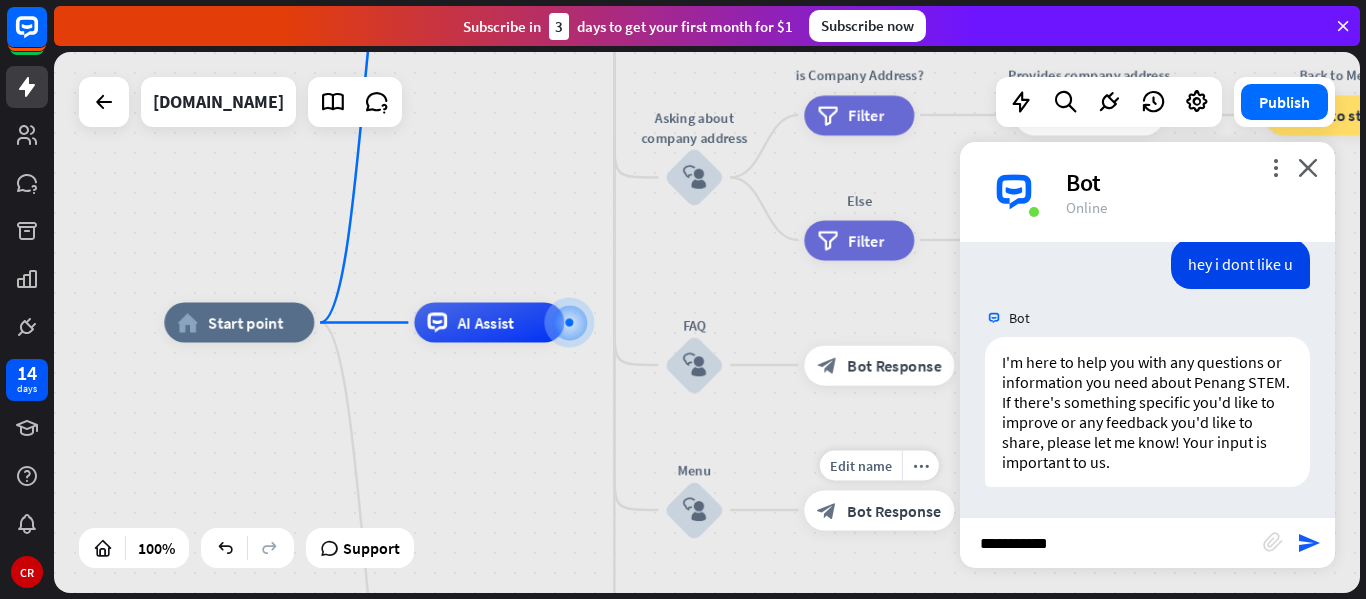 type on "**********" 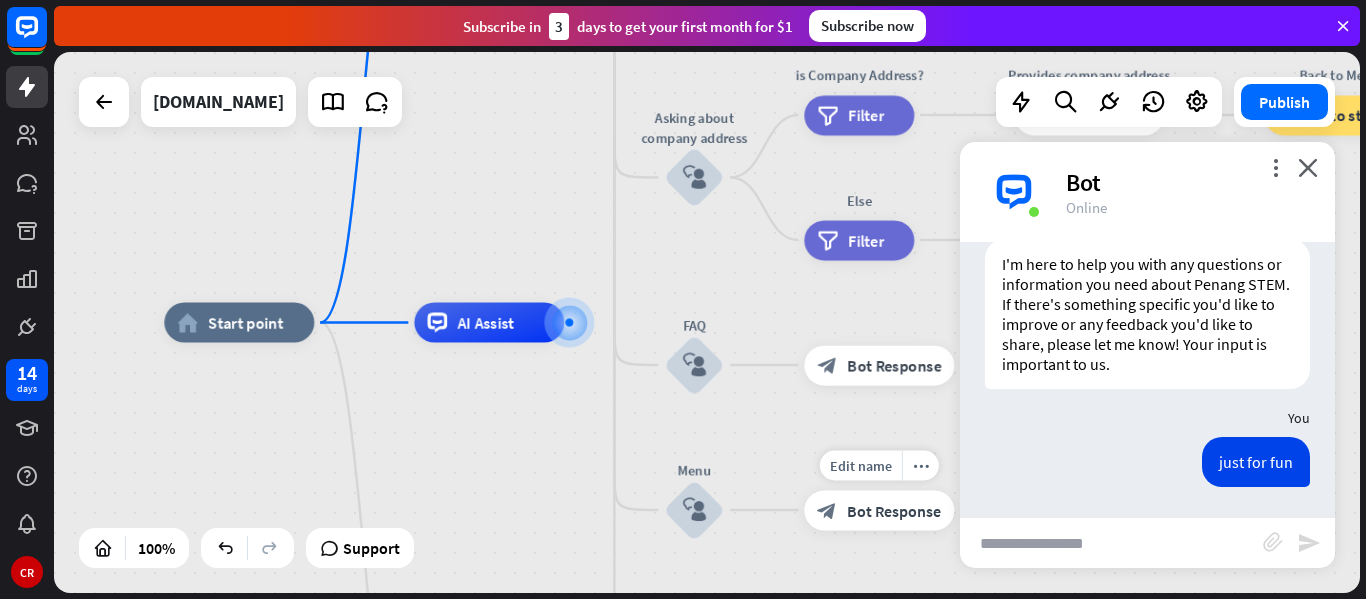 scroll, scrollTop: 1692, scrollLeft: 0, axis: vertical 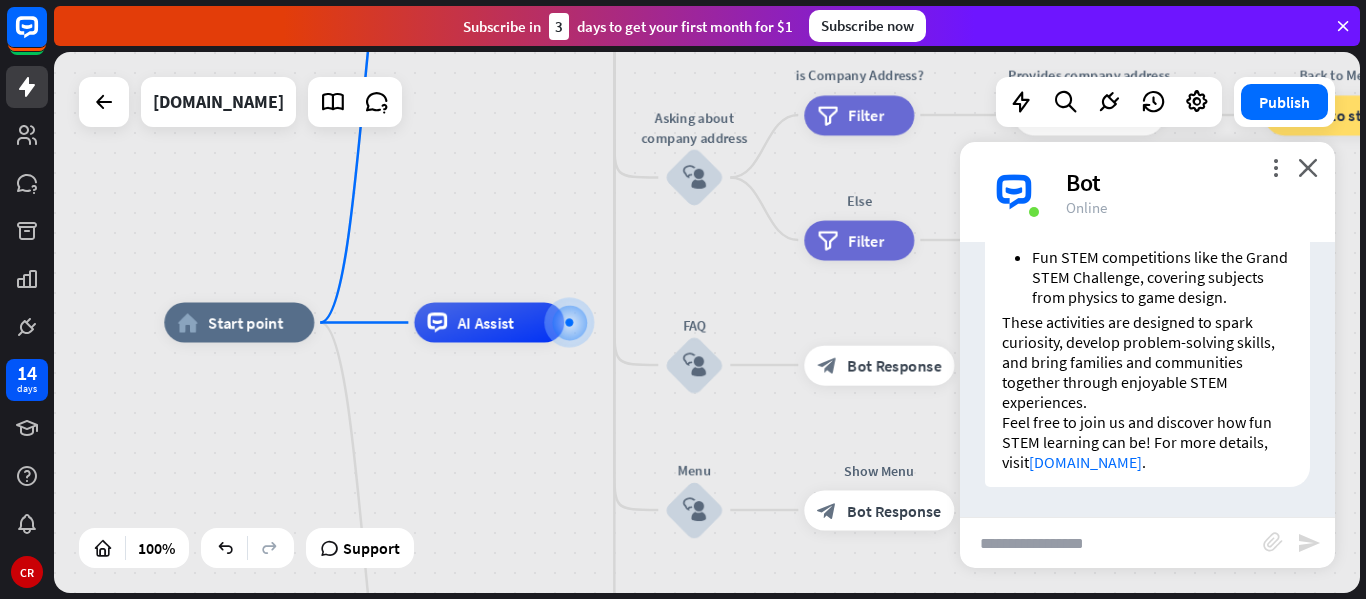 click at bounding box center [1111, 543] 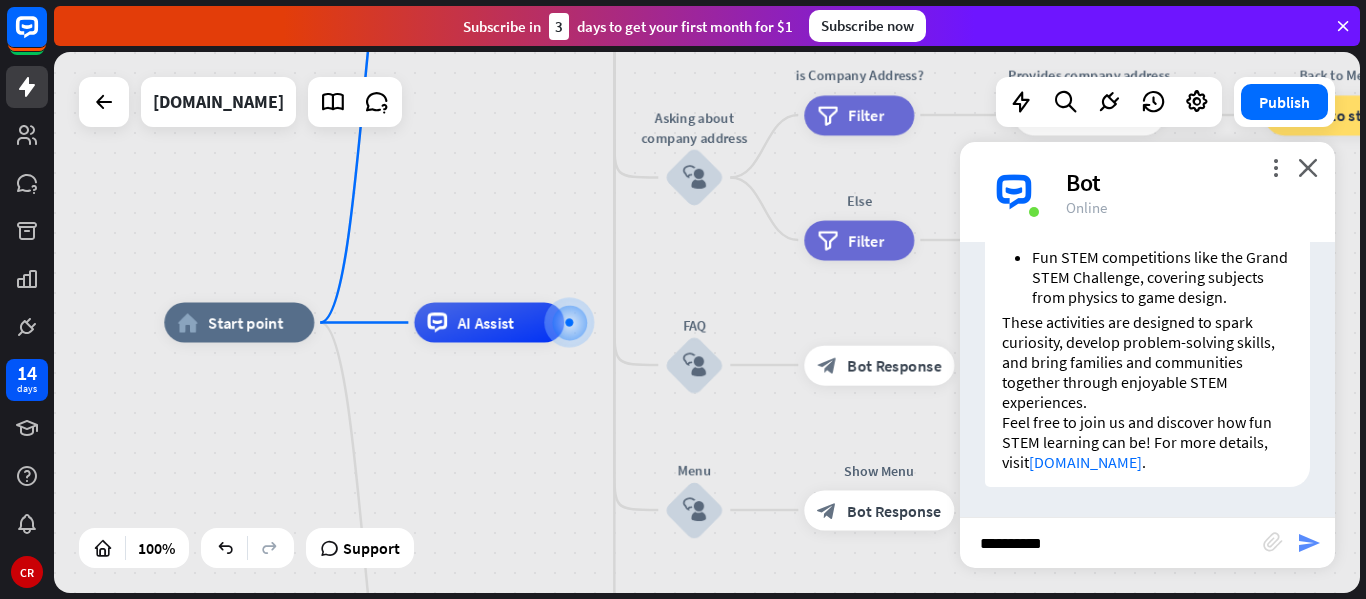 type on "**********" 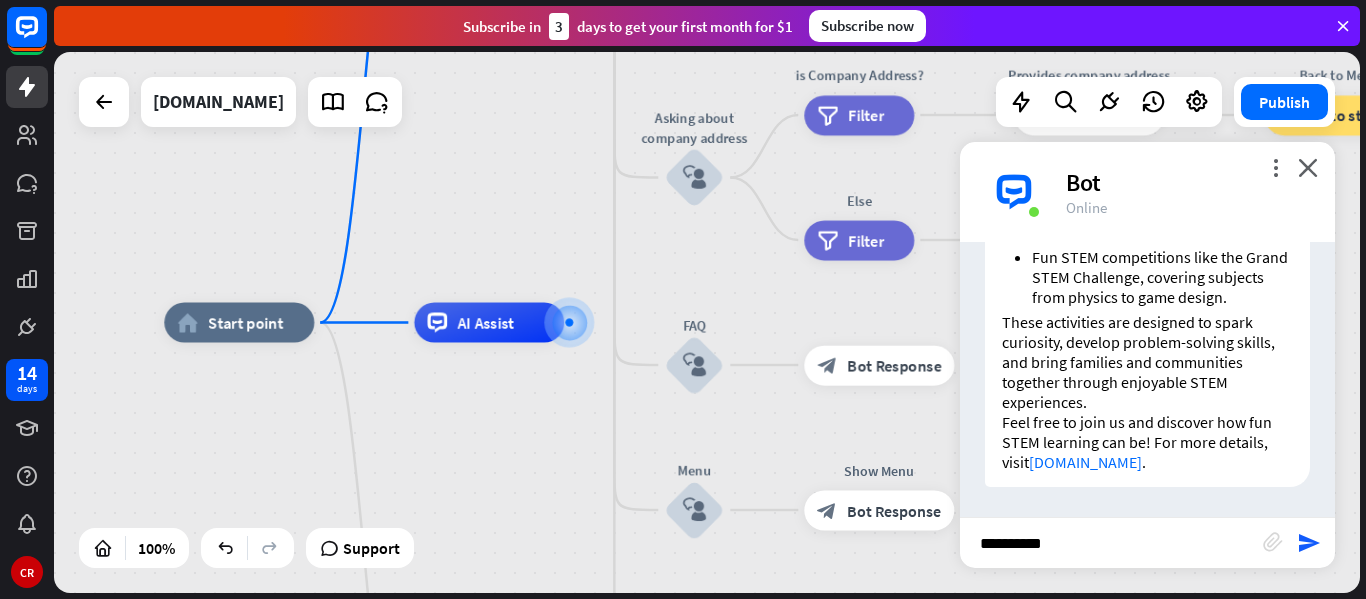 drag, startPoint x: 1304, startPoint y: 538, endPoint x: 1298, endPoint y: 566, distance: 28.635643 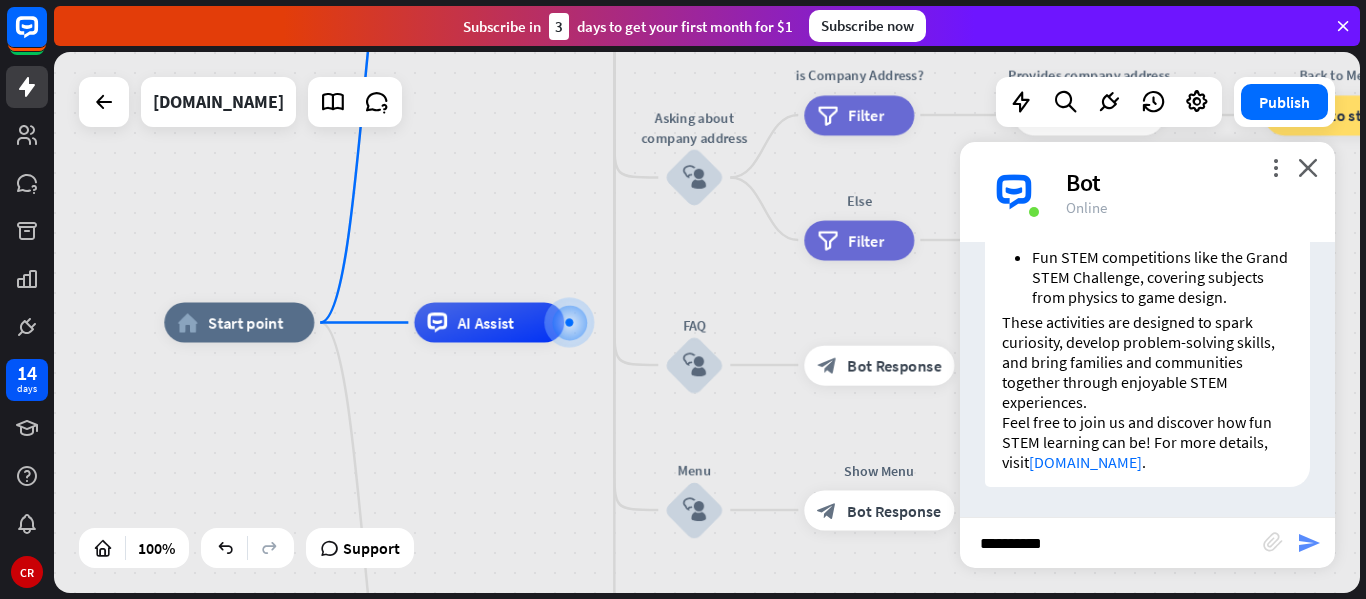 click on "send" at bounding box center [1309, 543] 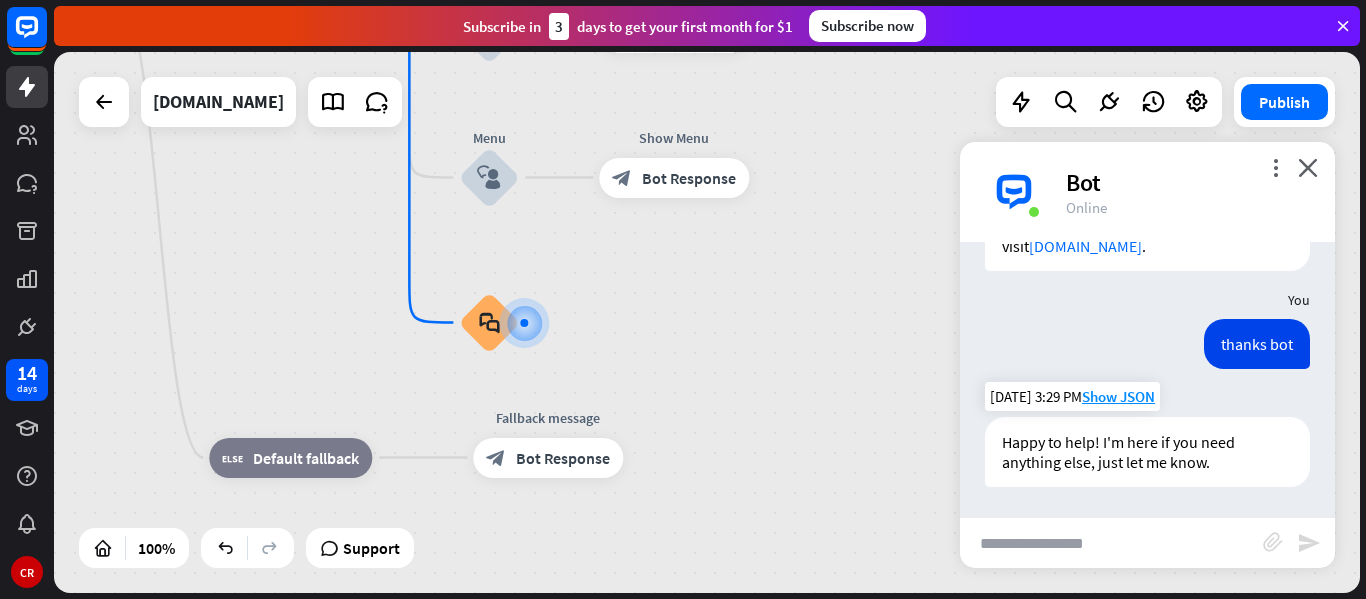 scroll, scrollTop: 1908, scrollLeft: 0, axis: vertical 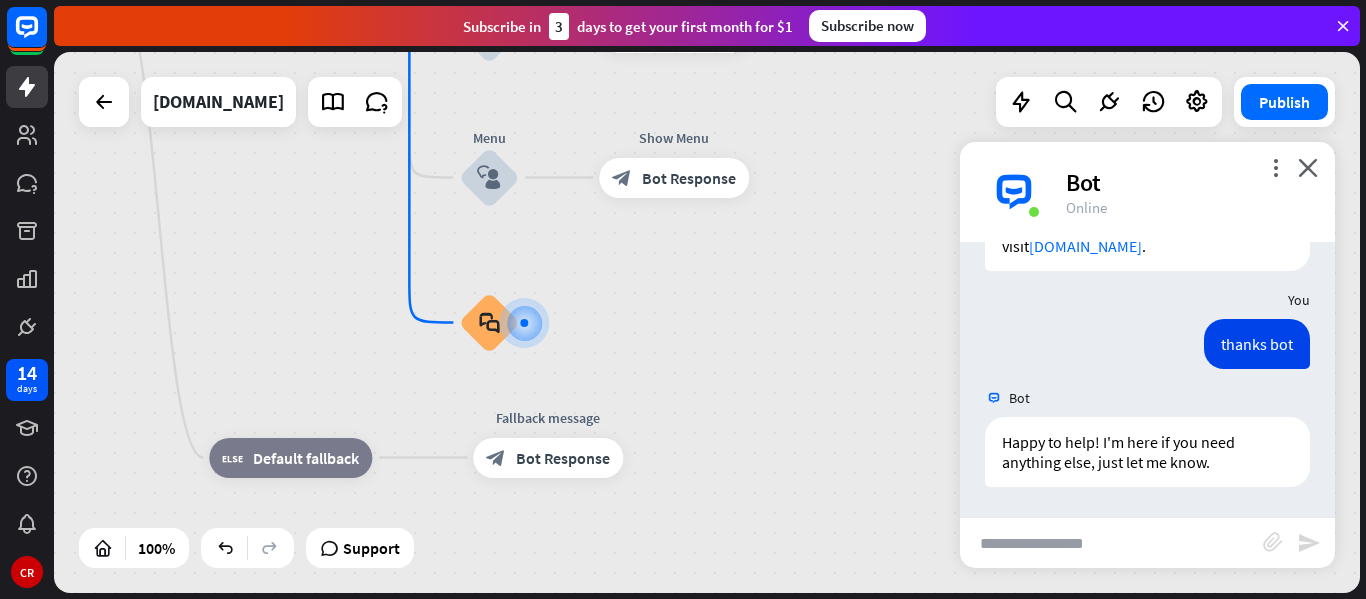 click at bounding box center (1111, 543) 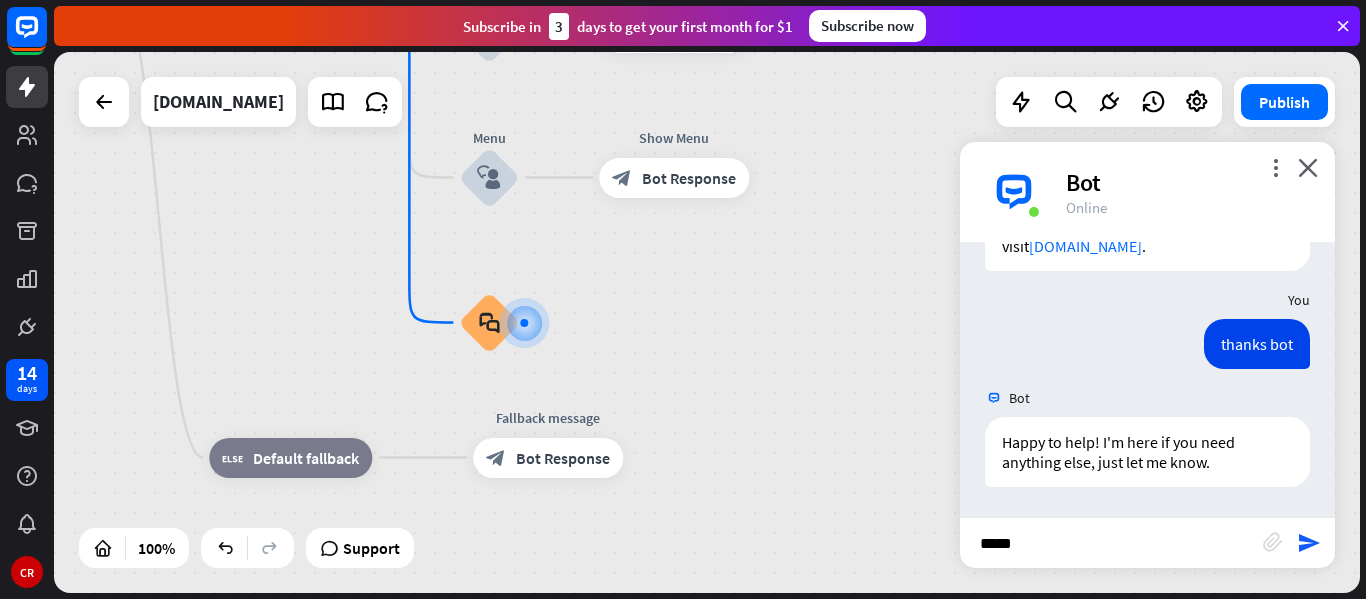 type on "******" 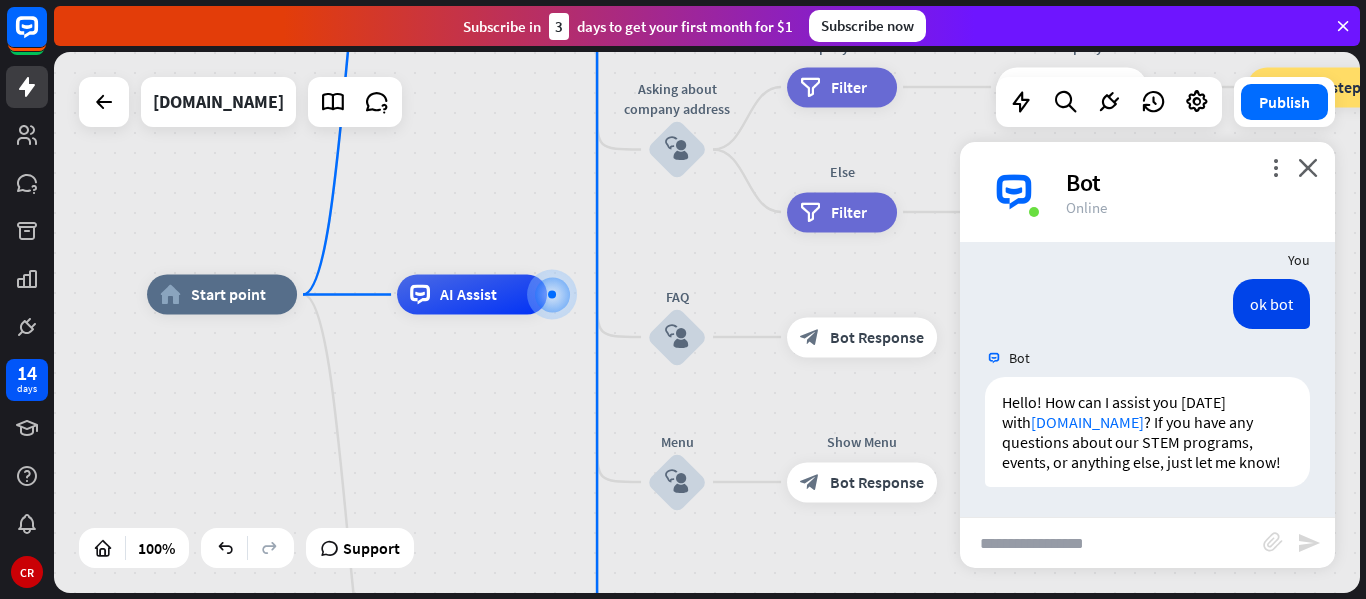 scroll, scrollTop: 2184, scrollLeft: 0, axis: vertical 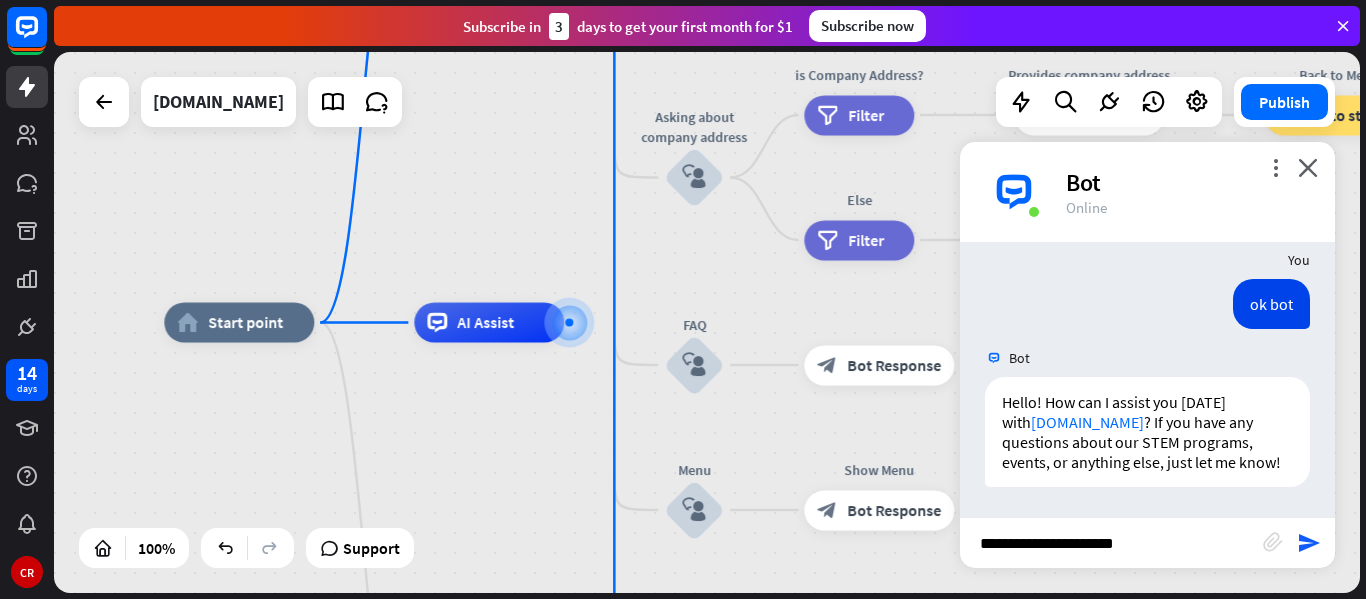type on "**********" 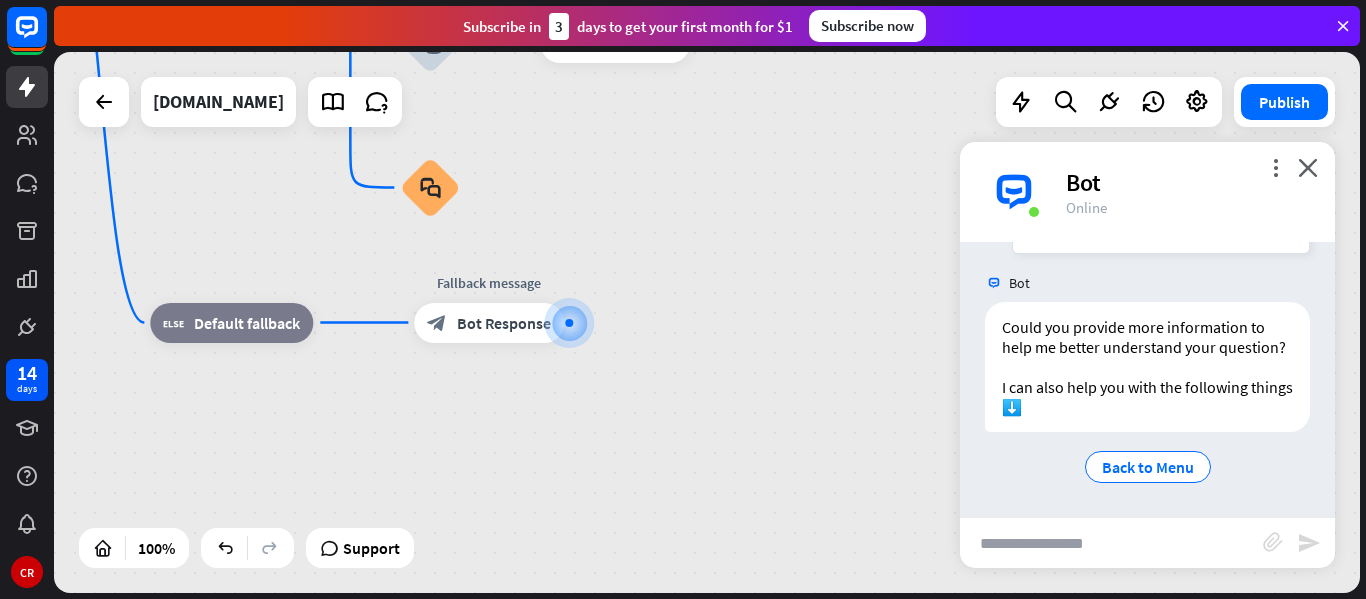 scroll, scrollTop: 2539, scrollLeft: 0, axis: vertical 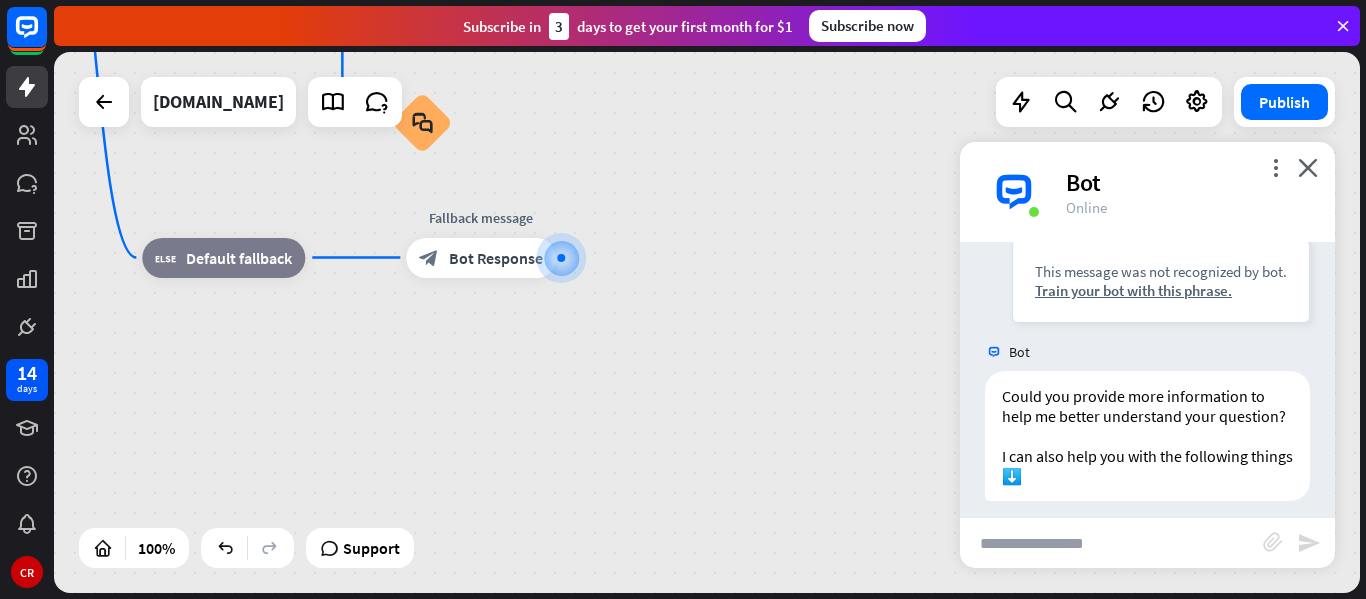 drag, startPoint x: 1336, startPoint y: 426, endPoint x: 1329, endPoint y: 406, distance: 21.189621 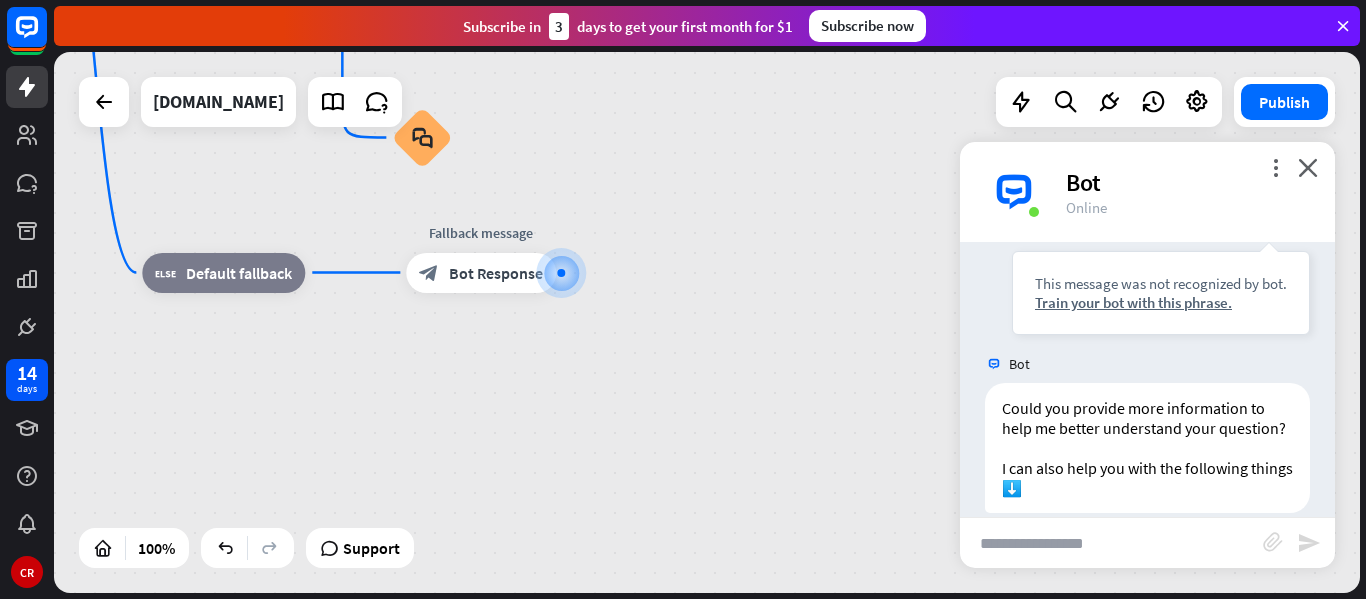 scroll, scrollTop: 2639, scrollLeft: 0, axis: vertical 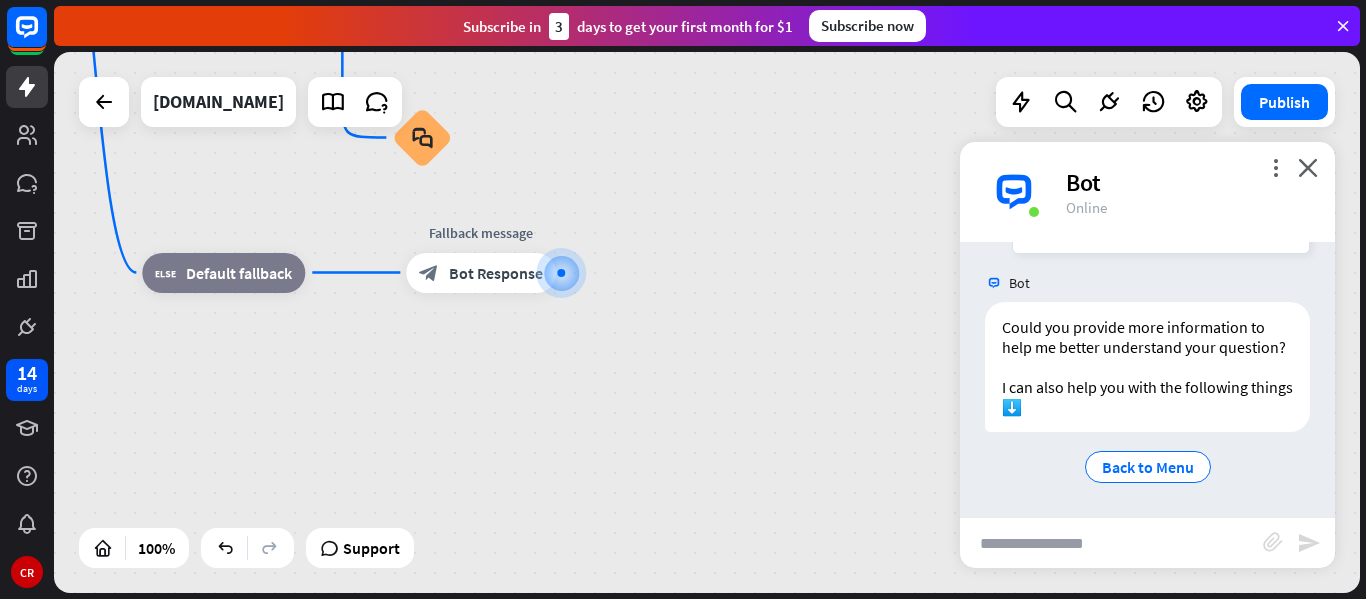 click at bounding box center [1111, 543] 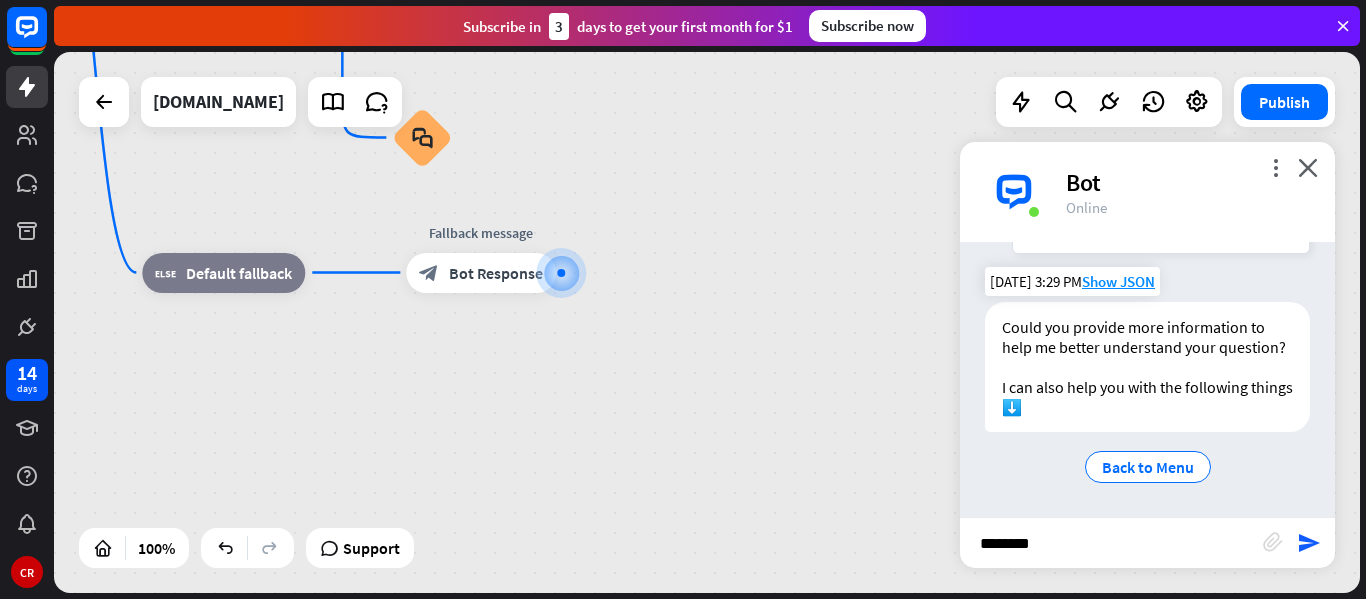 type on "*********" 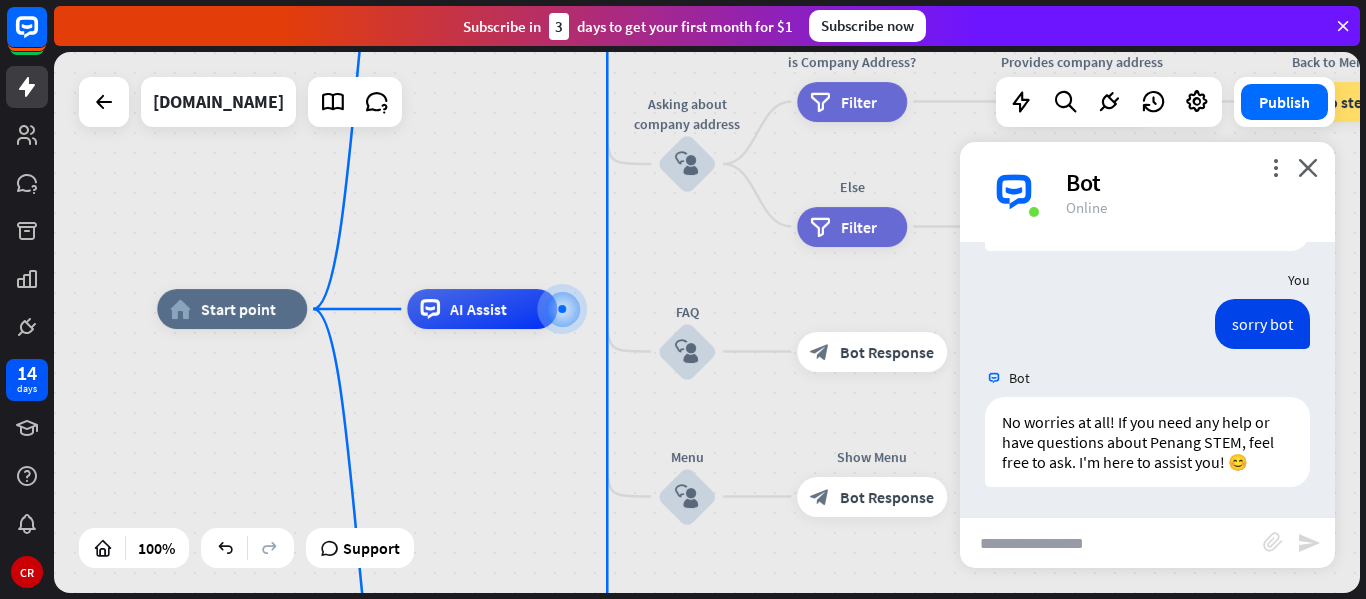scroll, scrollTop: 2820, scrollLeft: 0, axis: vertical 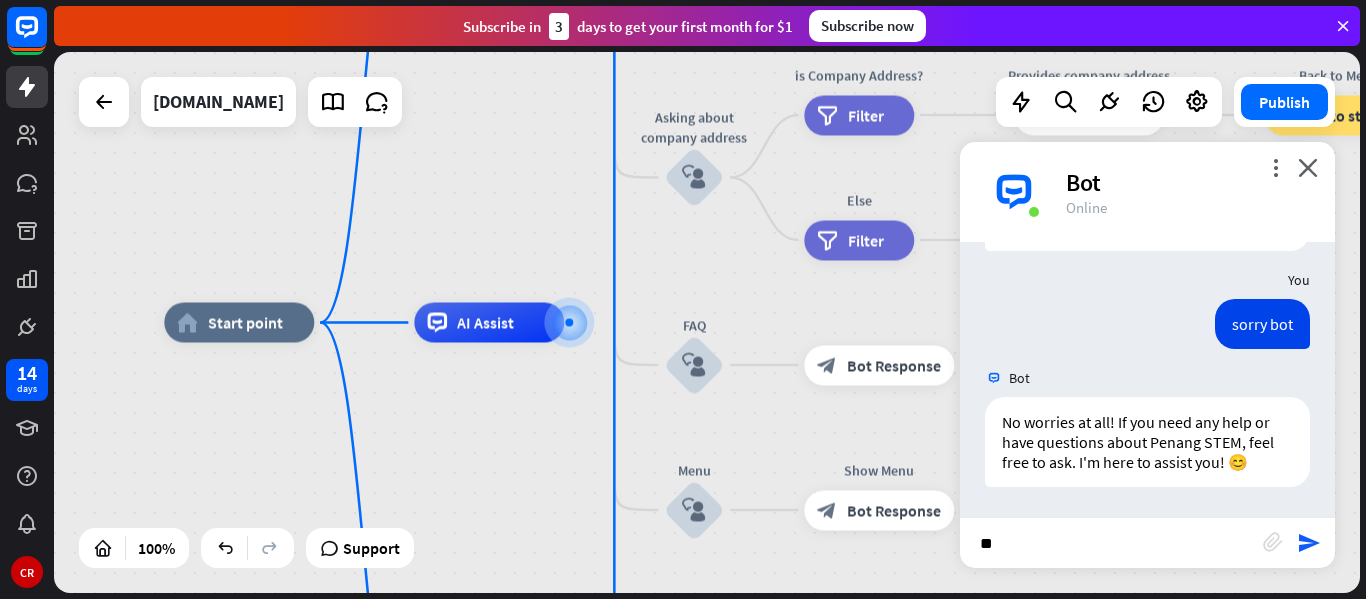 type on "*" 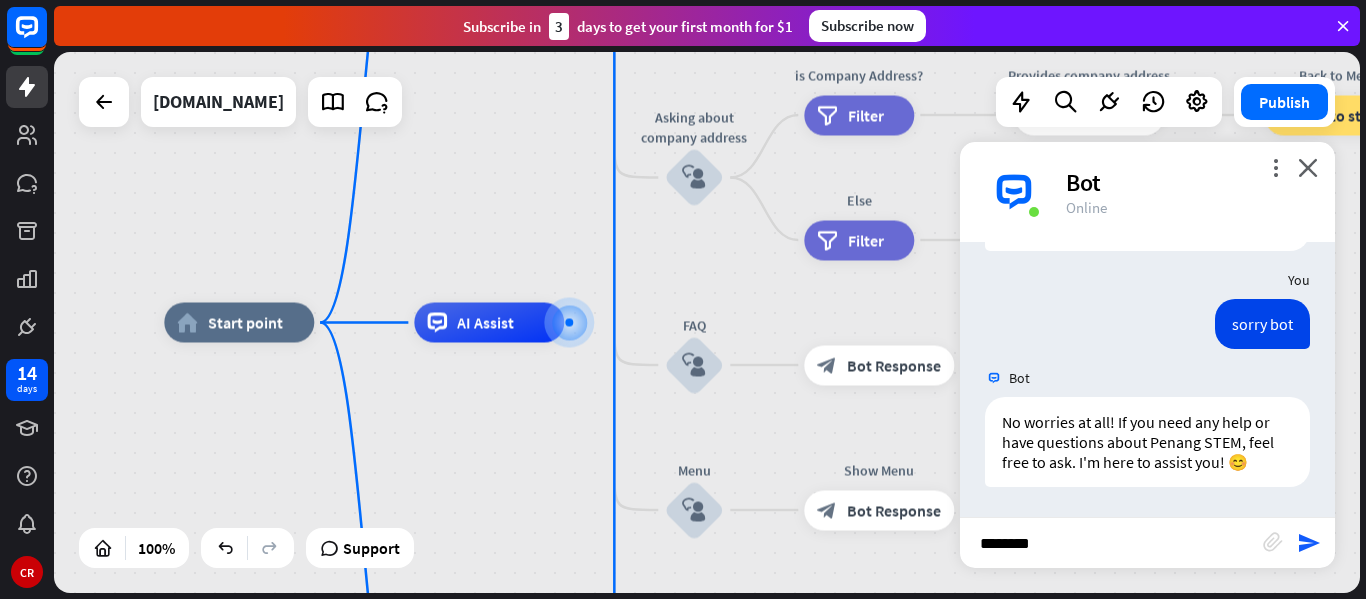 click on "********" at bounding box center (1111, 543) 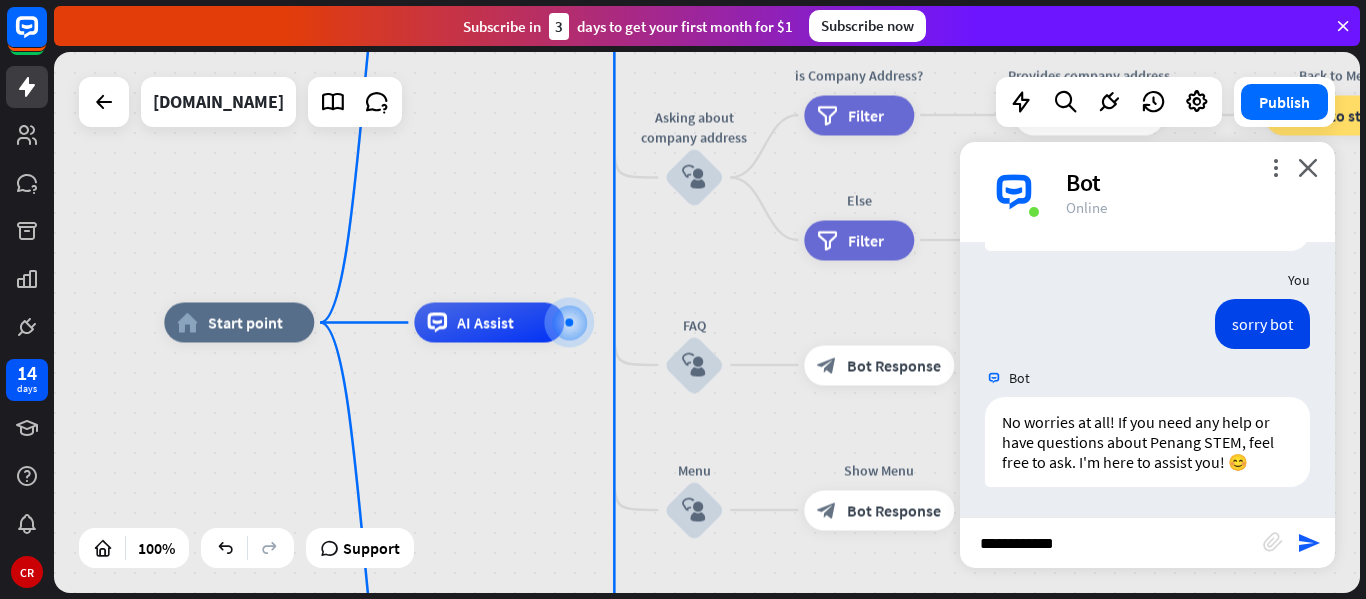 type on "**********" 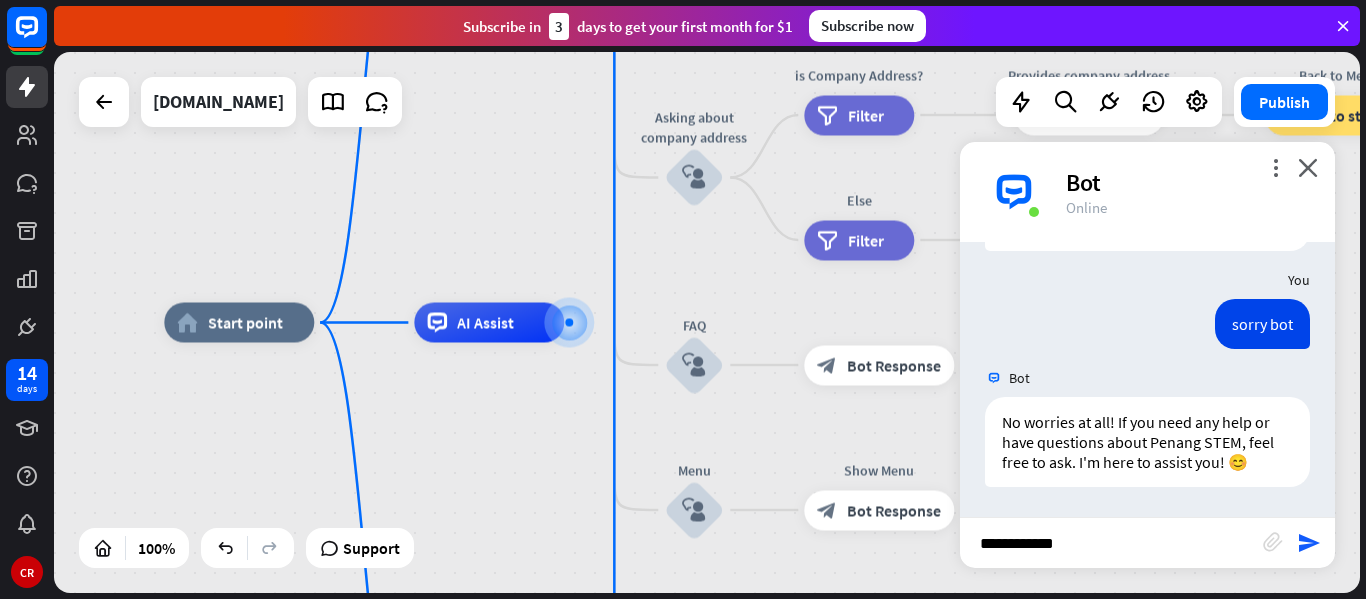 drag, startPoint x: 1077, startPoint y: 554, endPoint x: 955, endPoint y: 602, distance: 131.10301 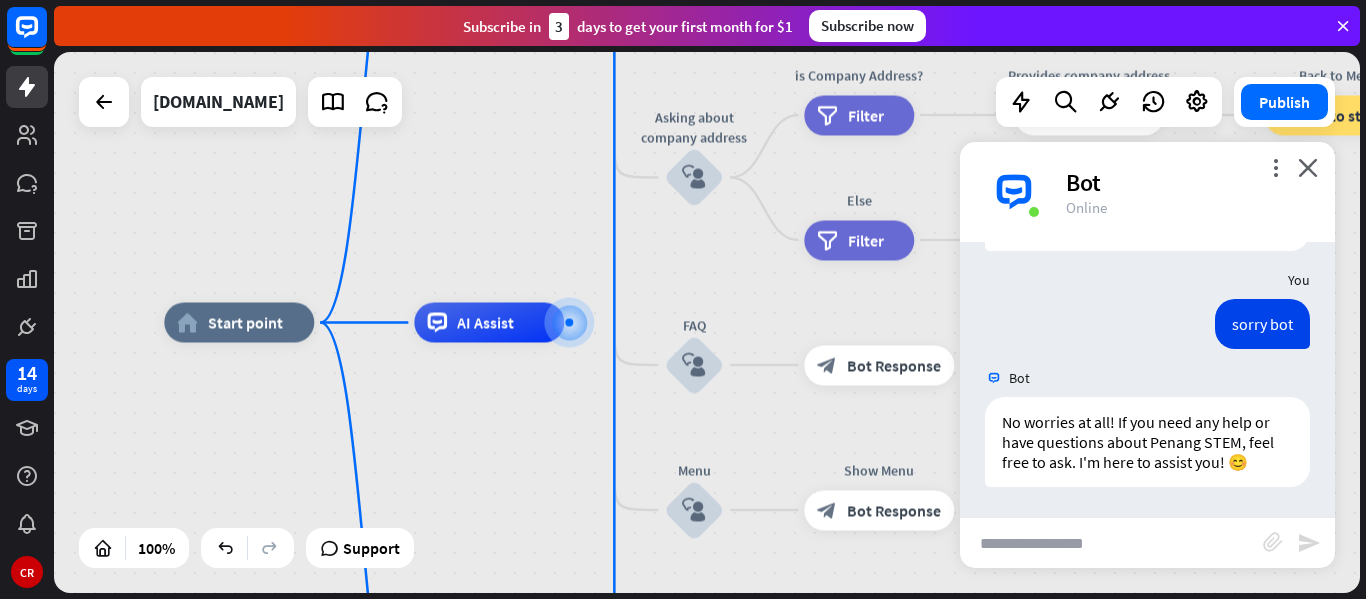 click at bounding box center [1111, 543] 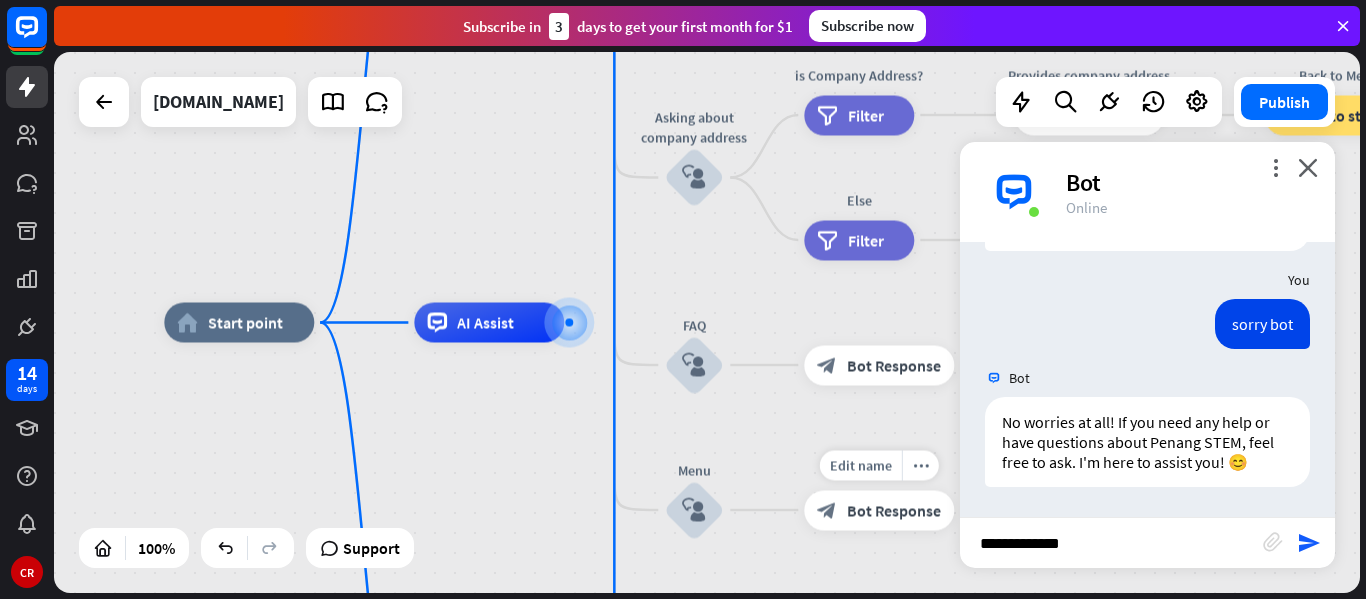 type on "**********" 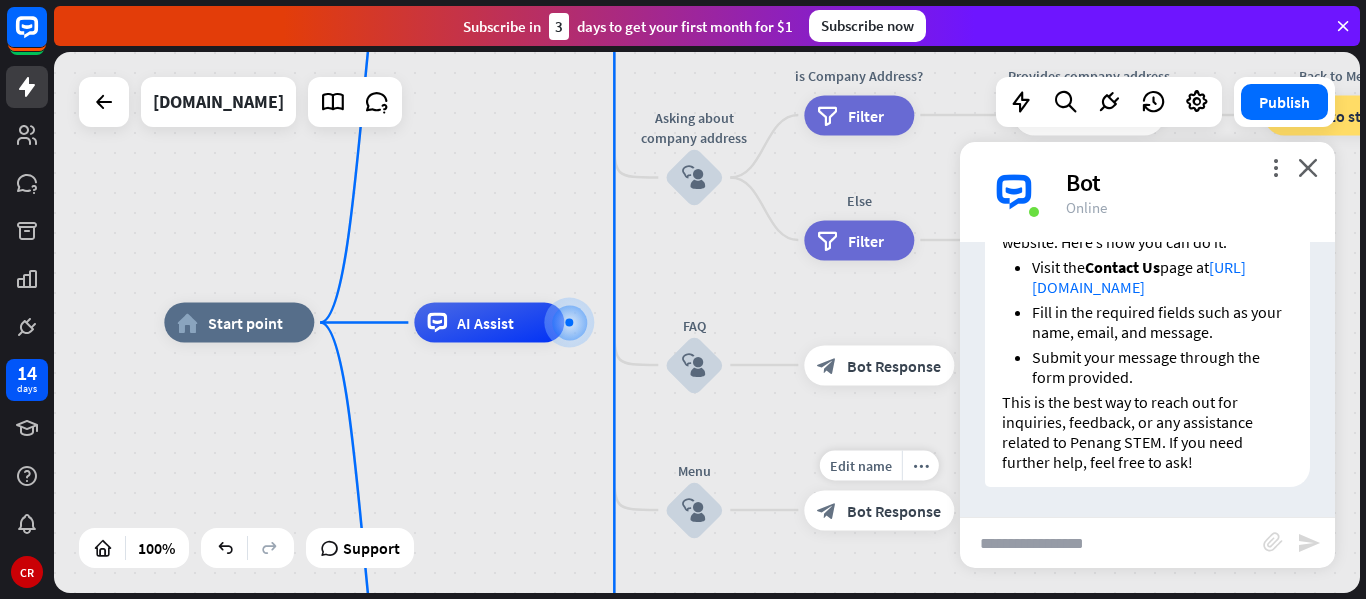 scroll, scrollTop: 3316, scrollLeft: 0, axis: vertical 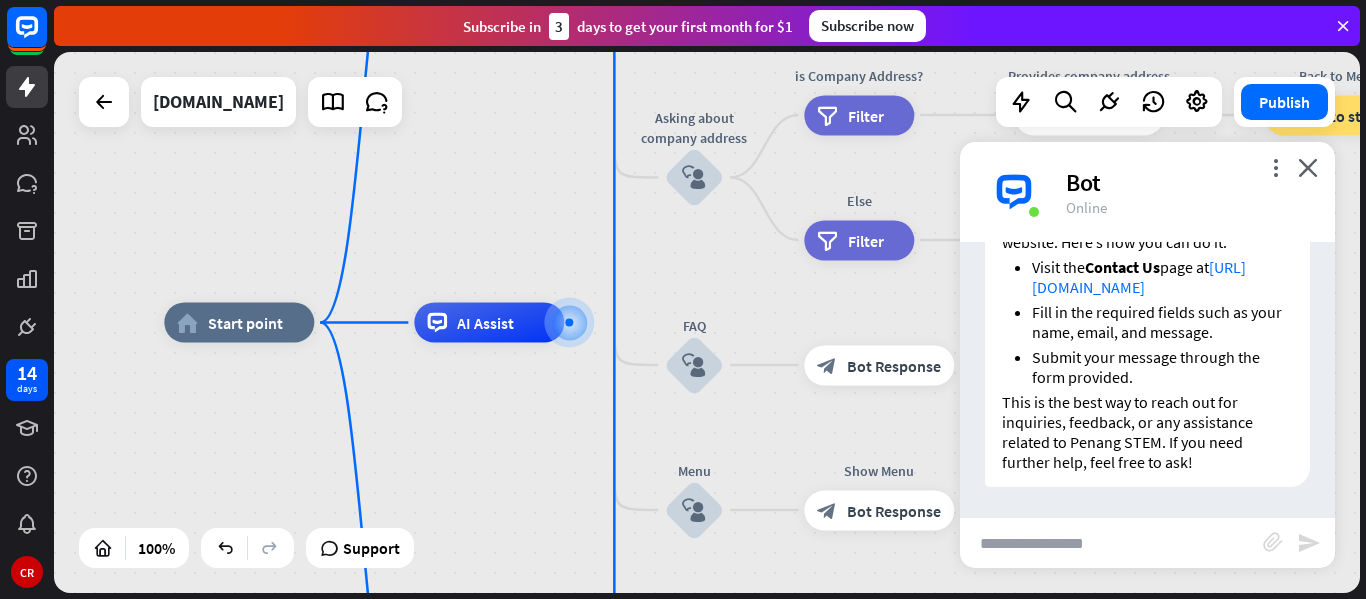 click at bounding box center (1111, 543) 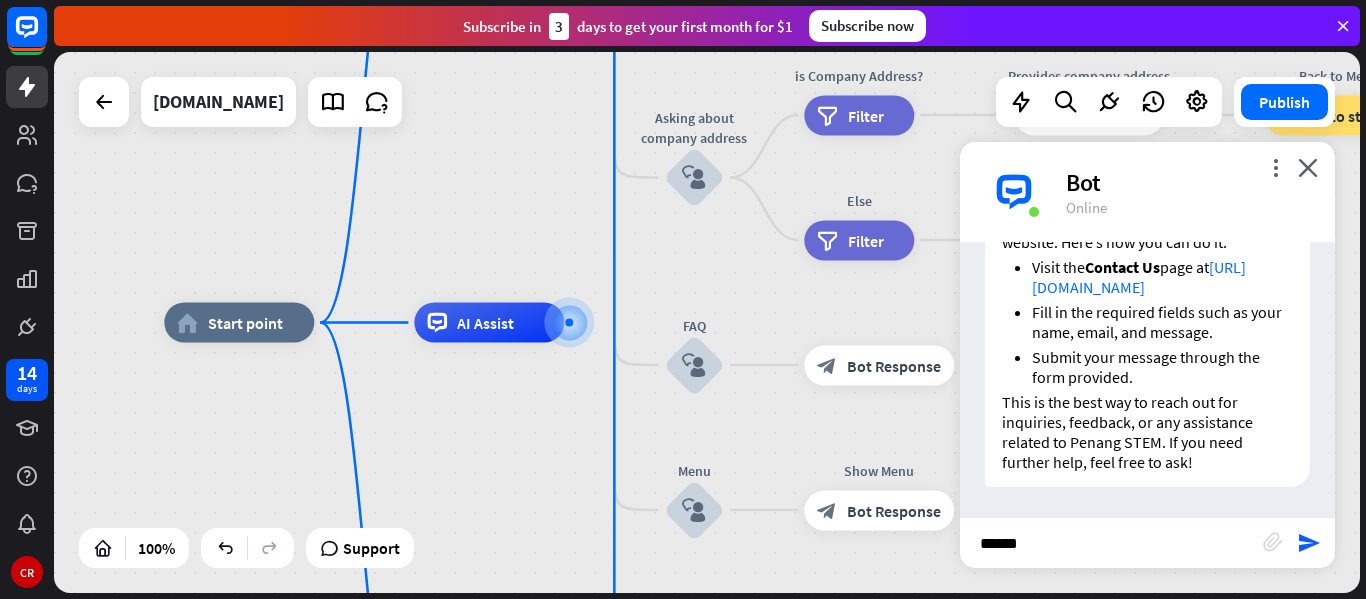 type on "*******" 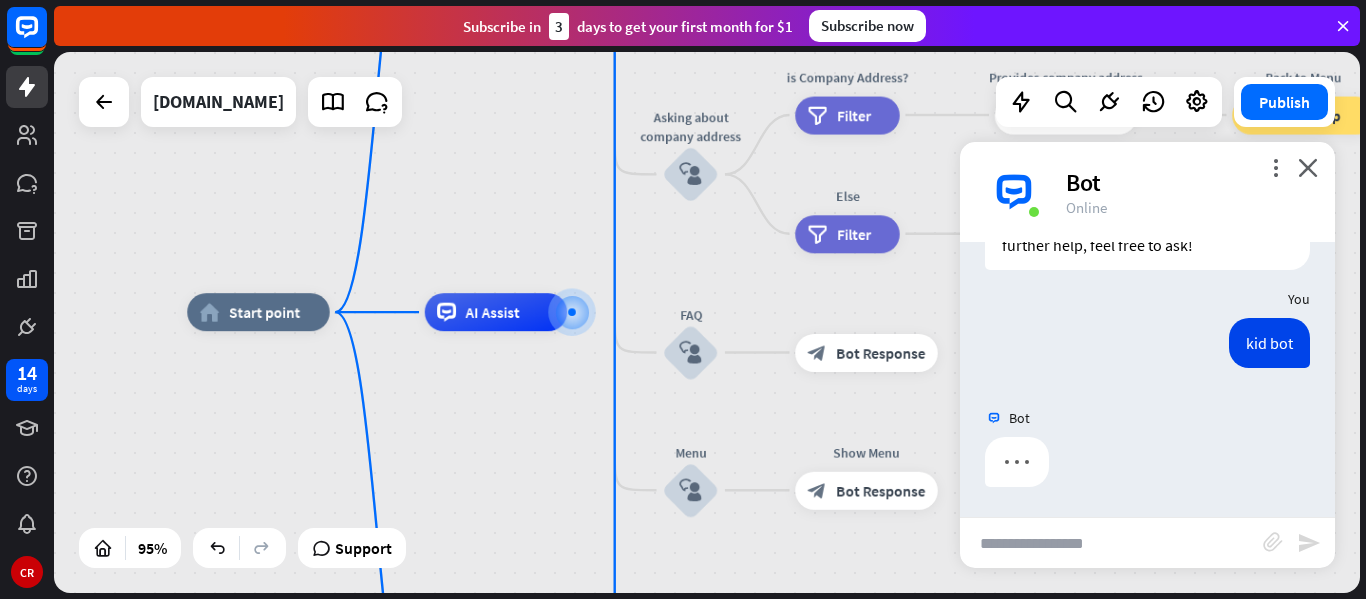scroll, scrollTop: 3533, scrollLeft: 0, axis: vertical 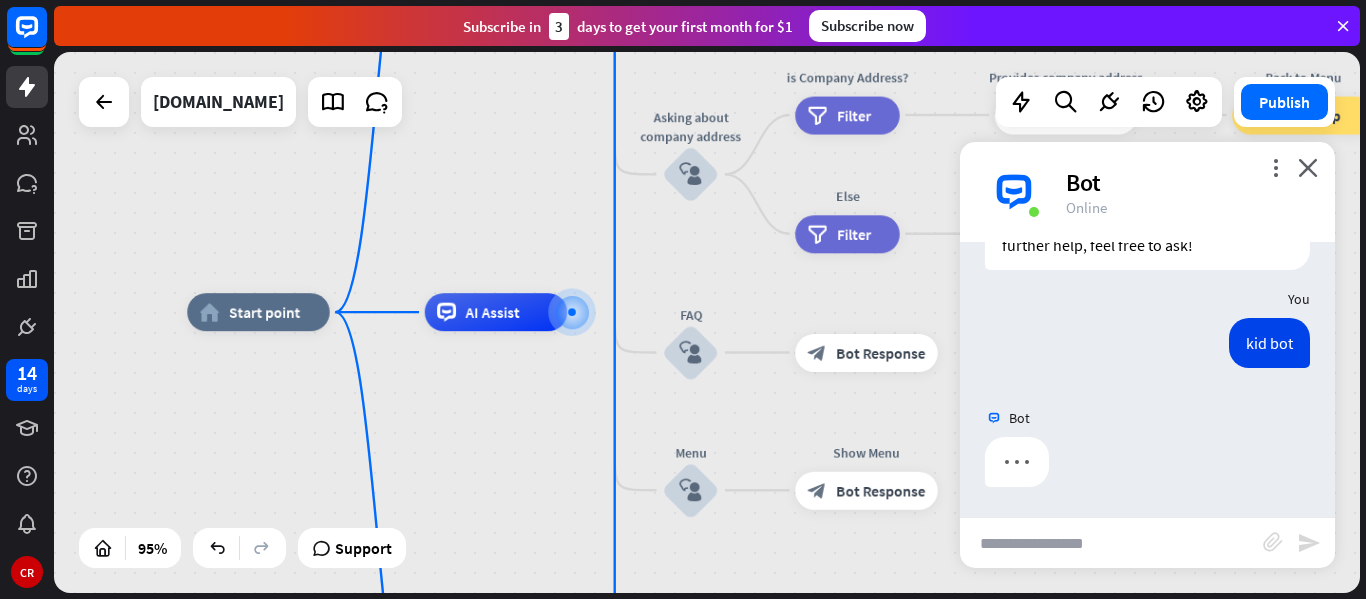 drag, startPoint x: 1311, startPoint y: 163, endPoint x: 885, endPoint y: 136, distance: 426.85477 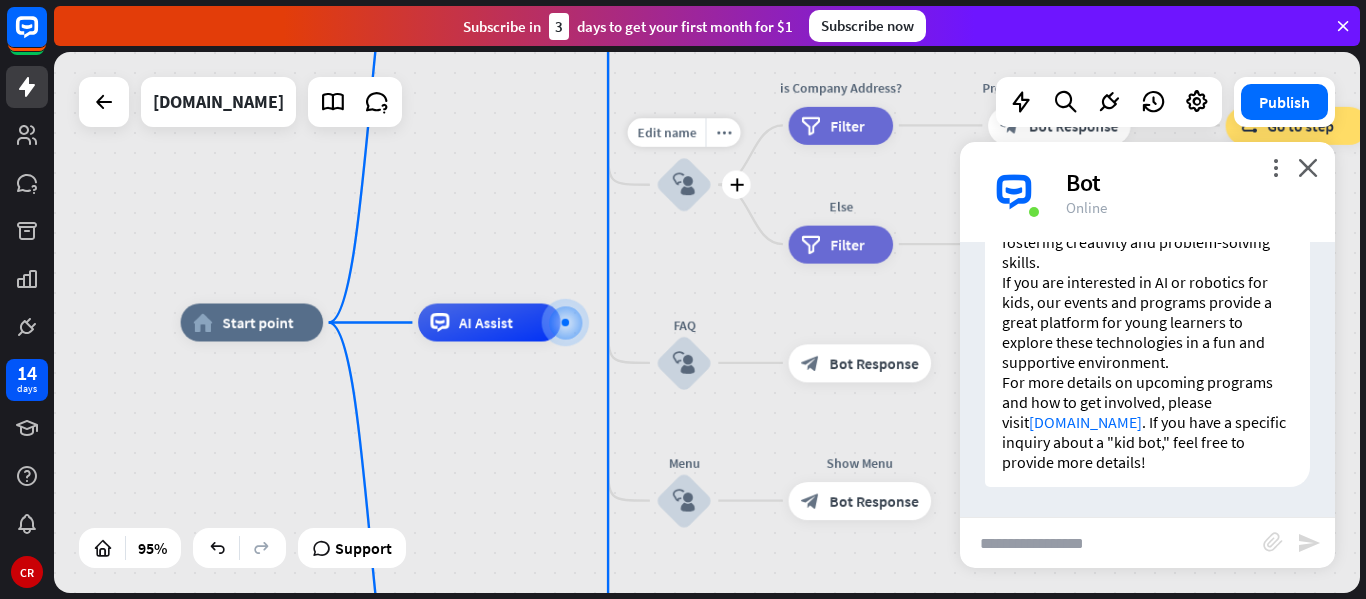 scroll, scrollTop: 3892, scrollLeft: 0, axis: vertical 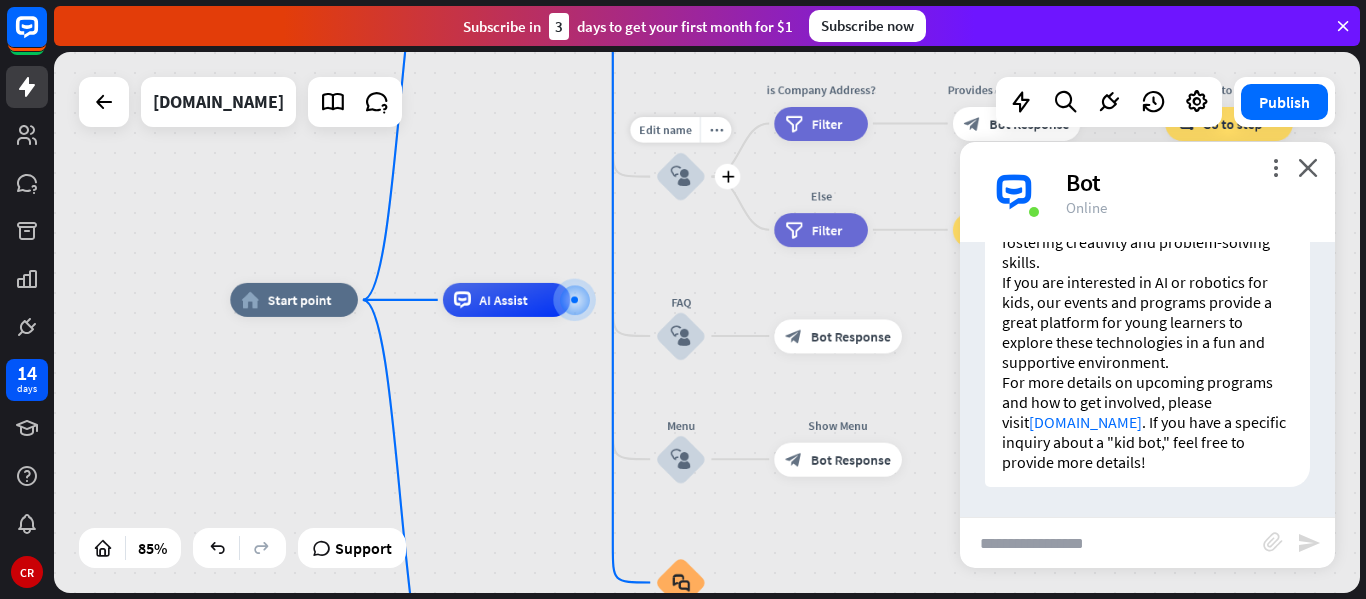 drag, startPoint x: 672, startPoint y: 124, endPoint x: 651, endPoint y: 187, distance: 66.40783 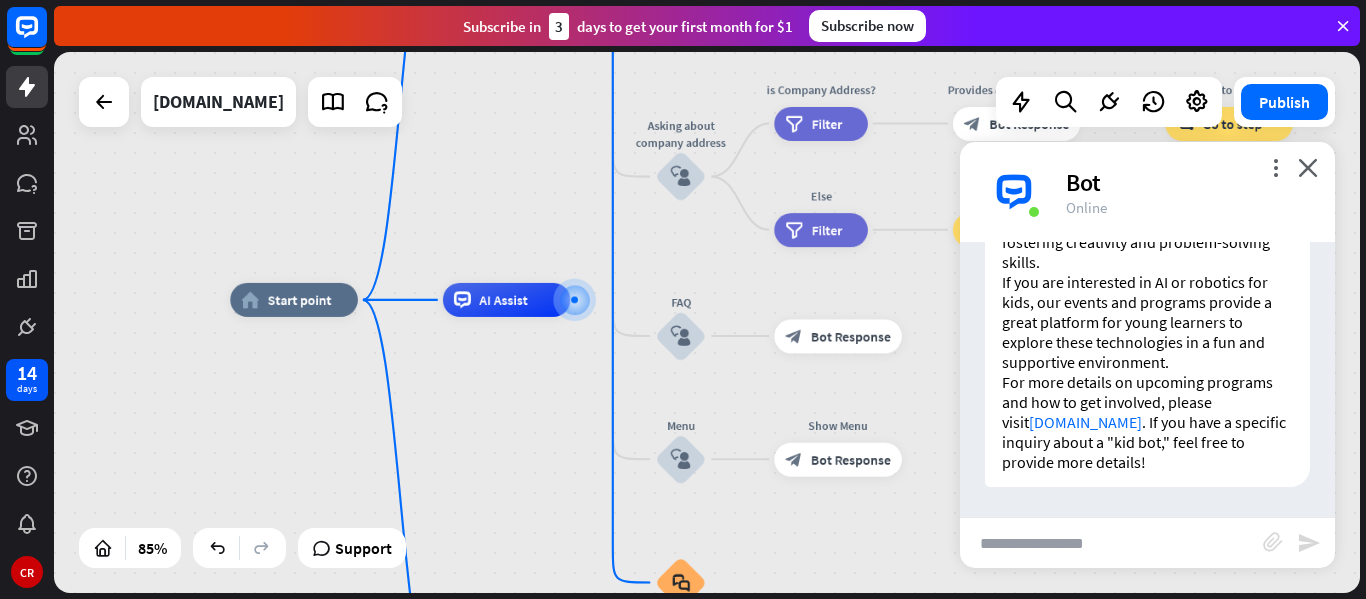 drag, startPoint x: 652, startPoint y: 246, endPoint x: 973, endPoint y: 271, distance: 321.97205 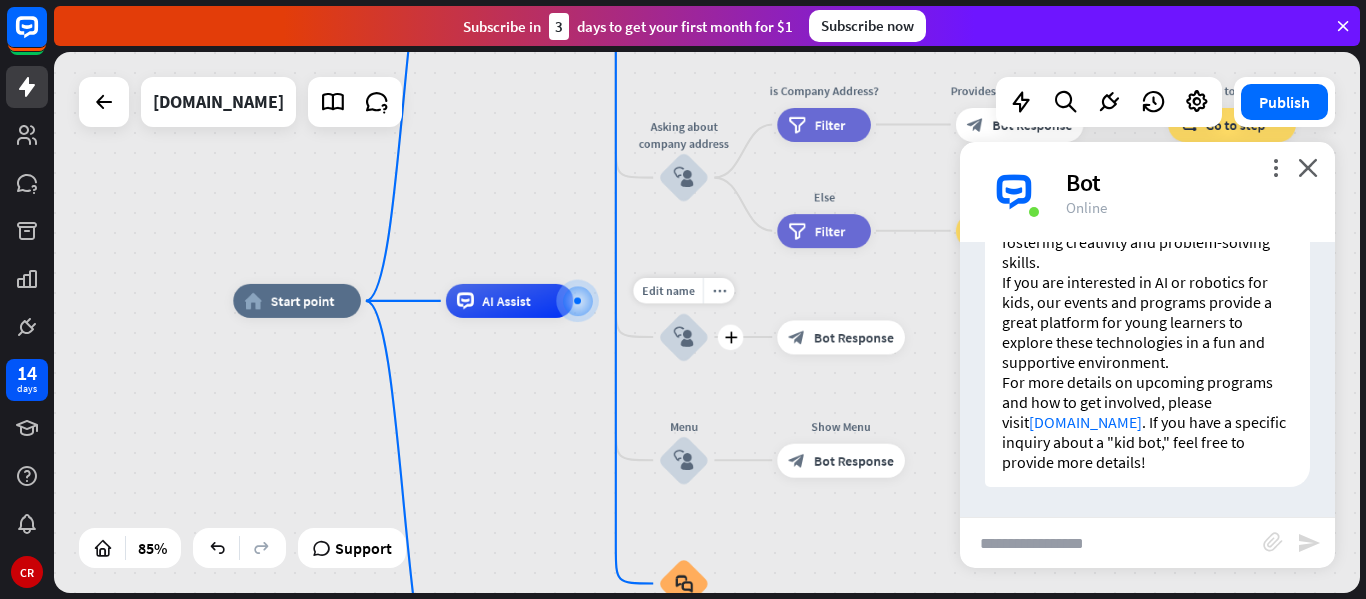 drag, startPoint x: 1029, startPoint y: 525, endPoint x: 626, endPoint y: 371, distance: 431.42206 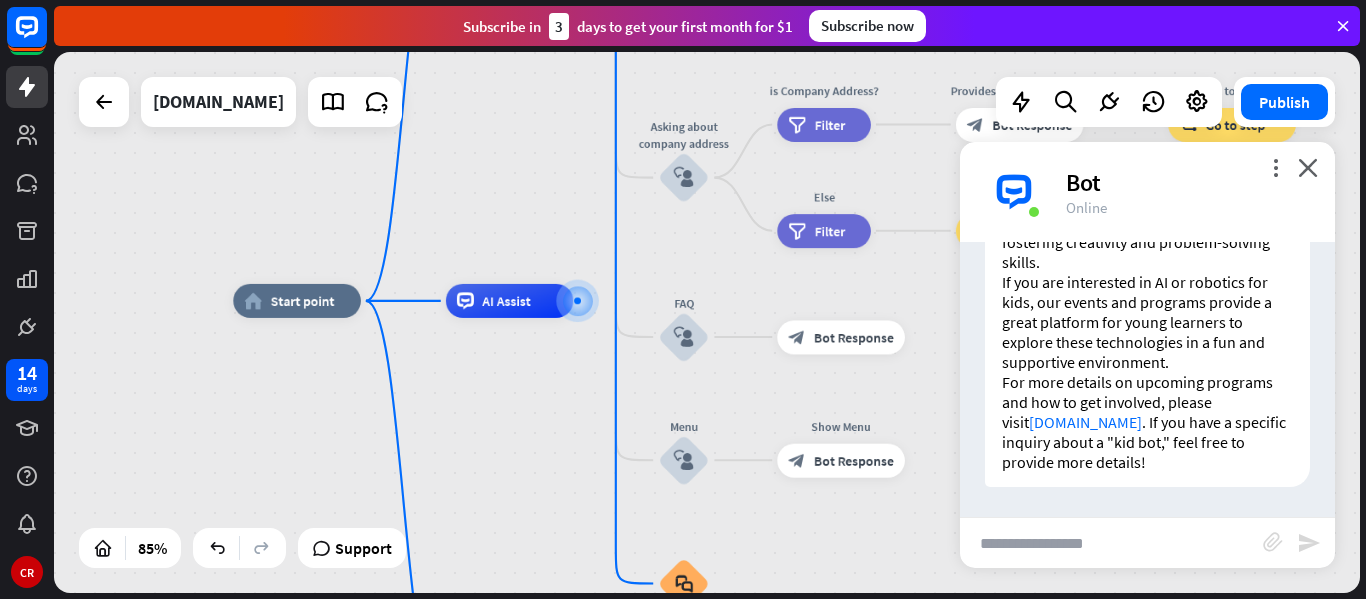 click at bounding box center [1111, 543] 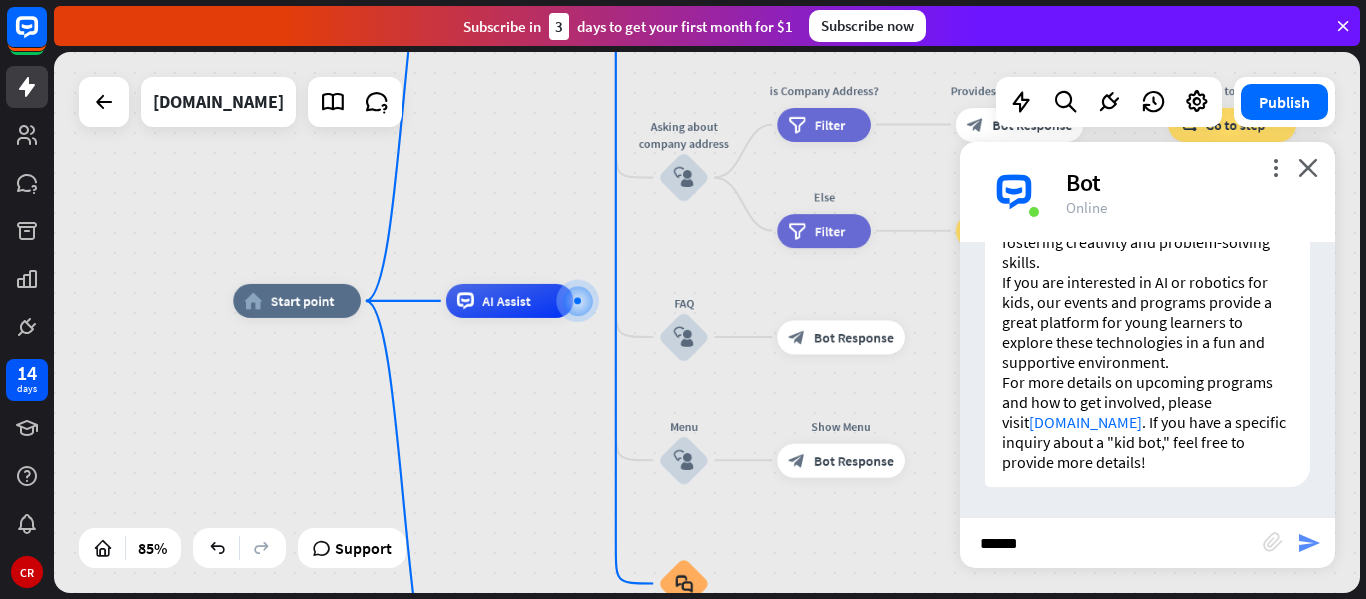 type on "******" 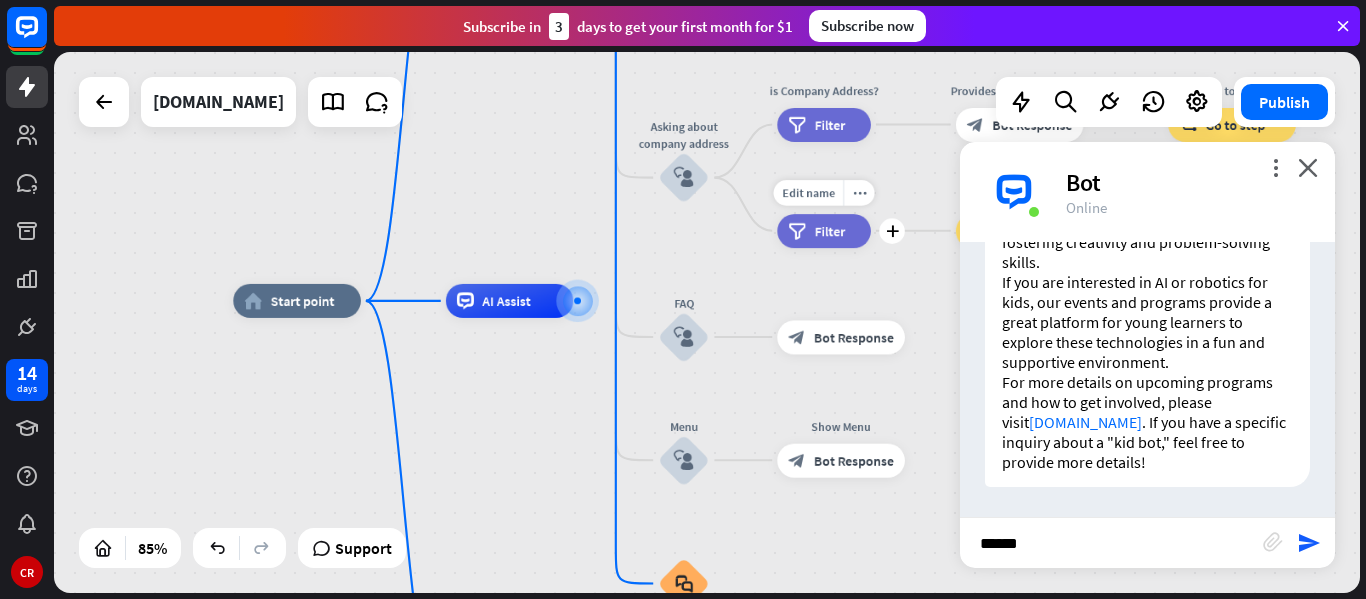drag, startPoint x: 1302, startPoint y: 539, endPoint x: 886, endPoint y: 247, distance: 508.2519 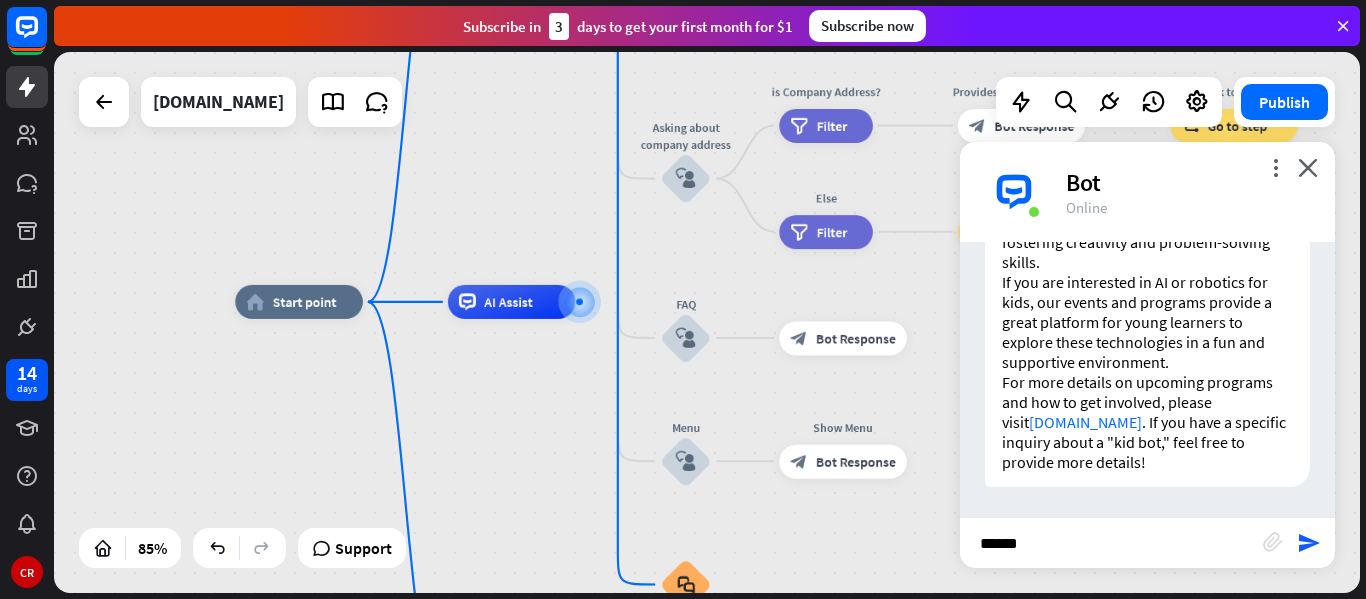 click on "******" at bounding box center [1111, 543] 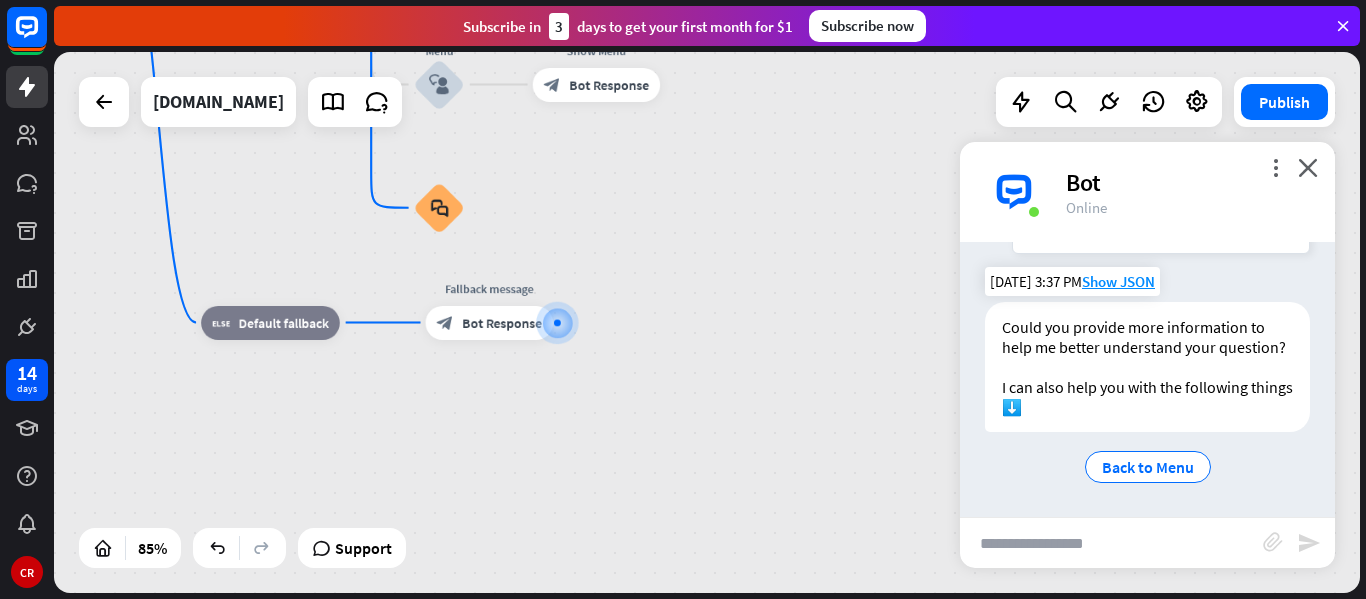 scroll, scrollTop: 4347, scrollLeft: 0, axis: vertical 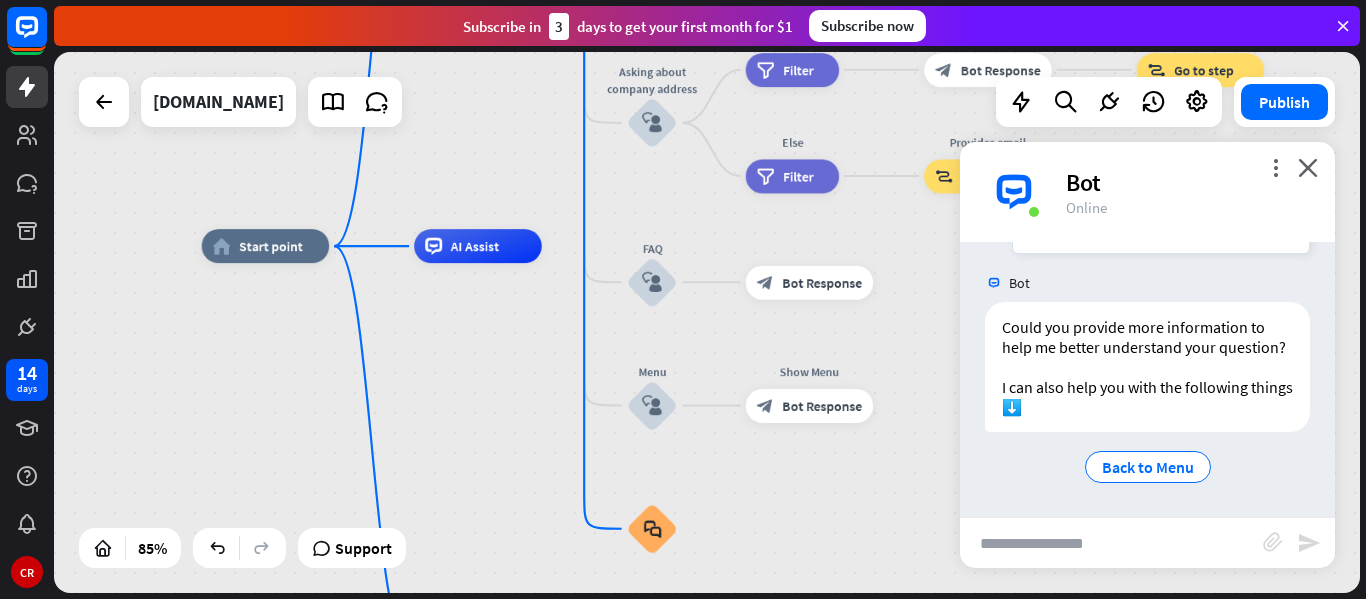 drag, startPoint x: 777, startPoint y: 337, endPoint x: 922, endPoint y: 583, distance: 285.55383 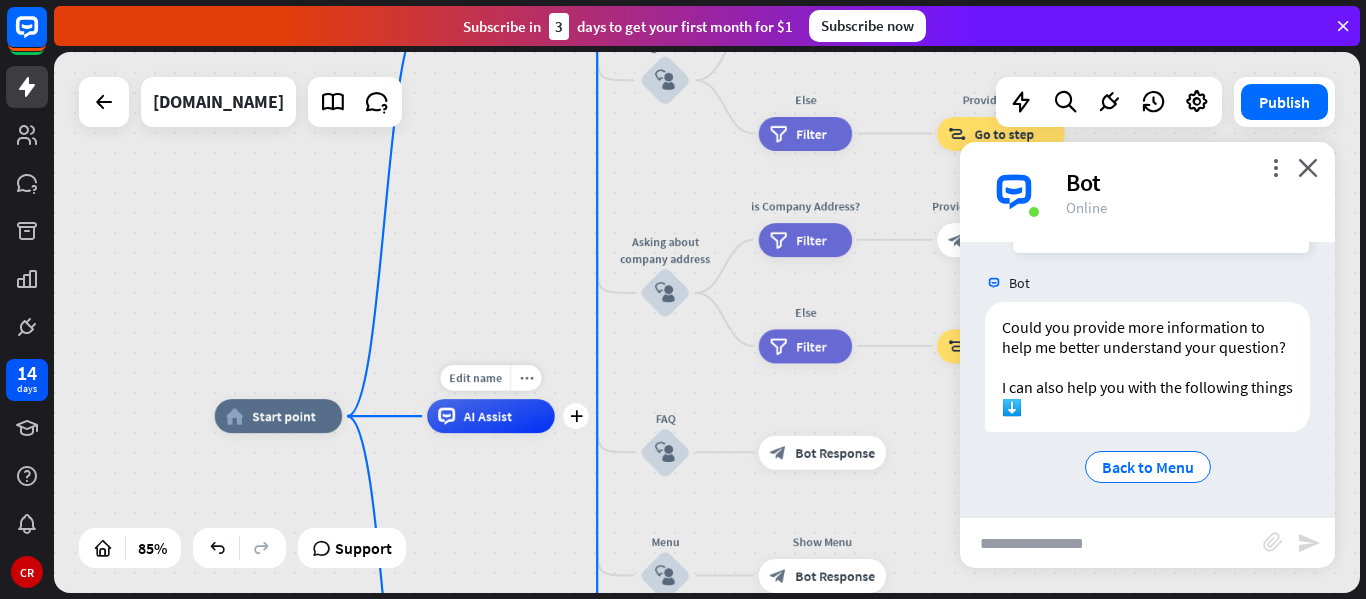 drag, startPoint x: 488, startPoint y: 281, endPoint x: 545, endPoint y: 451, distance: 179.30142 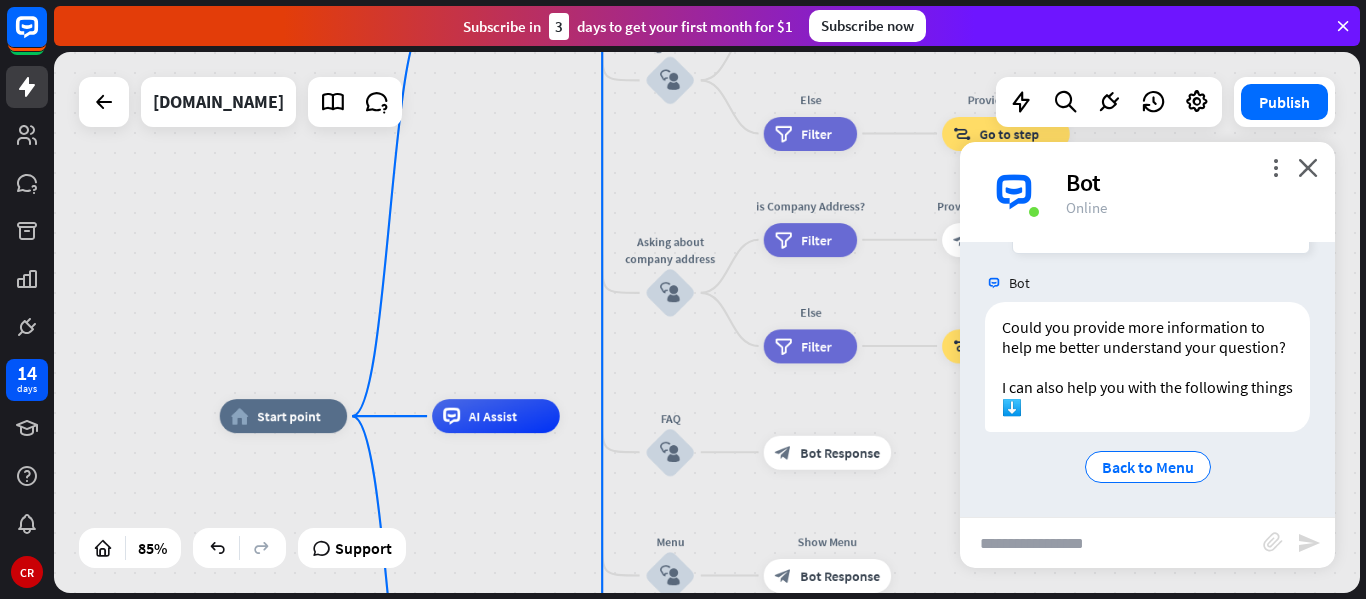 click at bounding box center [1111, 543] 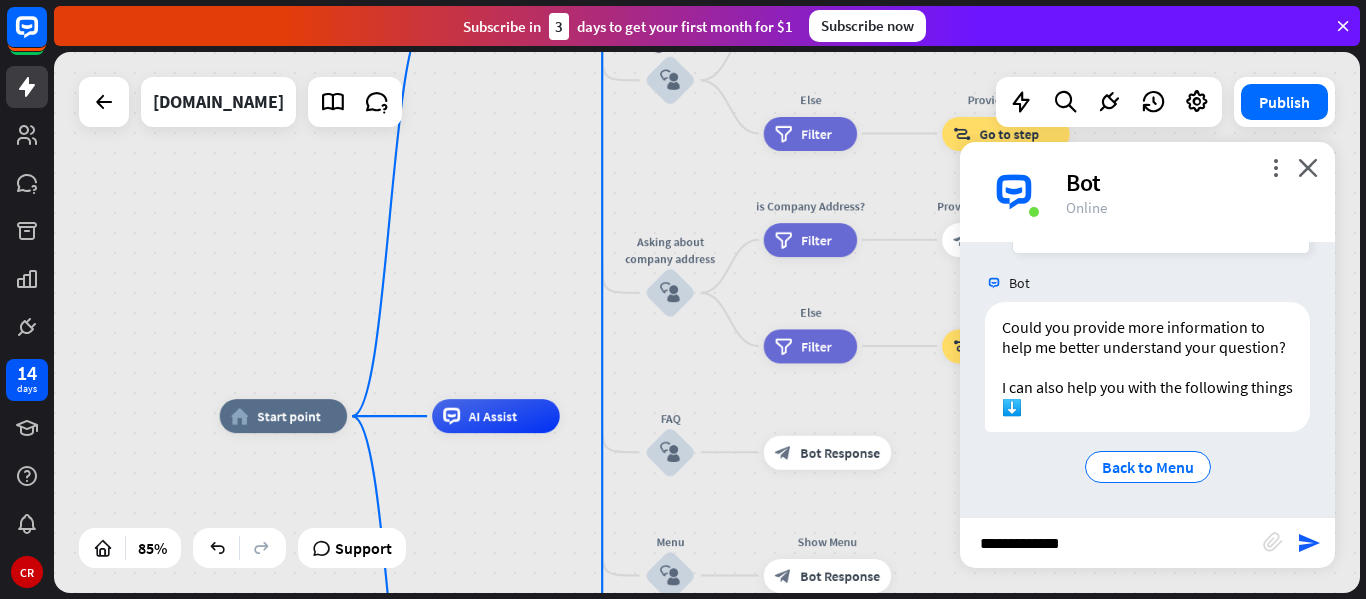 type on "**********" 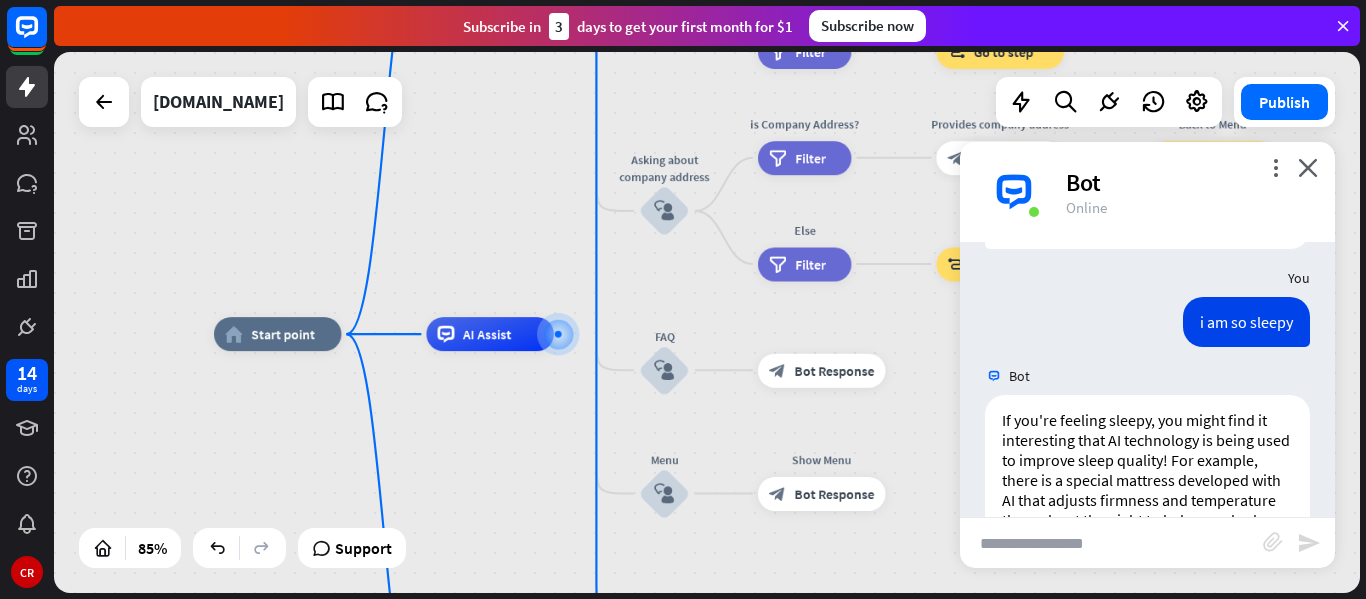 scroll, scrollTop: 4788, scrollLeft: 0, axis: vertical 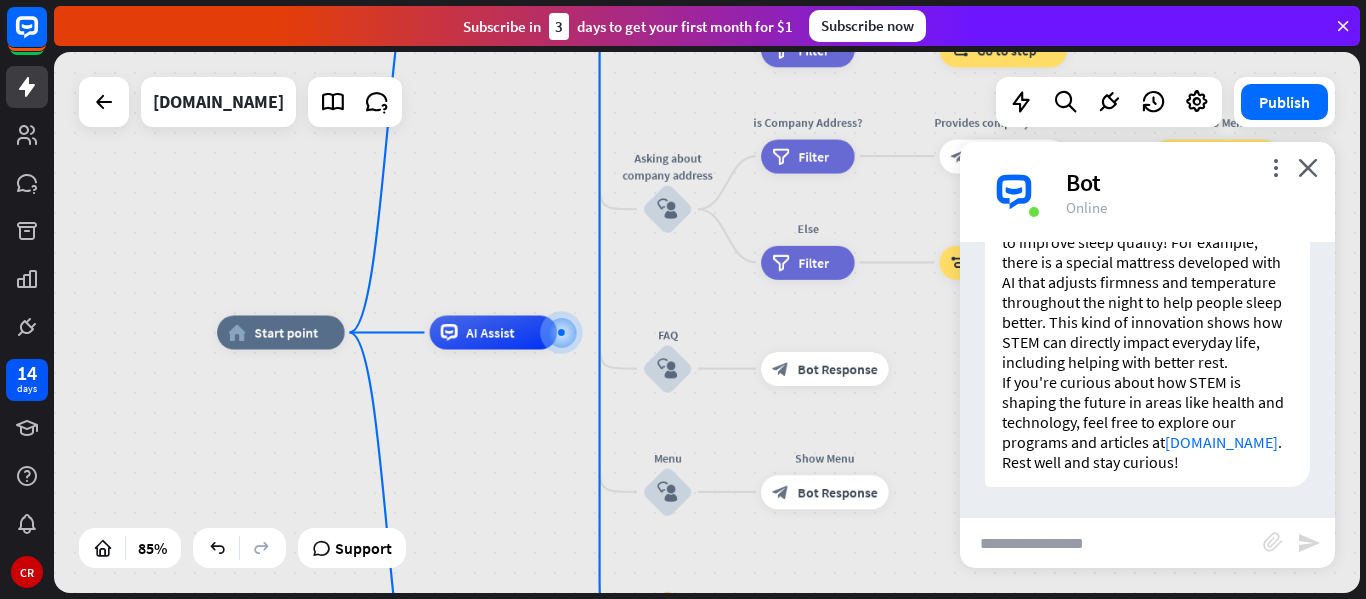 drag, startPoint x: 1340, startPoint y: 497, endPoint x: 1344, endPoint y: 508, distance: 11.7046995 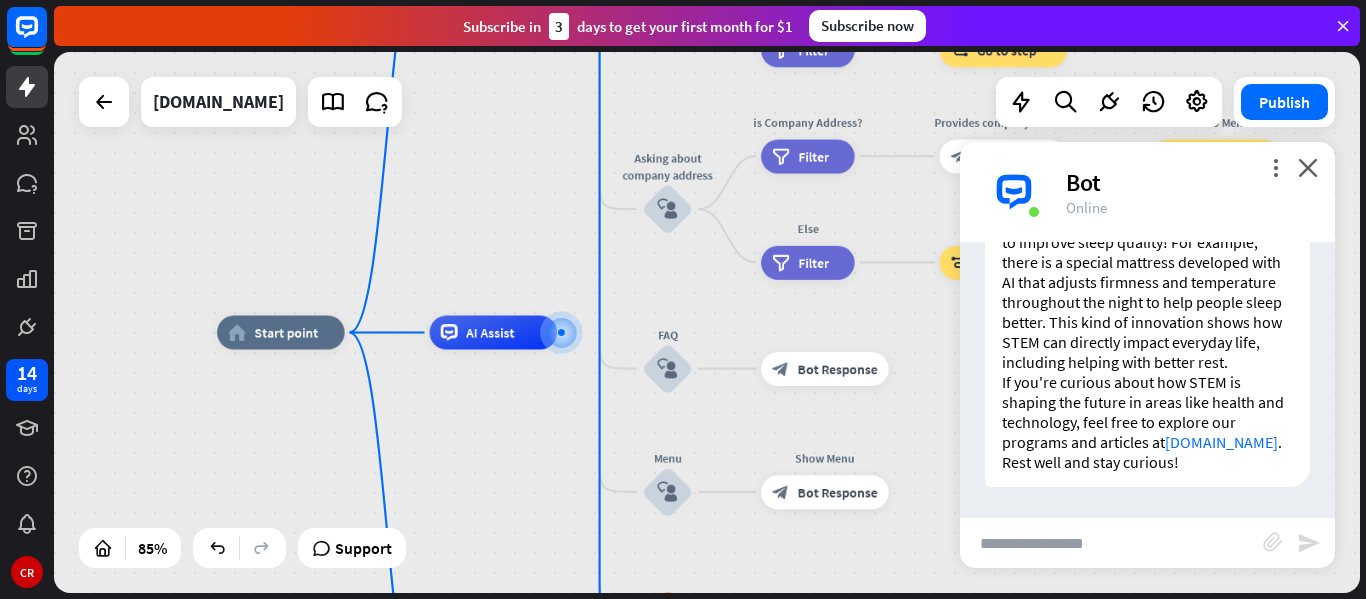 click on "home_2   Start point                 Welcome message   block_bot_response   Bot Response                 A bout us   block_user_input                 Provide company information   block_bot_response   Bot Response                 Back to Menu   block_user_input                 Was it helpful?   block_bot_response   Bot Response                 Yes   block_user_input                 Thank you!   block_bot_response   Bot Response                 No   block_user_input                 Back to Menu   block_goto   Go to step                 Contact us   block_user_input                 Contact flow   builder_tree   Flow                 Asking about email   block_user_input                   block_goto   Go to step                 Asking about phone number   block_user_input                 Is phone number?   filter   Filter                 Provides phone number   block_bot_response   Bot Response                 Back to Menu   block_goto   Go to step                 Else   filter   Filter" at bounding box center (707, 322) 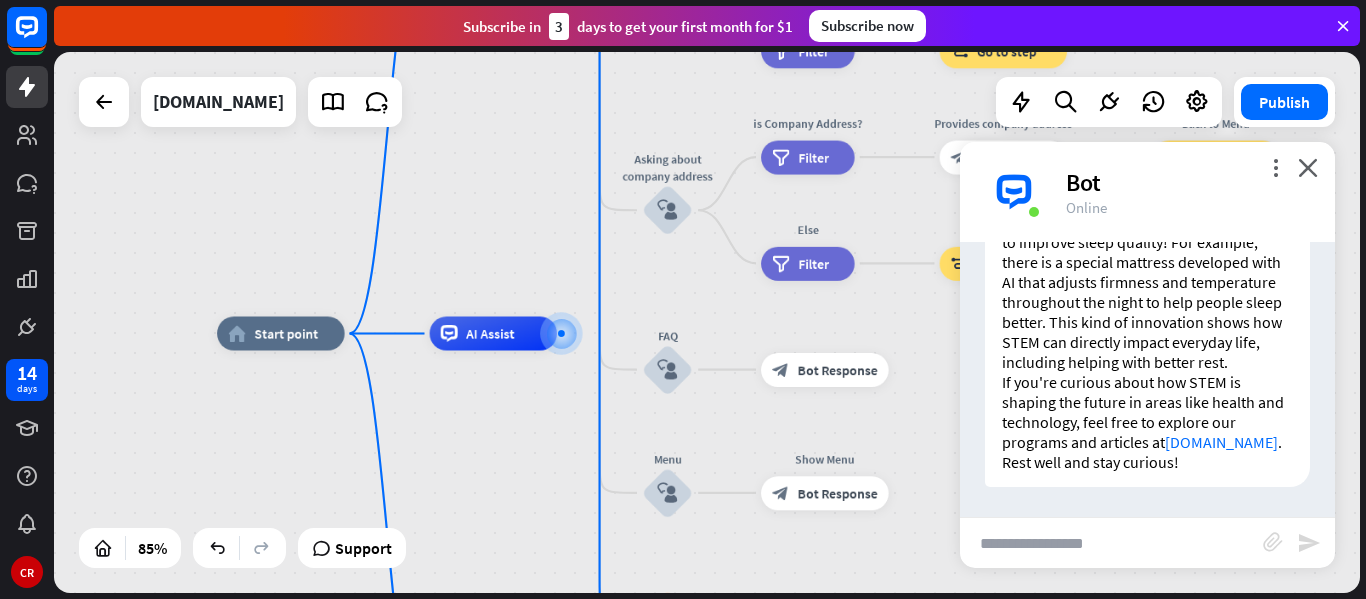 scroll, scrollTop: 4668, scrollLeft: 0, axis: vertical 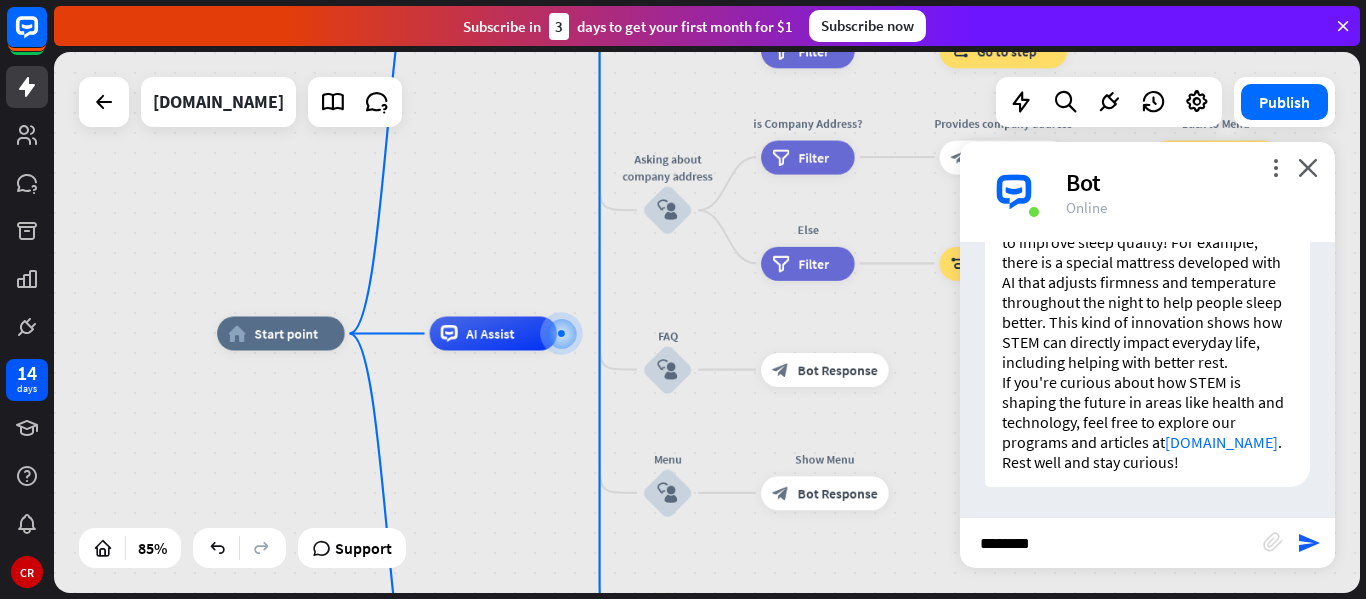 type on "*******" 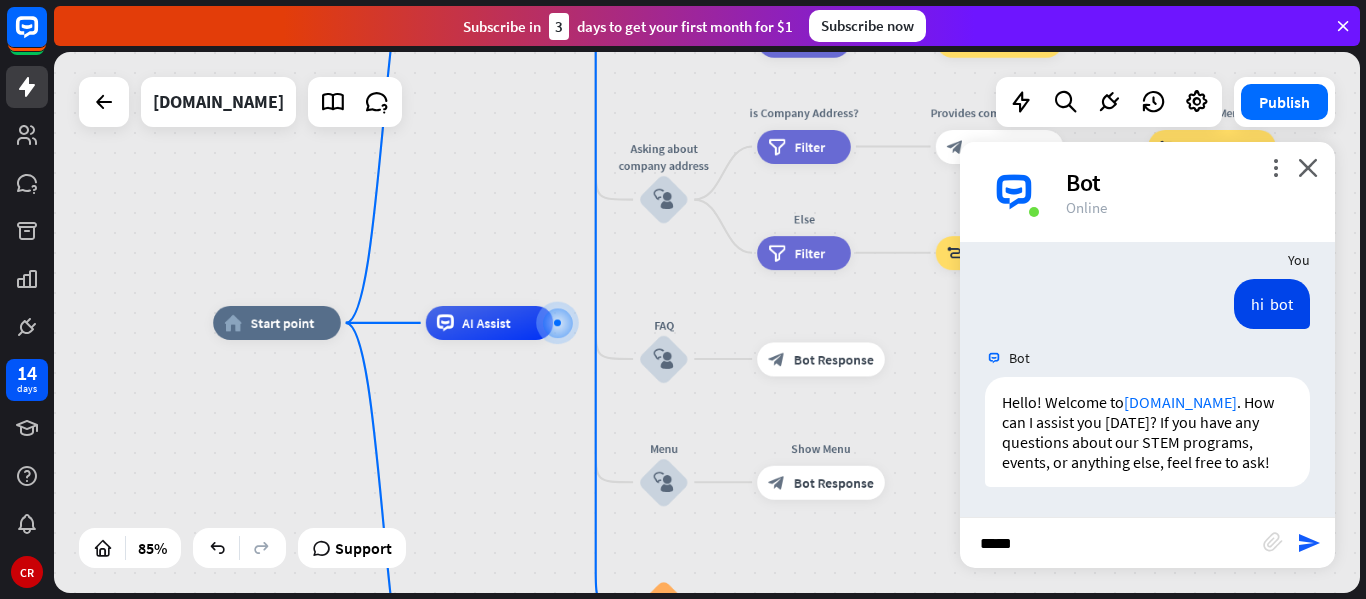 scroll, scrollTop: 5064, scrollLeft: 0, axis: vertical 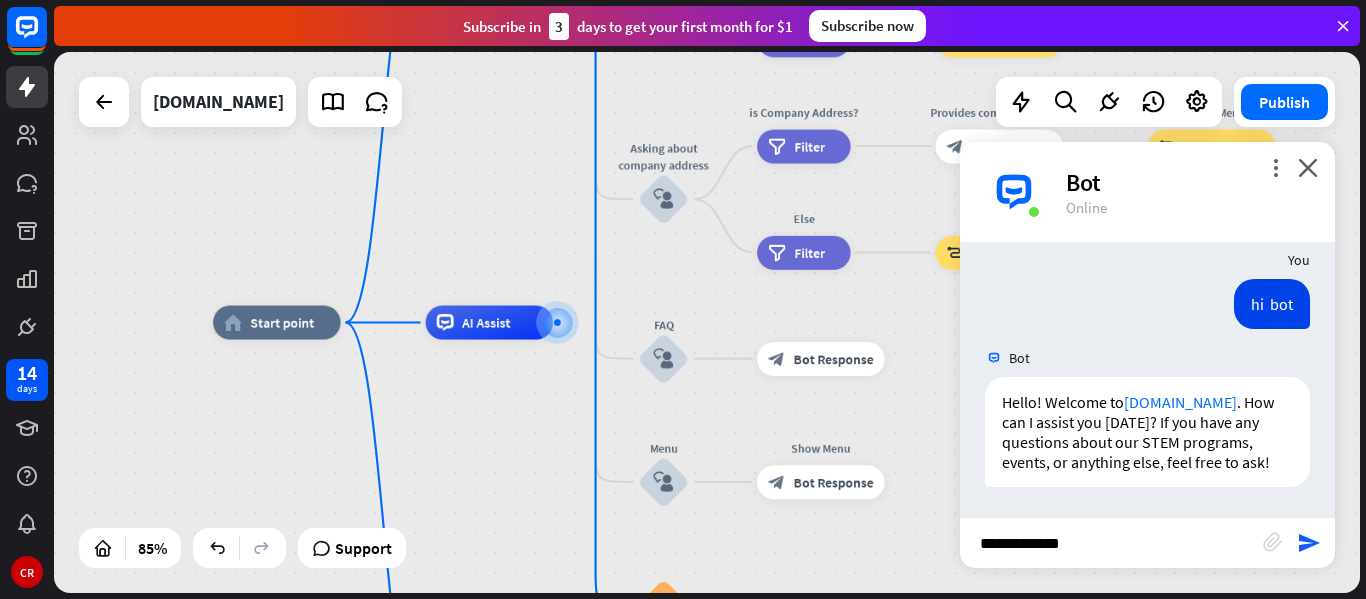 type on "**********" 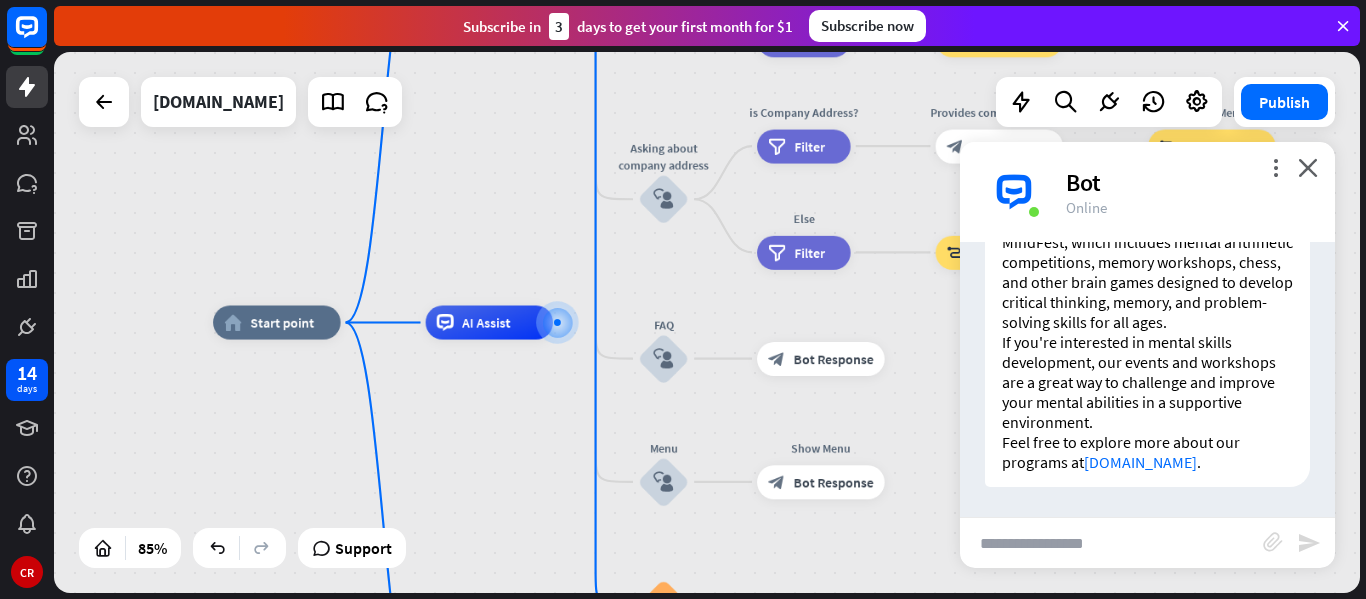 scroll, scrollTop: 5580, scrollLeft: 0, axis: vertical 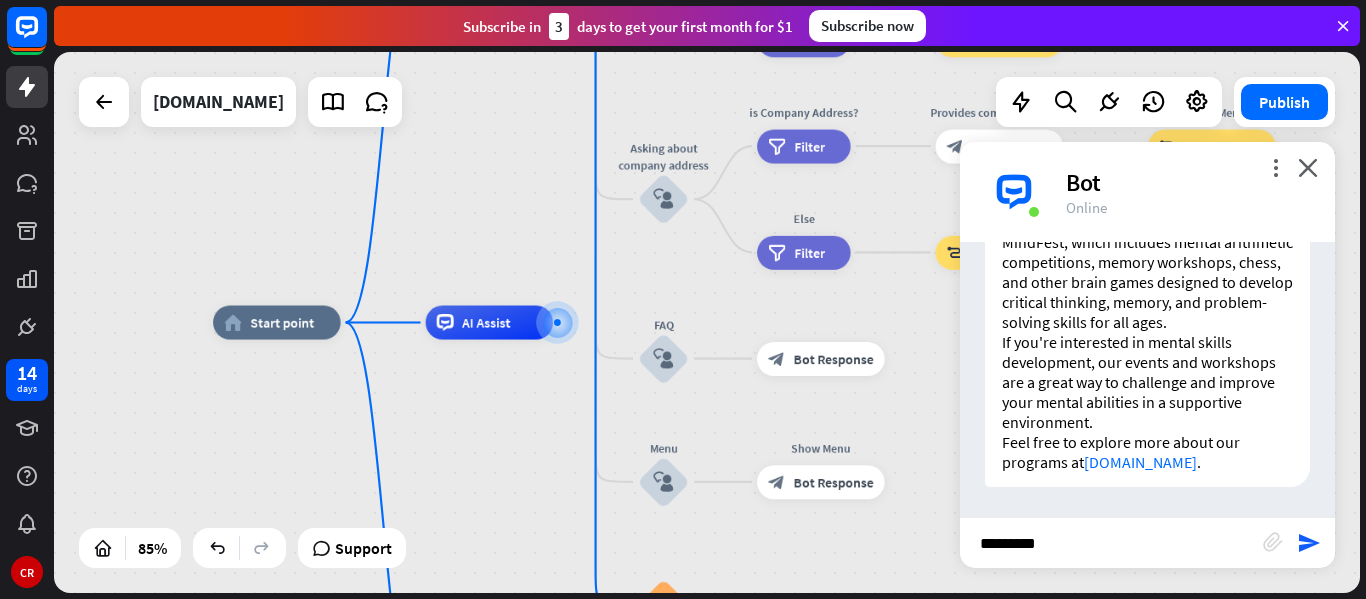 type on "**********" 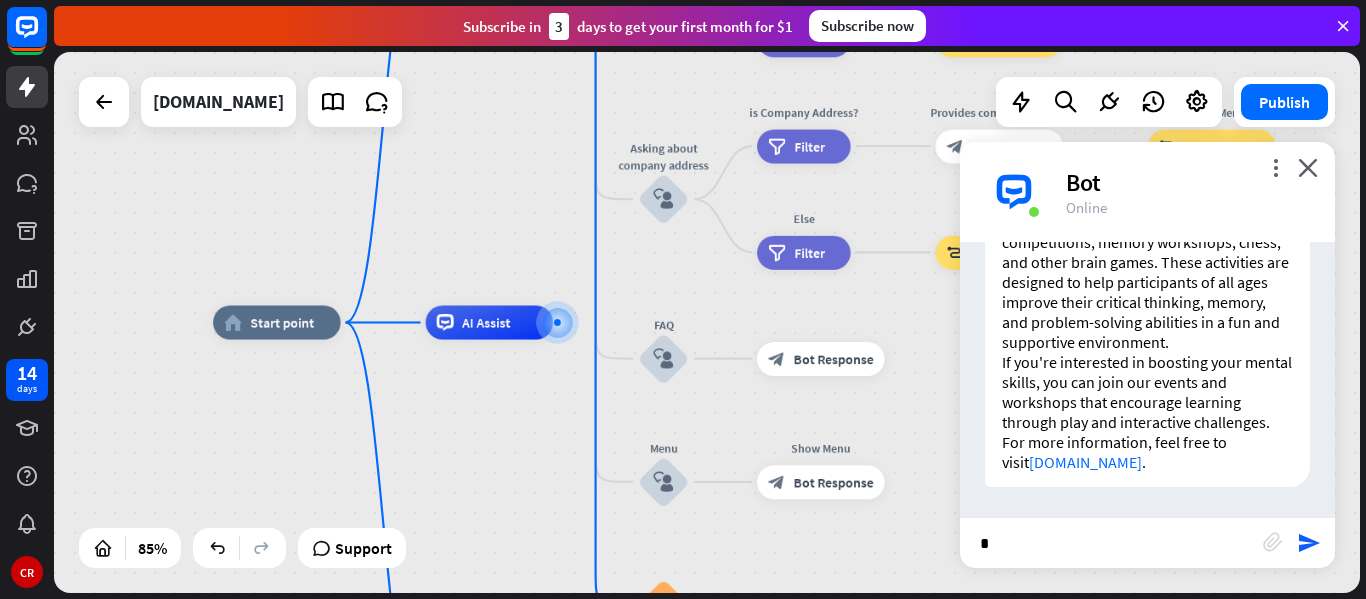 scroll, scrollTop: 6076, scrollLeft: 0, axis: vertical 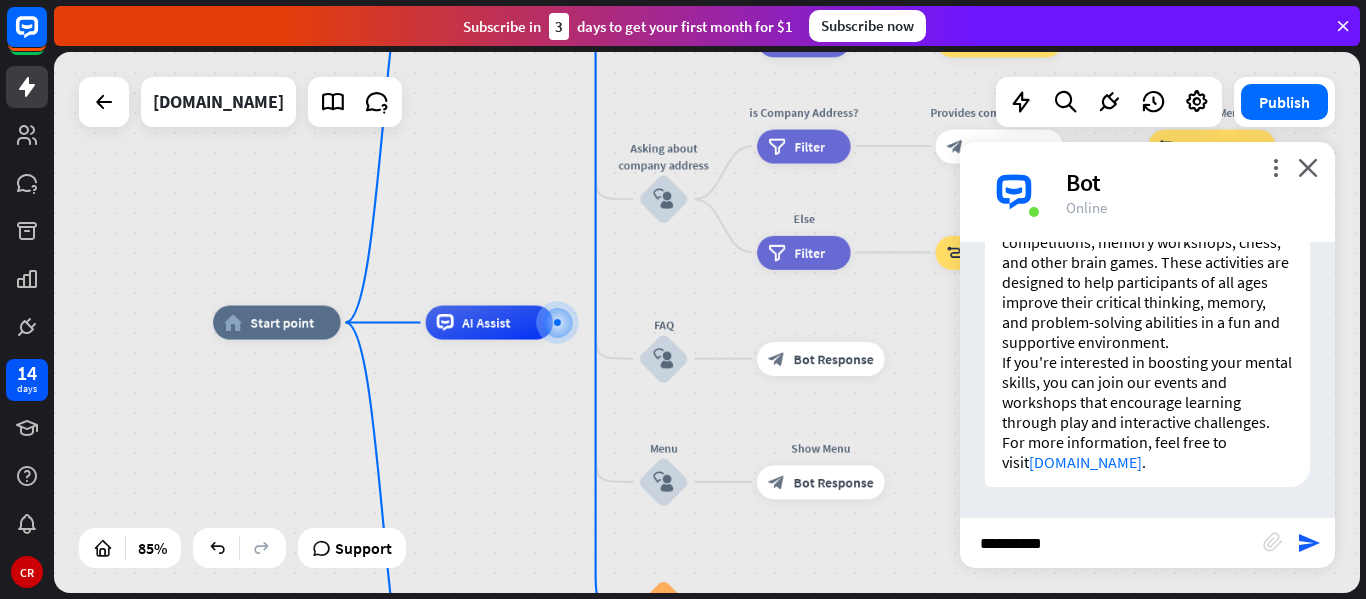 type on "**********" 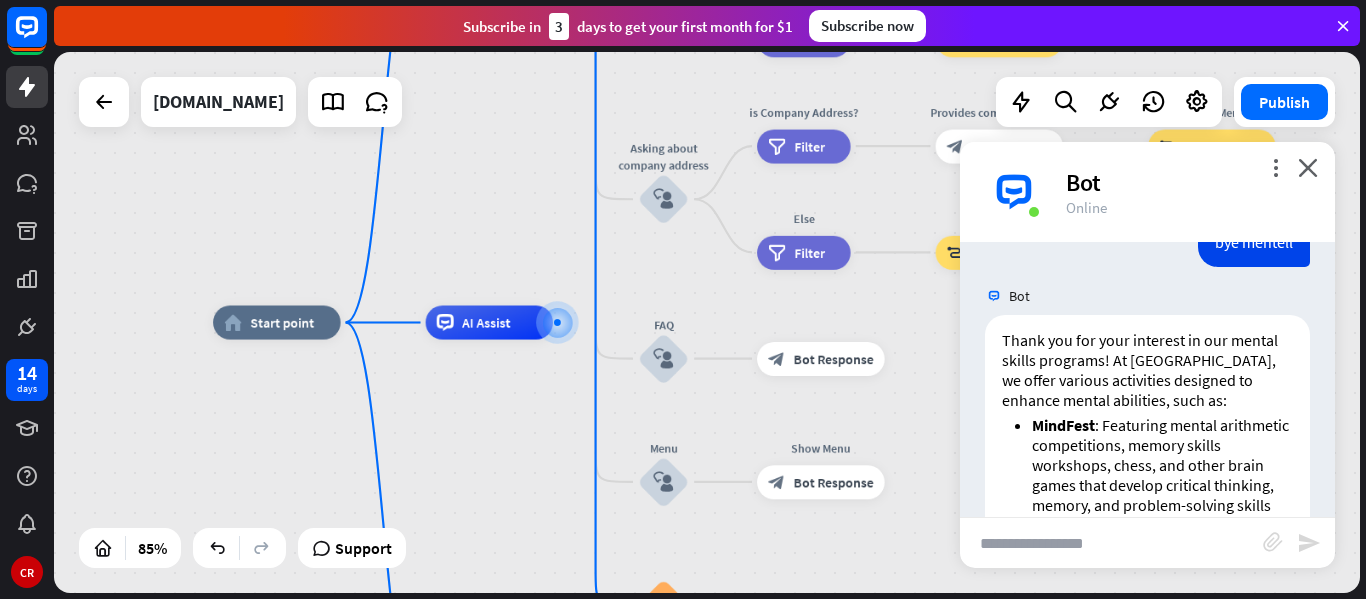 scroll, scrollTop: 6707, scrollLeft: 0, axis: vertical 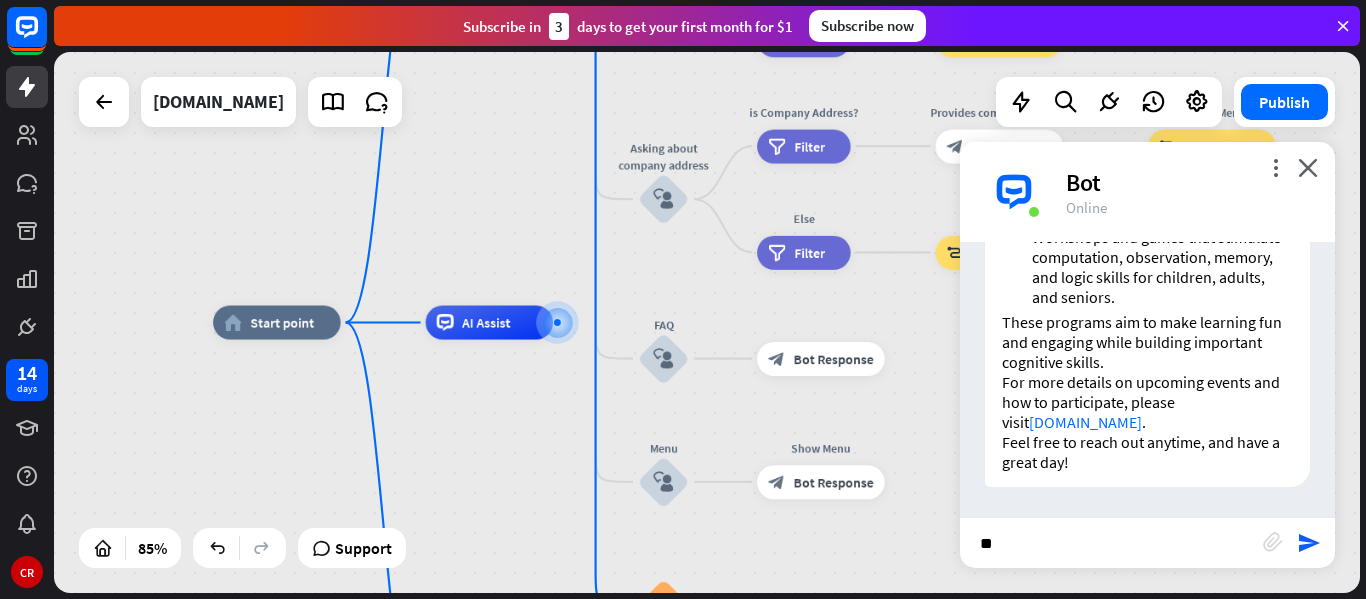 type on "*" 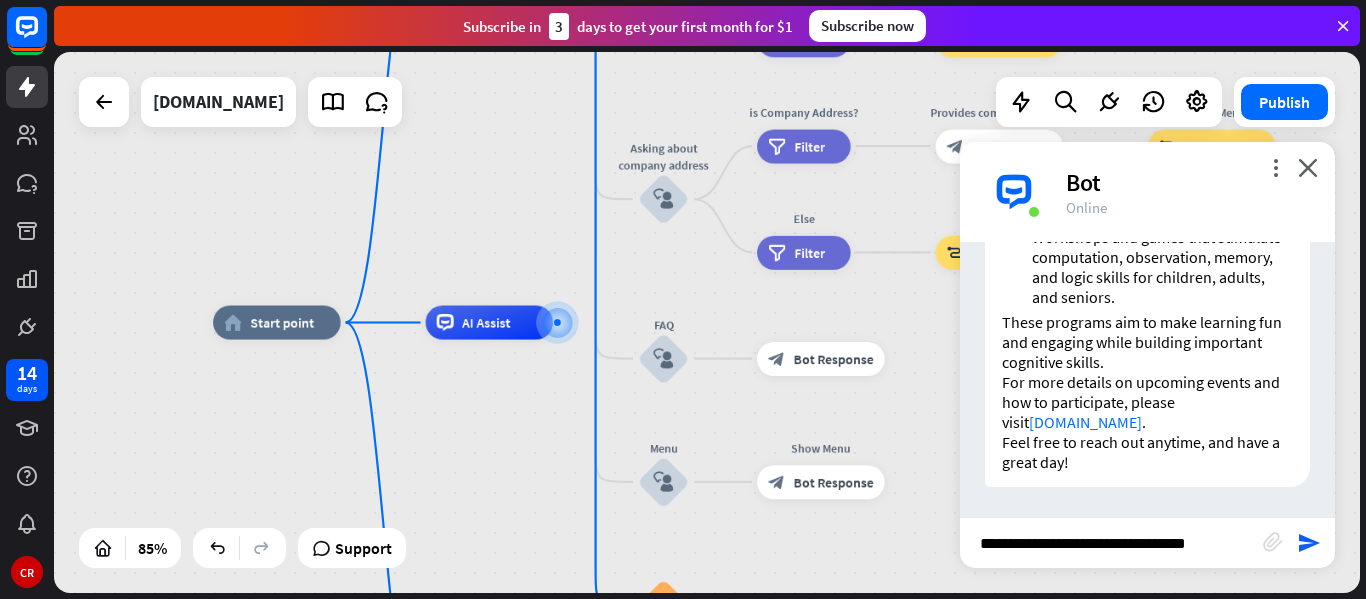 scroll, scrollTop: 0, scrollLeft: 0, axis: both 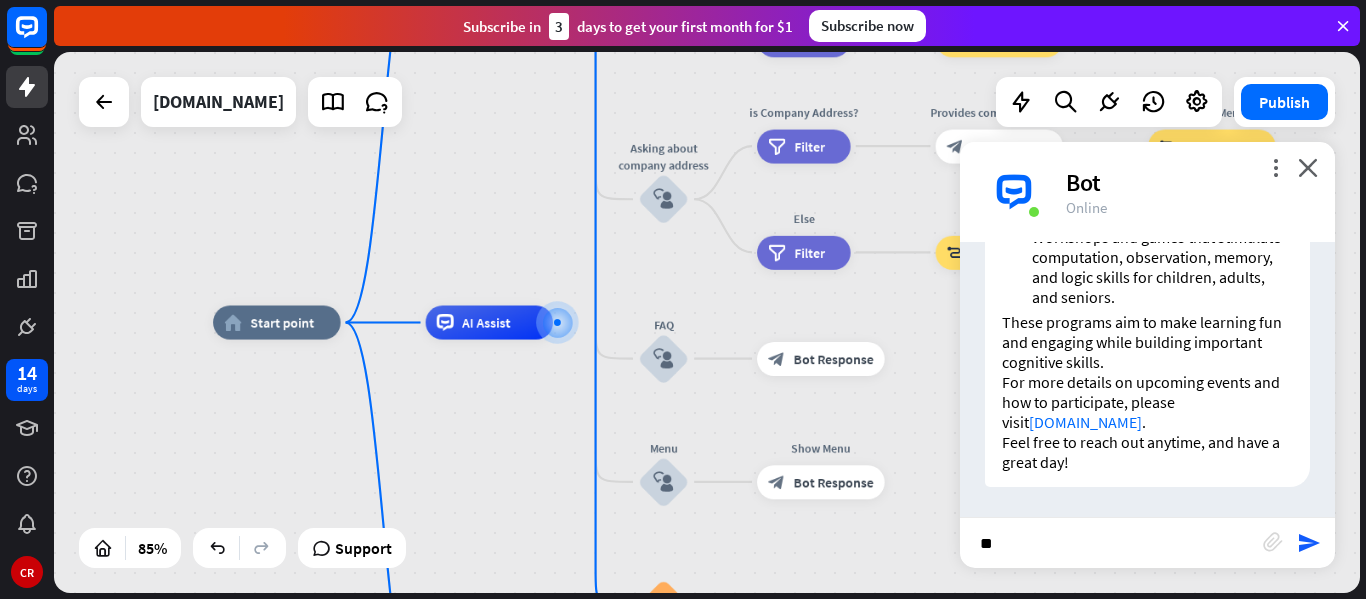 type on "*" 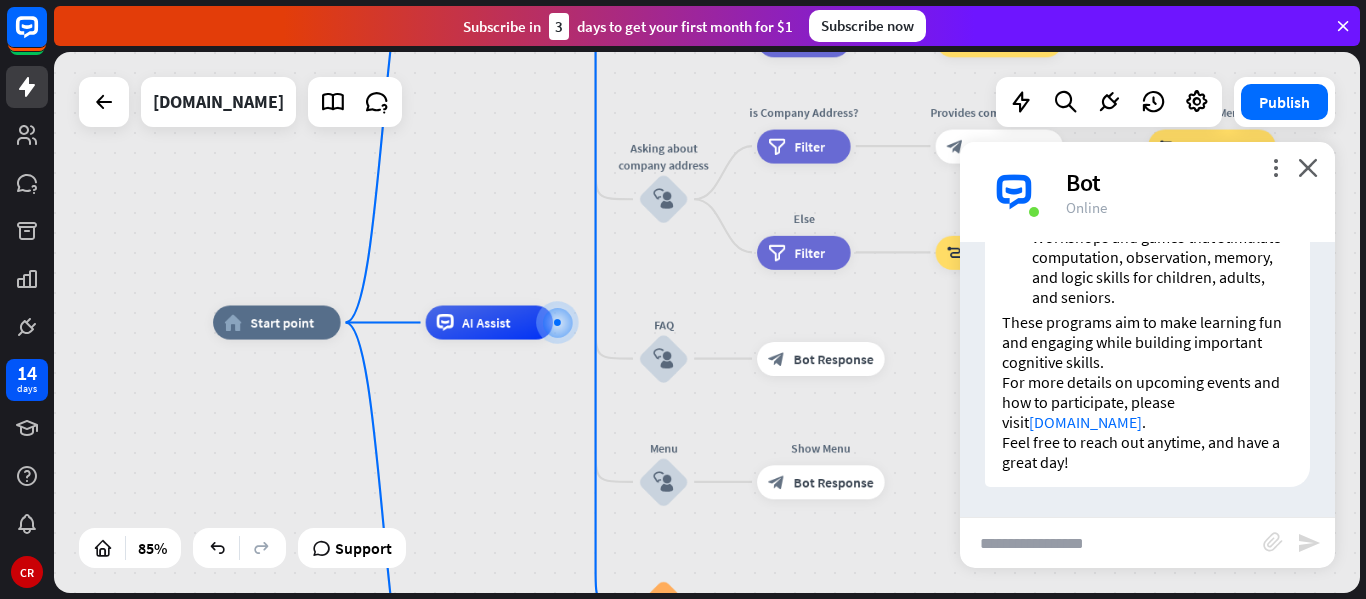 type on "*" 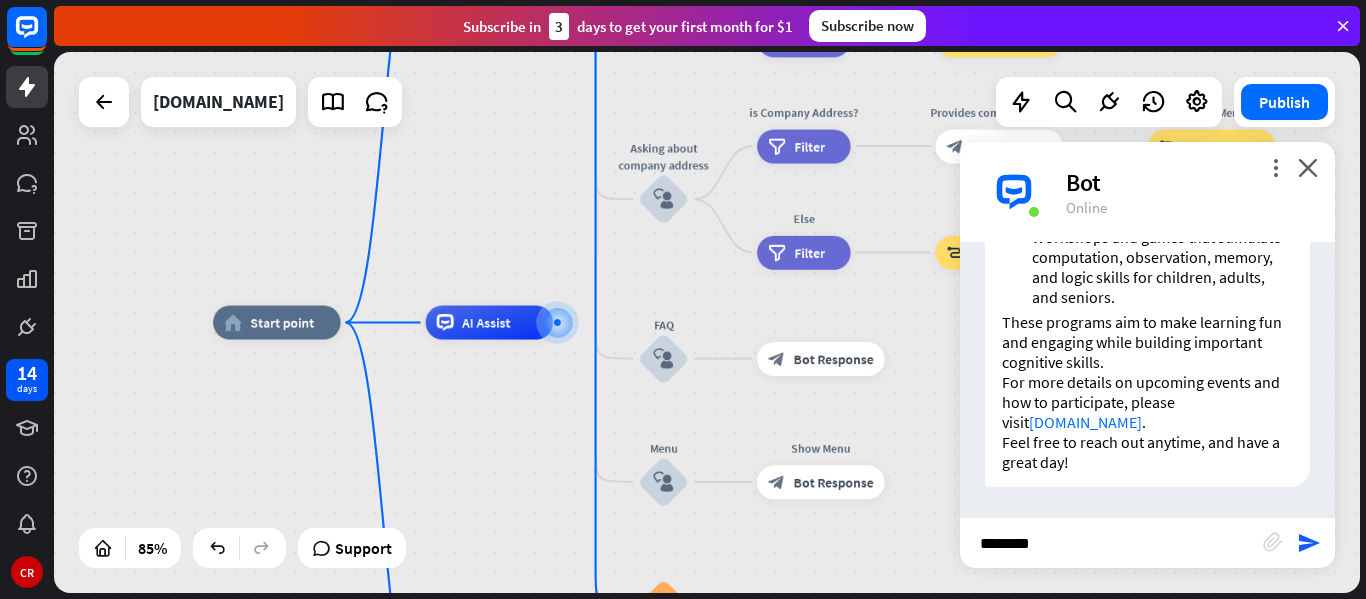 type on "*********" 